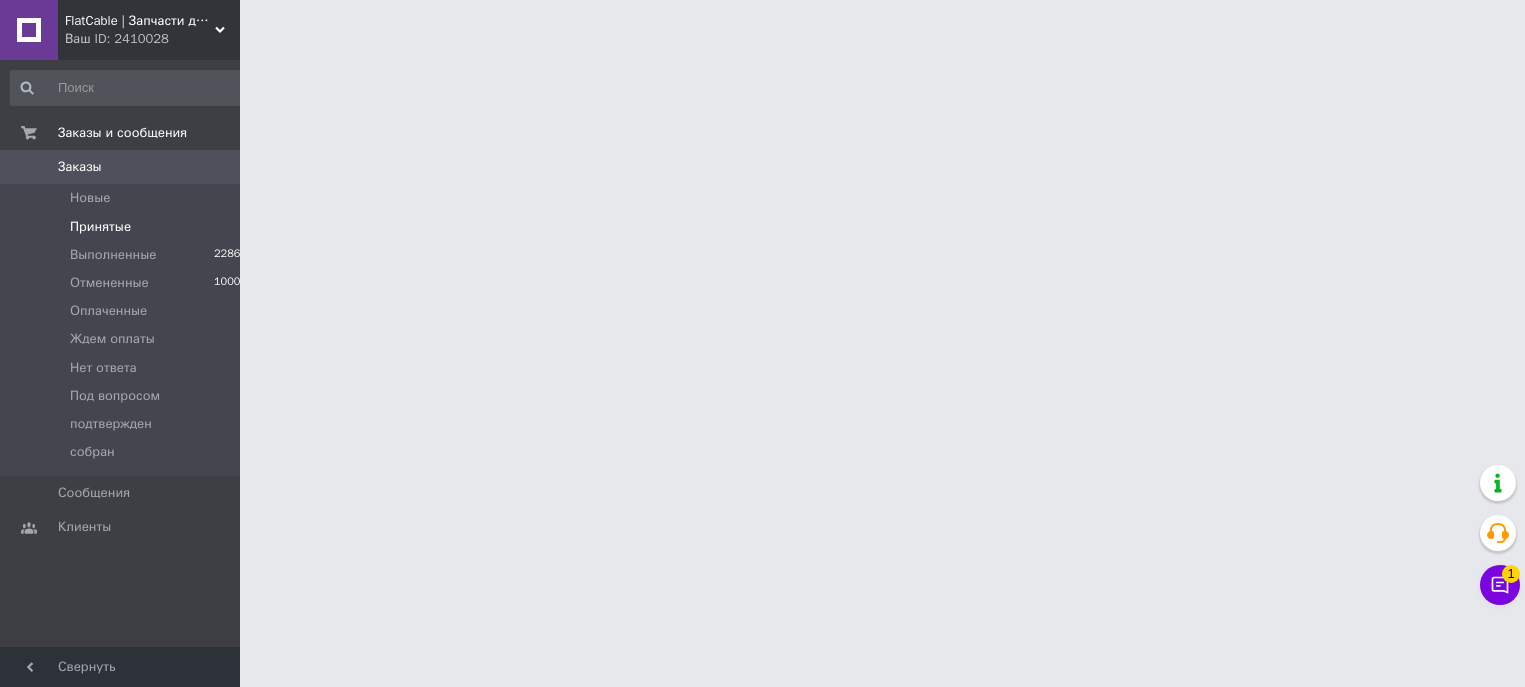 scroll, scrollTop: 0, scrollLeft: 0, axis: both 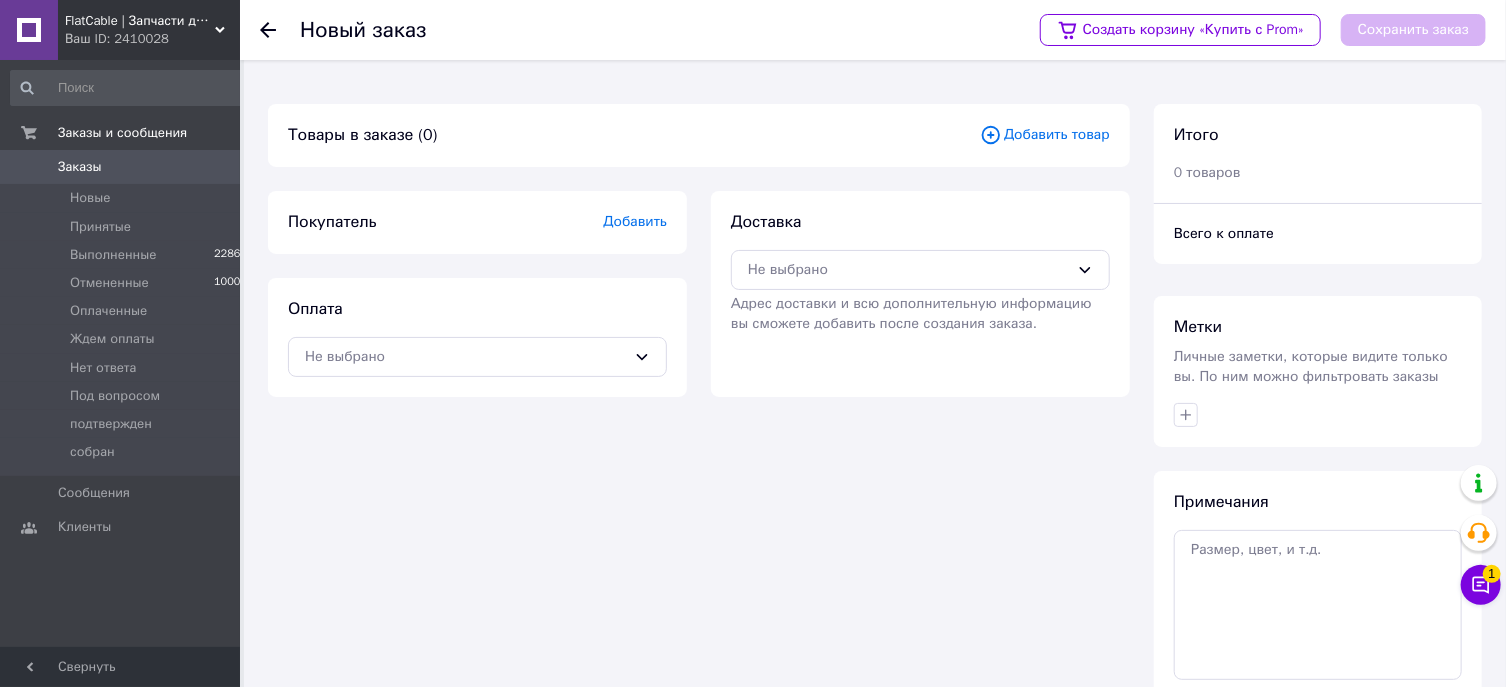 click on "Добавить товар" at bounding box center (1045, 135) 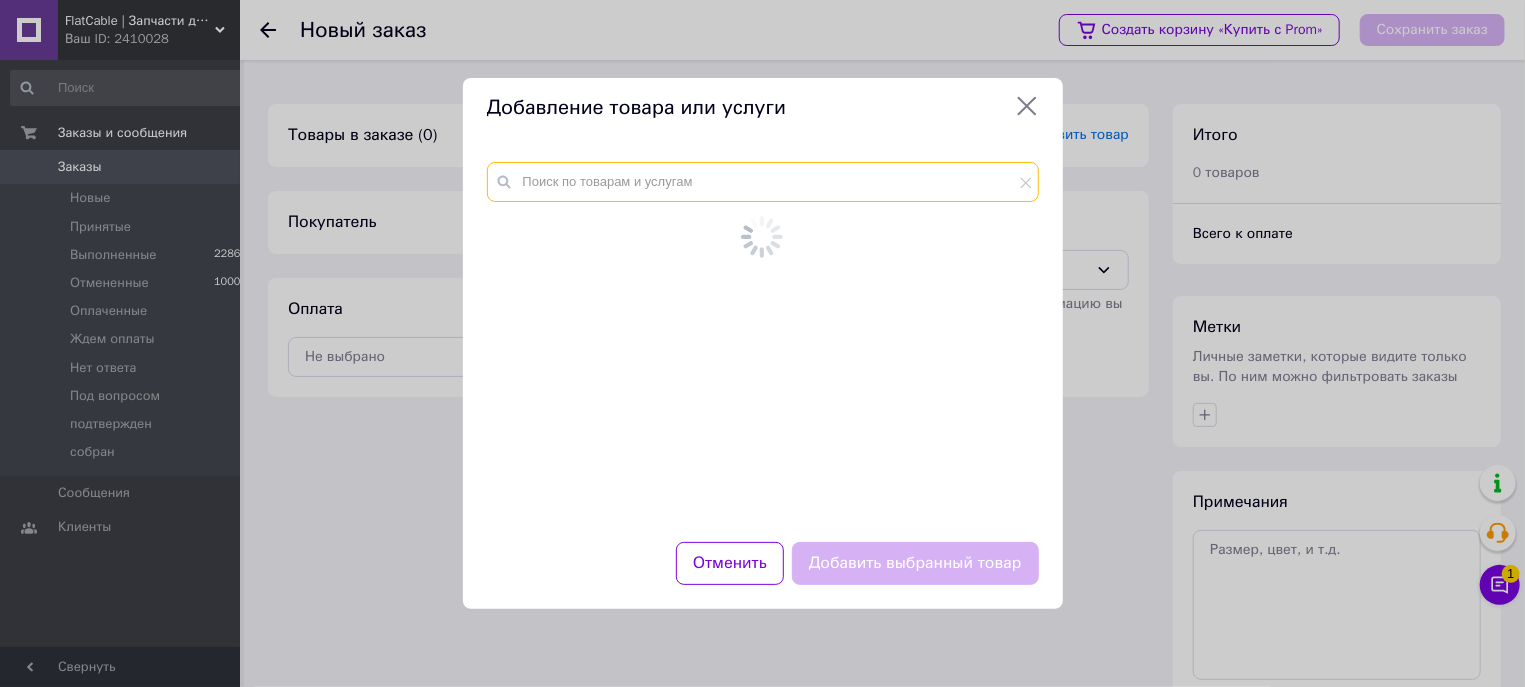 click at bounding box center (763, 182) 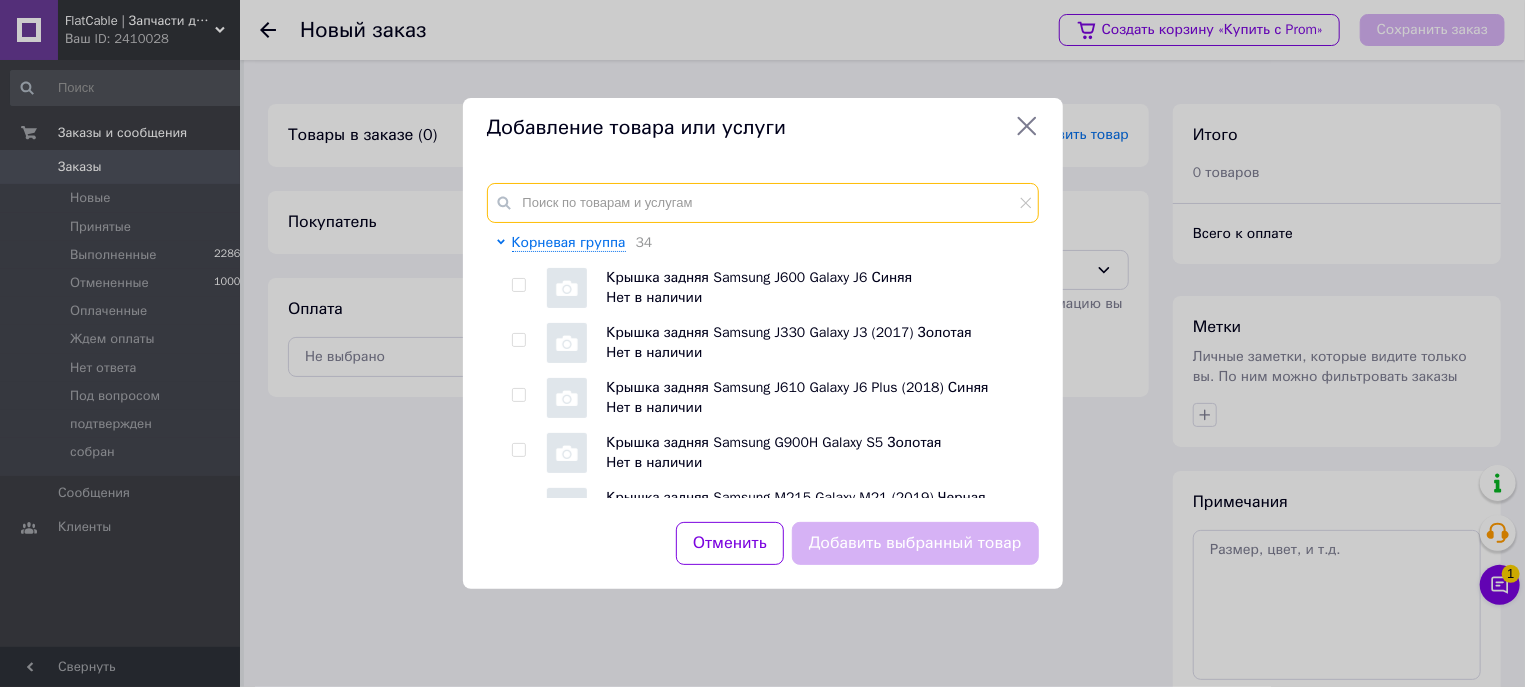 paste on "Дисплей + сенсор Samsung A515 (A51) Чорний LCD OLED у рамці Оригінальний Розмір (PRC)" 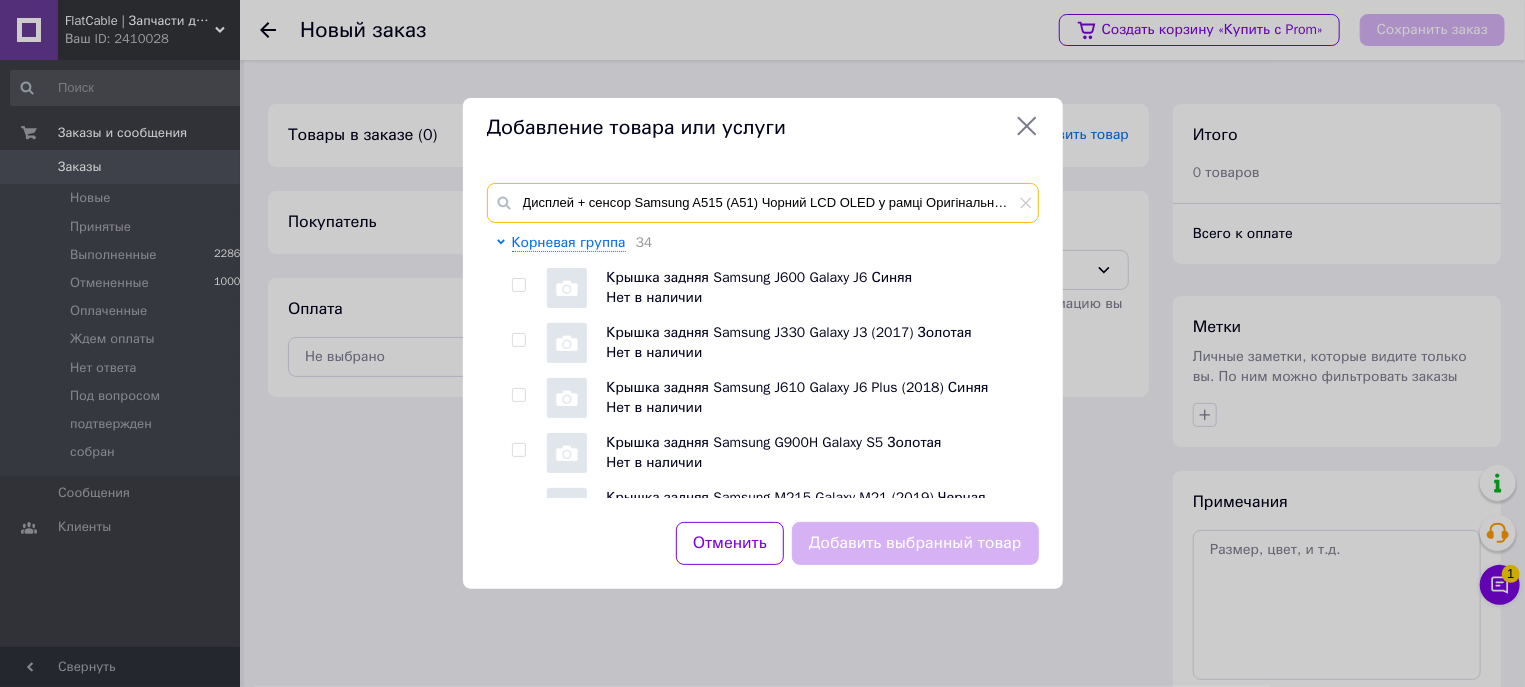 scroll, scrollTop: 0, scrollLeft: 111, axis: horizontal 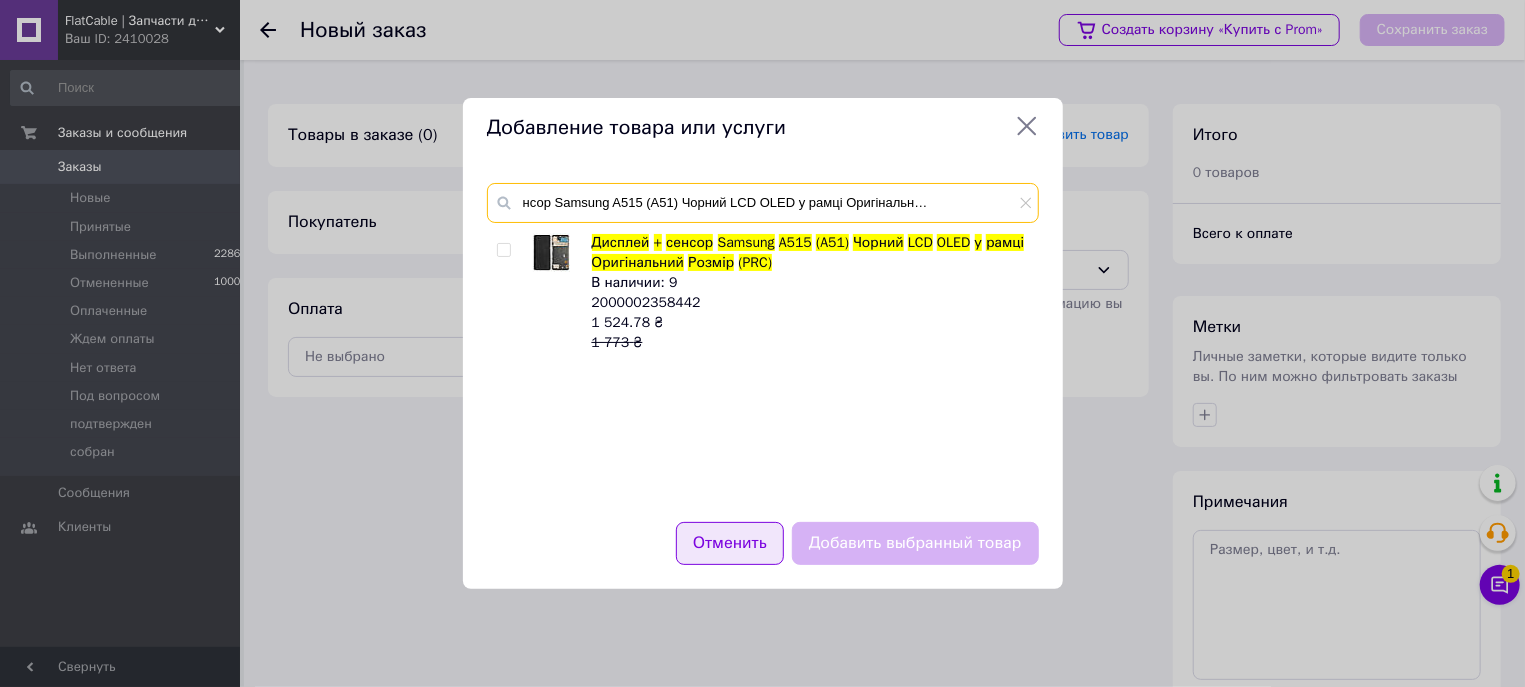 type on "Дисплей + сенсор Samsung A515 (A51) Чорний LCD OLED у рамці Оригінальний Розмір (PRC)" 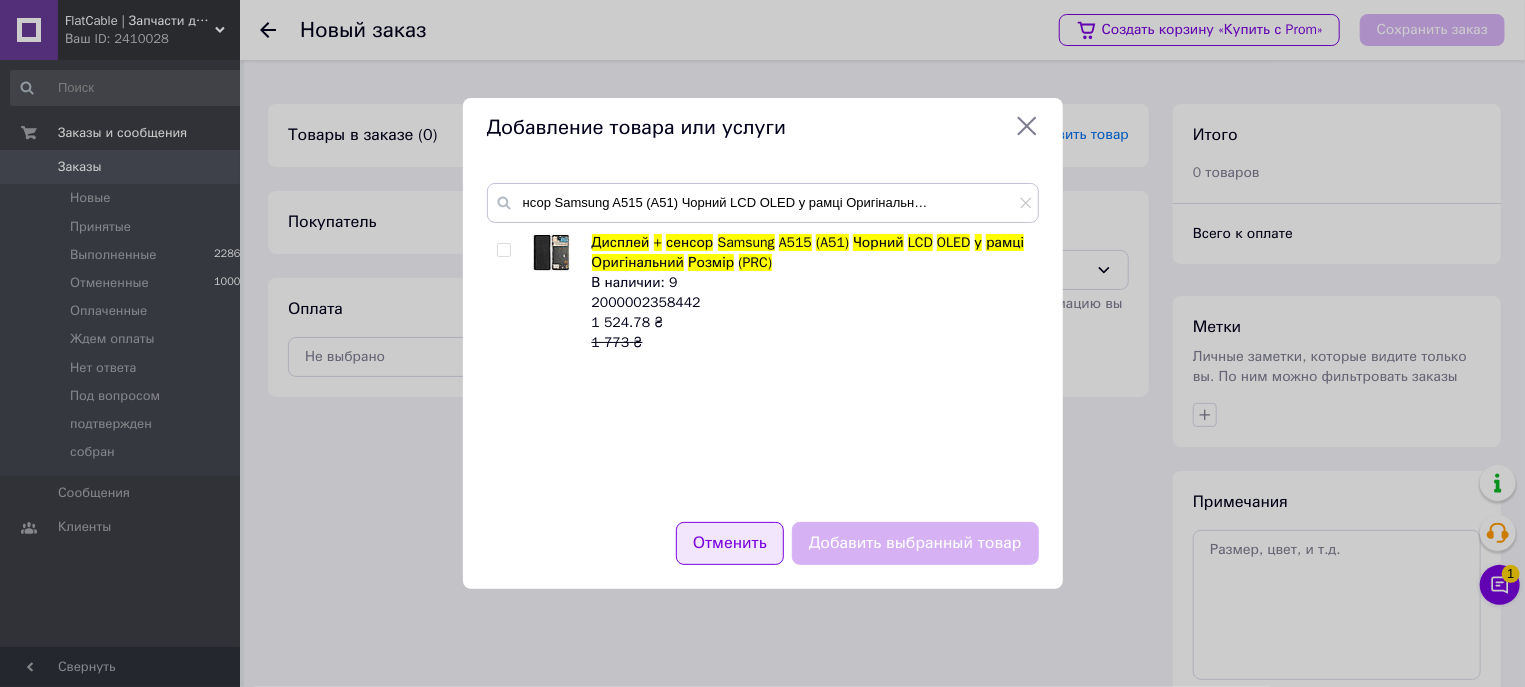 click on "Отменить" at bounding box center [730, 543] 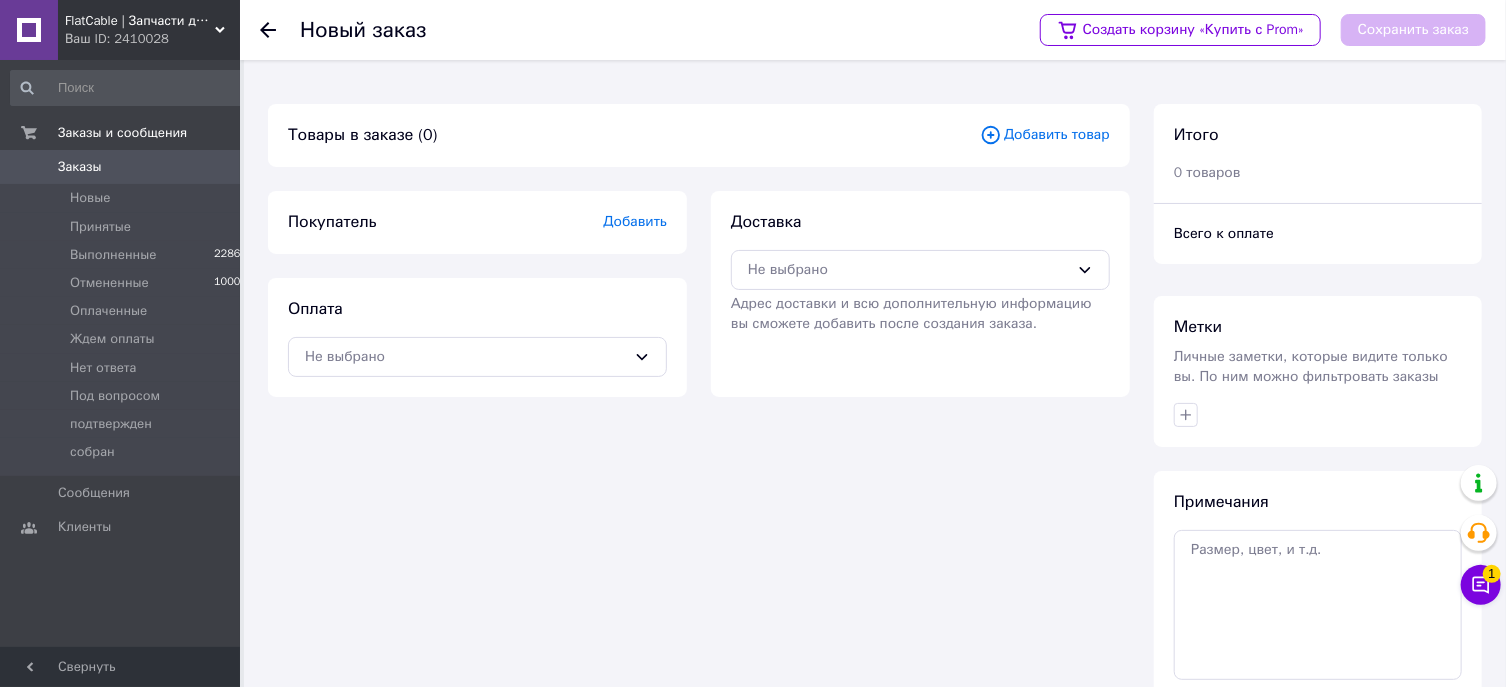 click on "Добавить товар" at bounding box center (1045, 135) 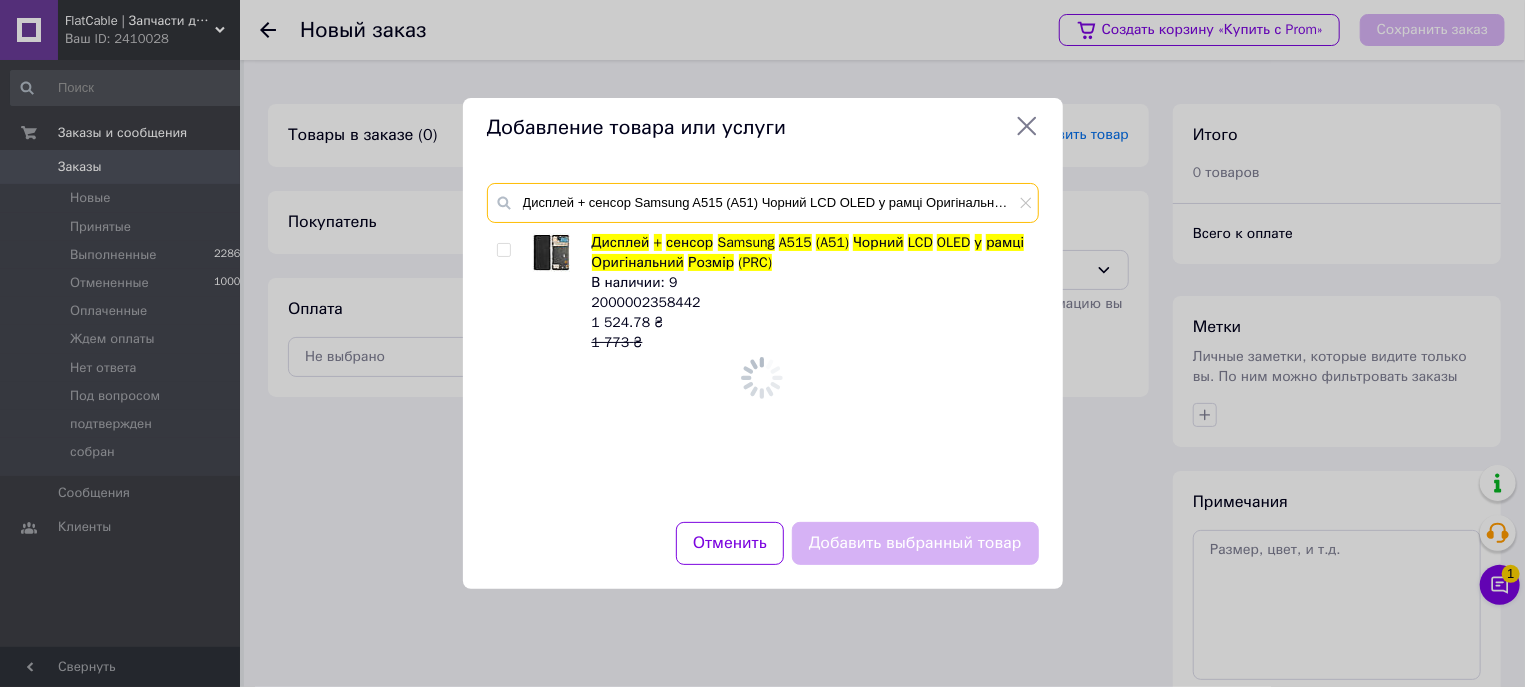 scroll, scrollTop: 0, scrollLeft: 34, axis: horizontal 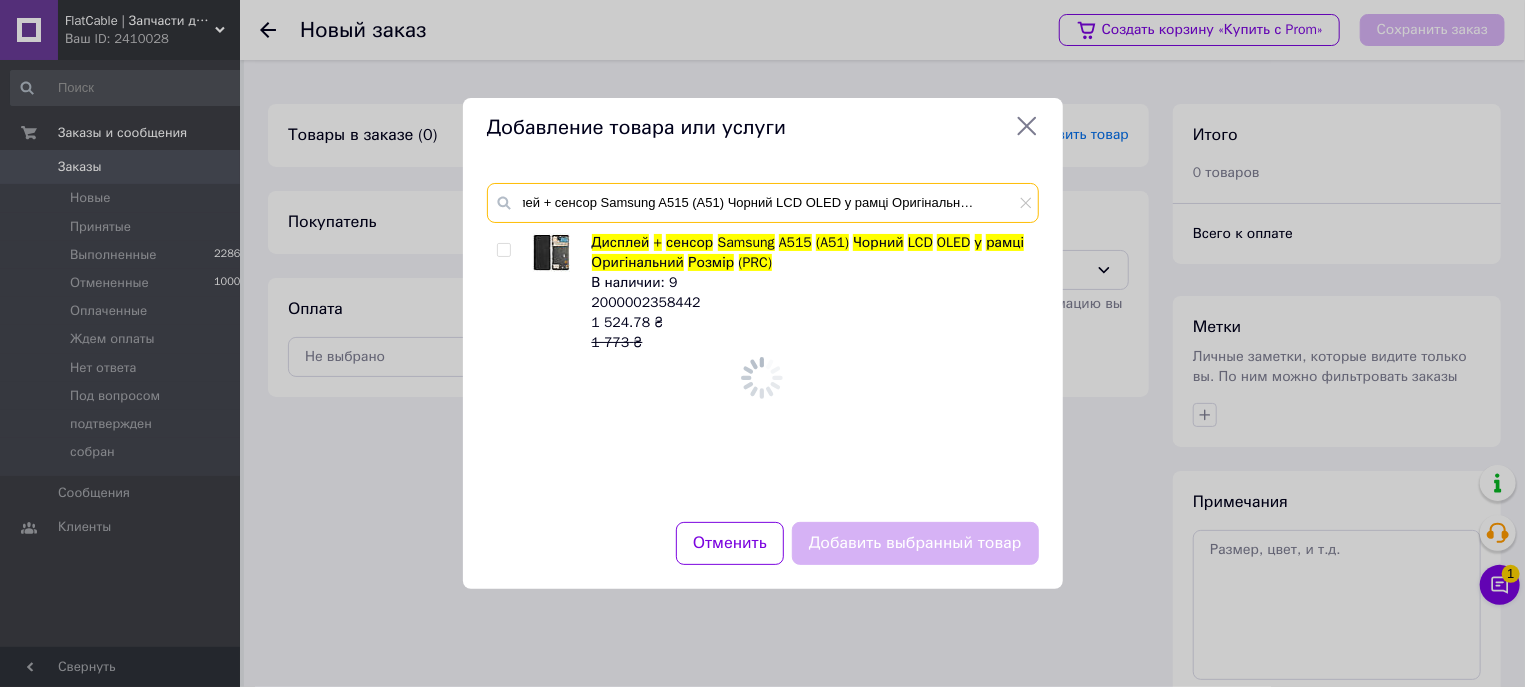click on "Дисплей + сенсор Samsung A515 (A51) Чорний LCD OLED у рамці Оригінальний Розмір (PRC)" at bounding box center (763, 203) 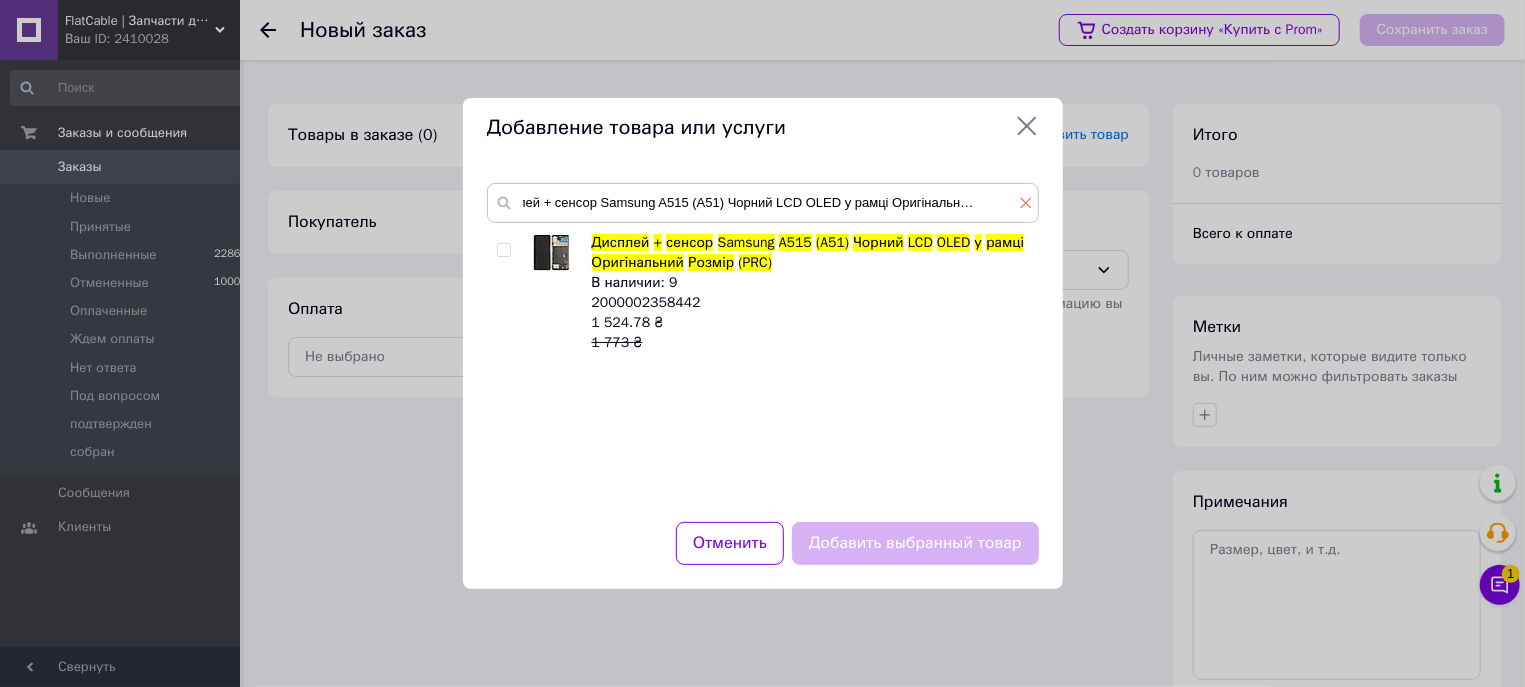 click 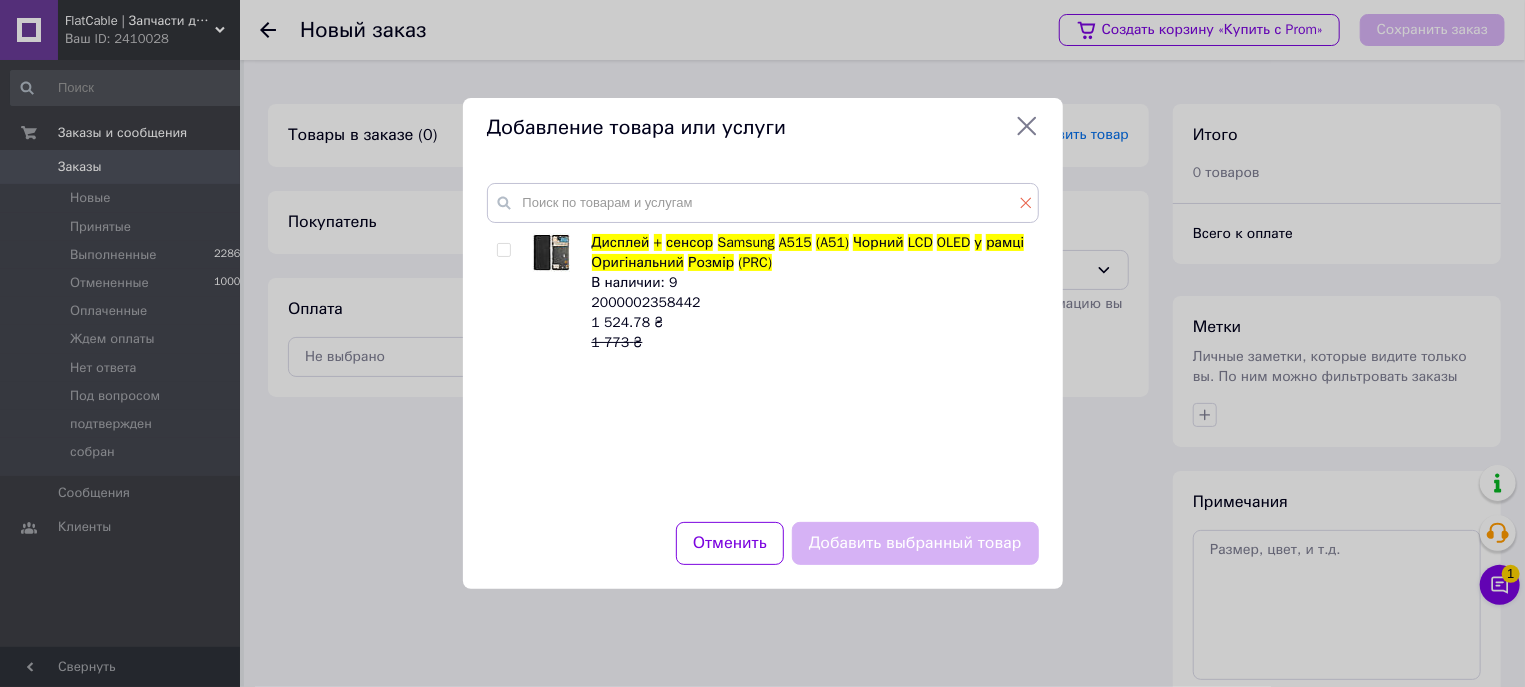 scroll, scrollTop: 0, scrollLeft: 0, axis: both 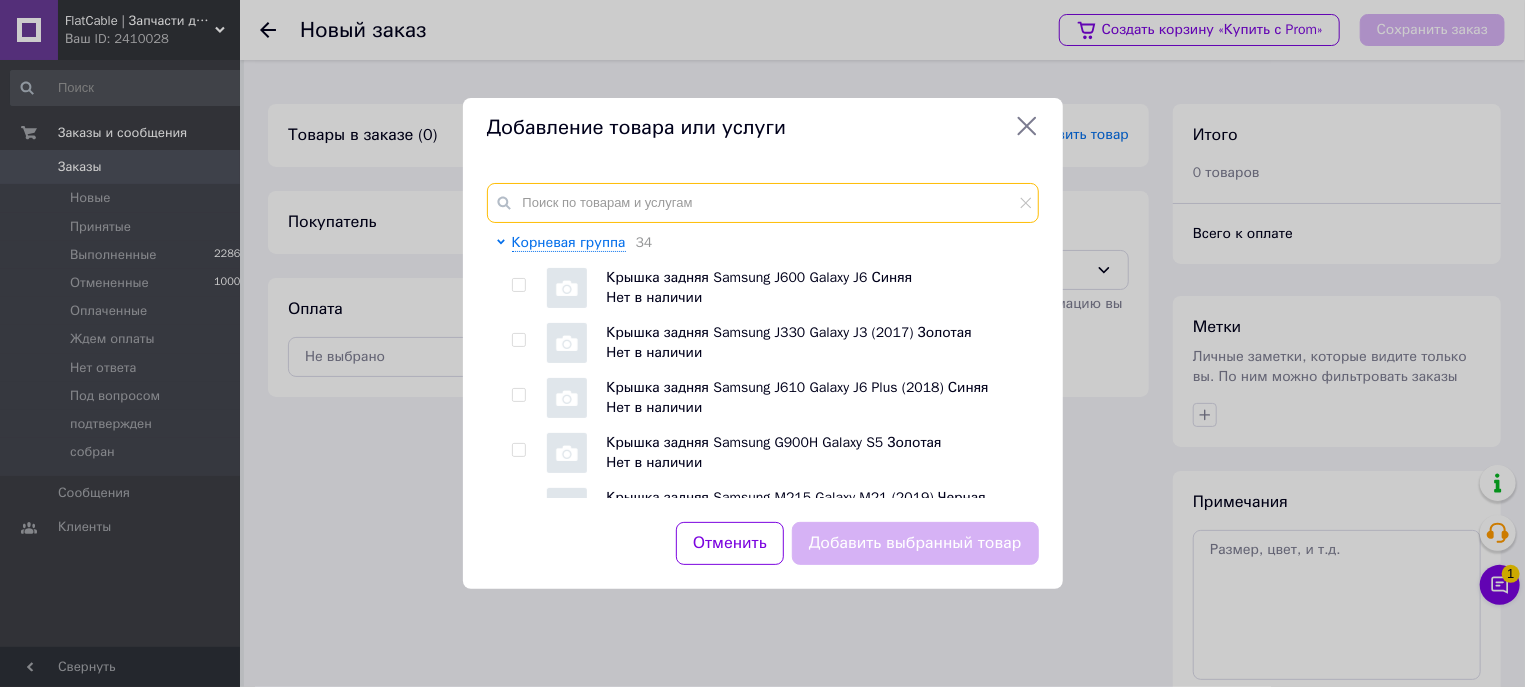 click at bounding box center (763, 203) 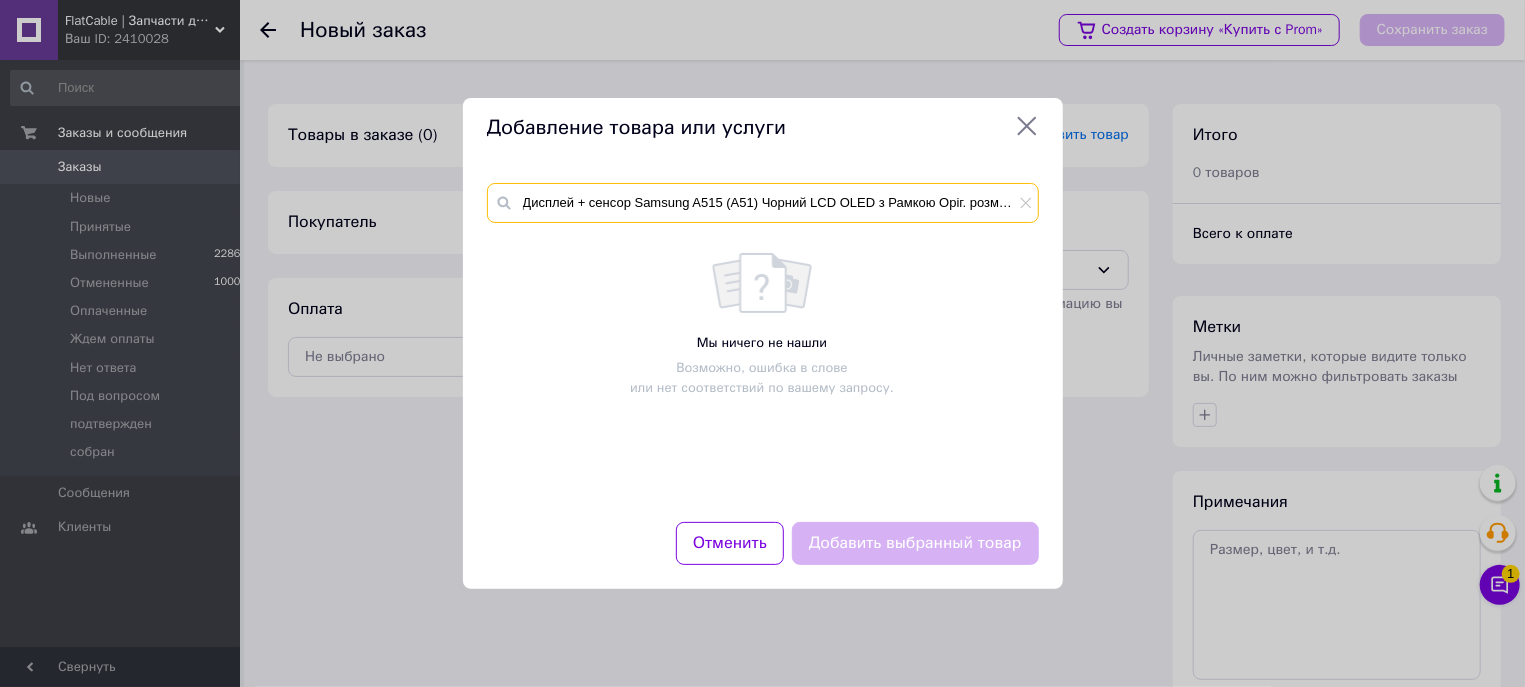 scroll, scrollTop: 0, scrollLeft: 97, axis: horizontal 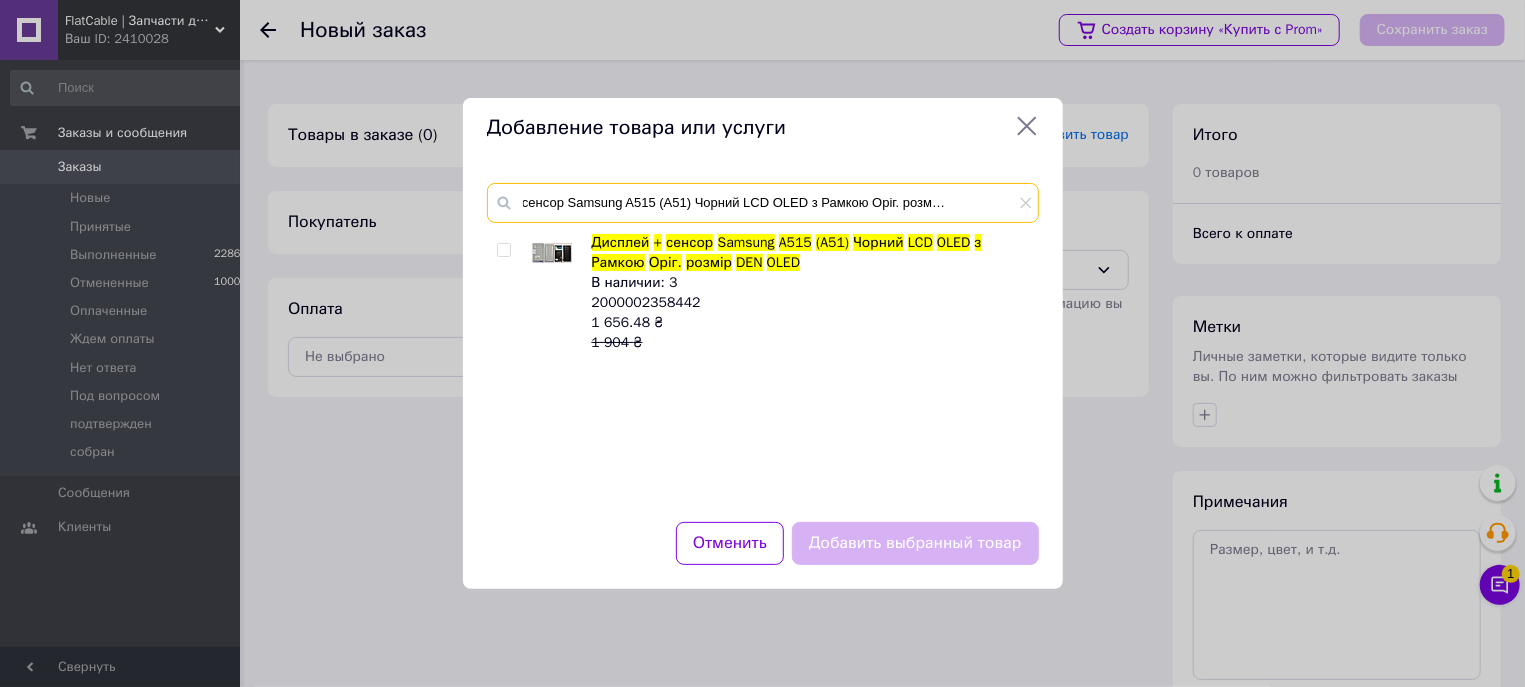 type on "Дисплей + сенсор Samsung A515 (A51) Чорний LCD OLED з Рамкою Оріг. розмір DEN OLED" 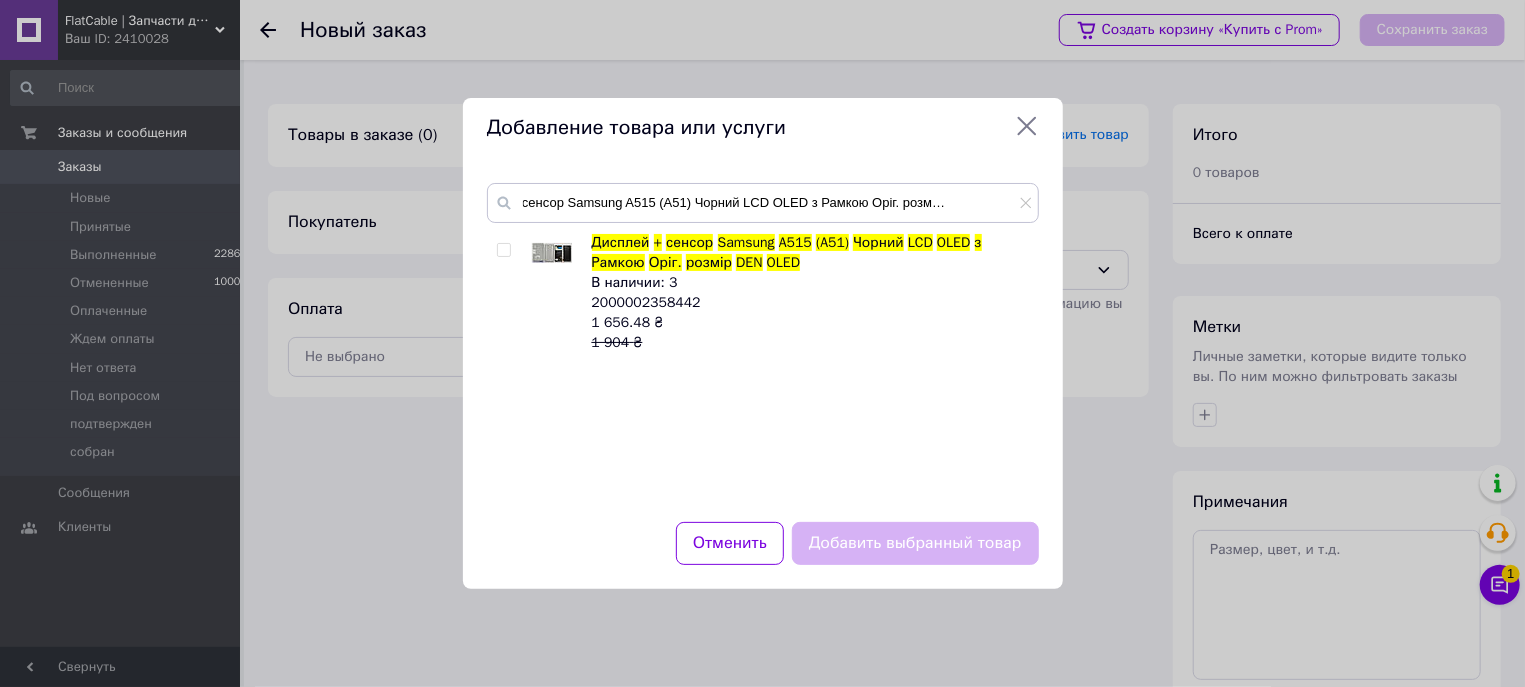 click 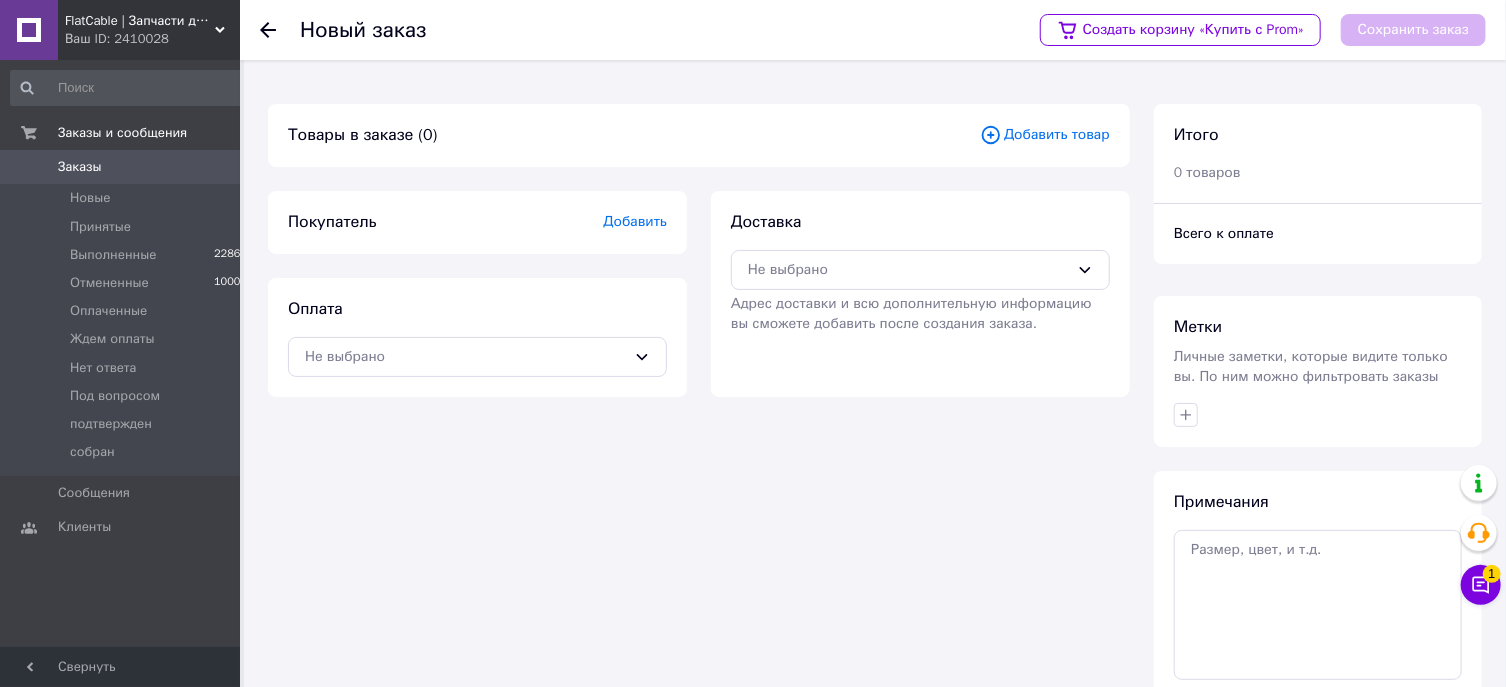 click on "Добавить товар" at bounding box center [1045, 135] 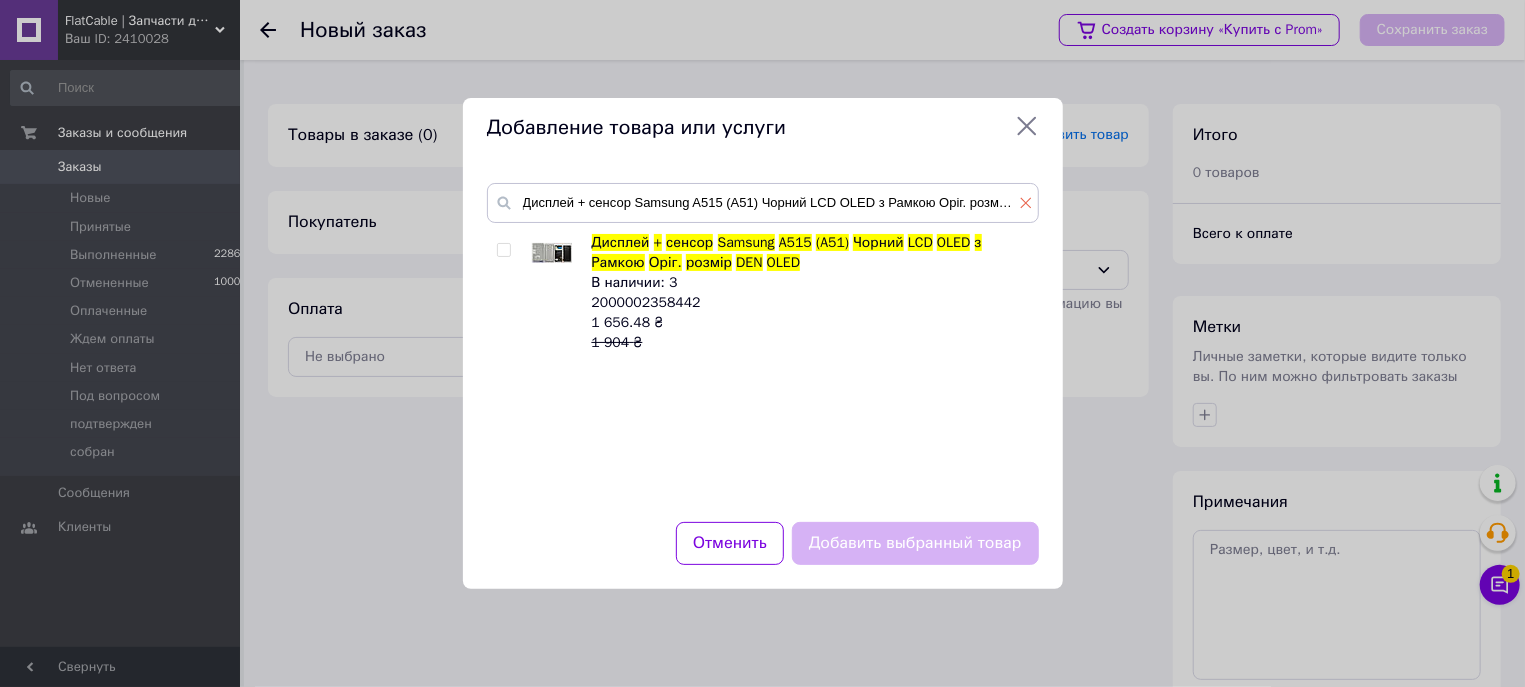 click at bounding box center (1026, 203) 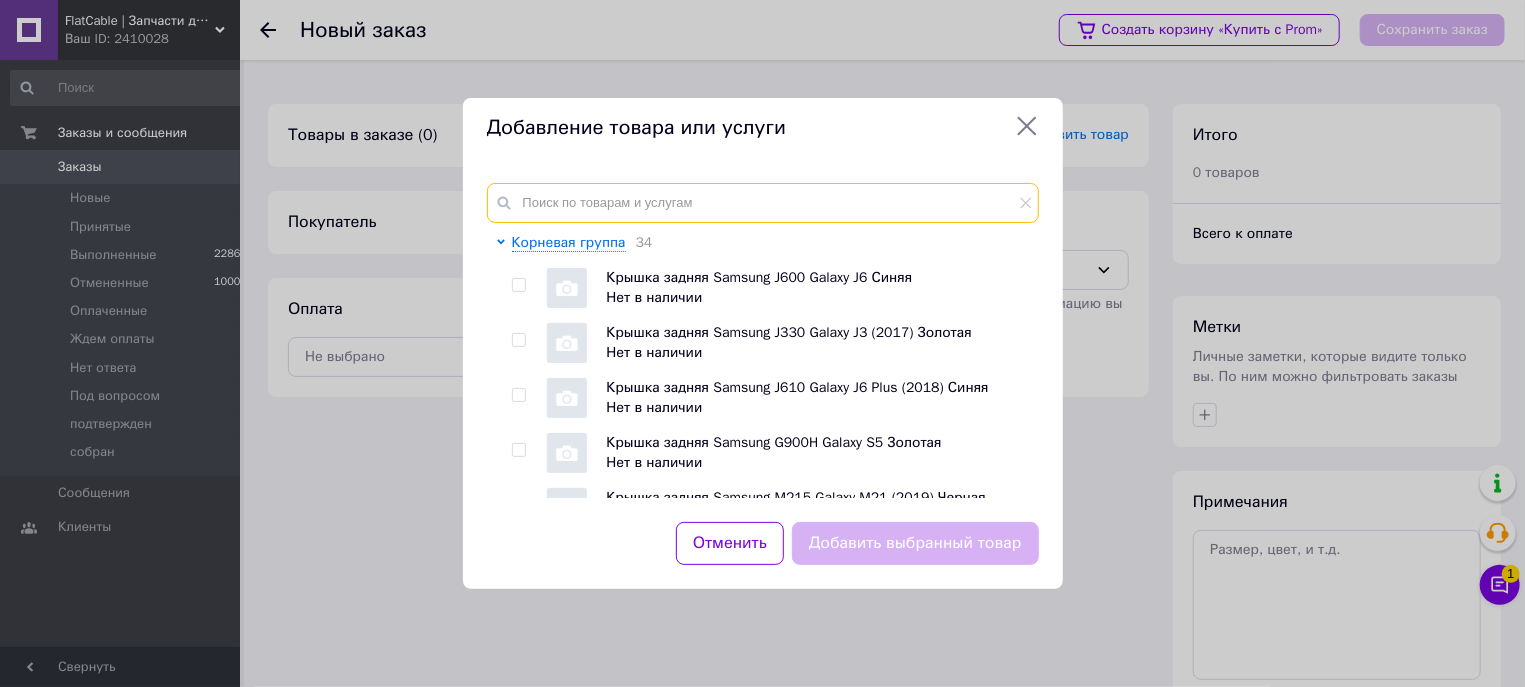 click at bounding box center (763, 203) 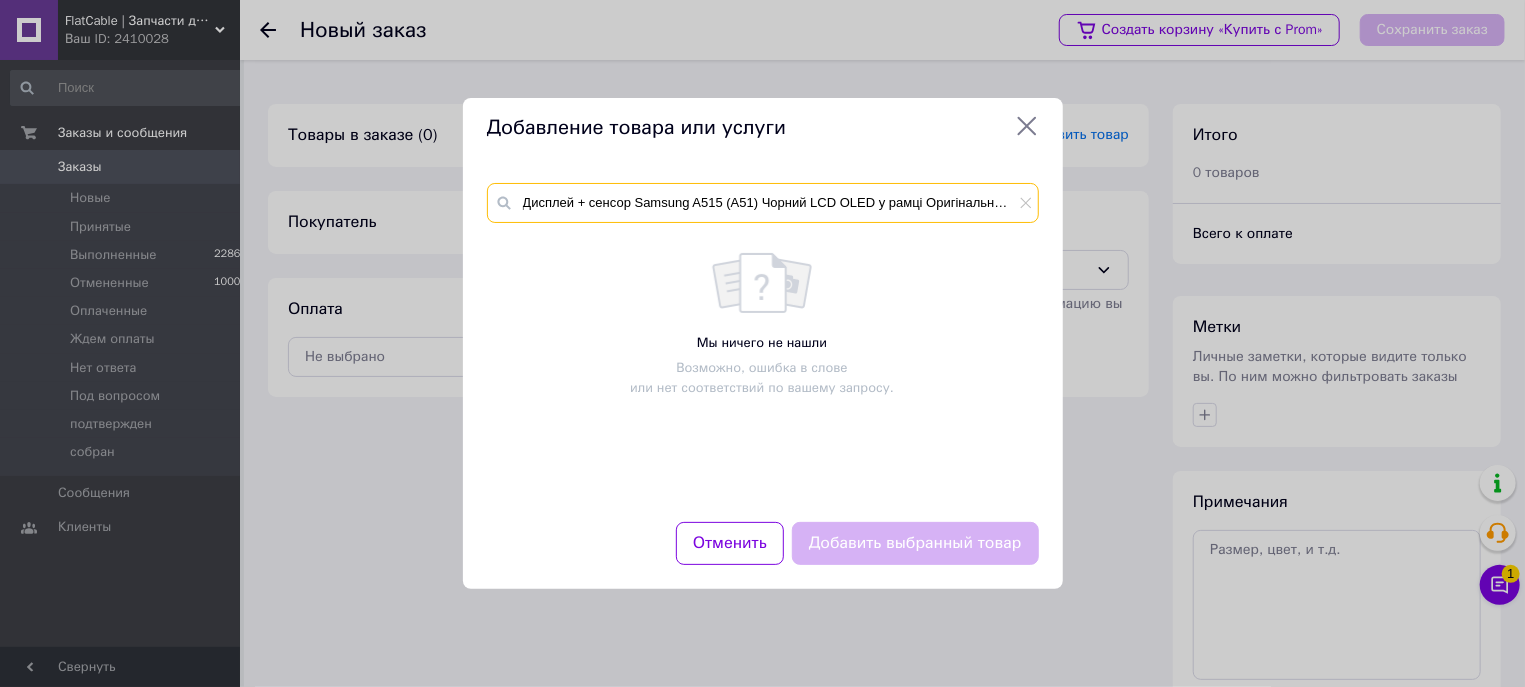 scroll, scrollTop: 0, scrollLeft: 111, axis: horizontal 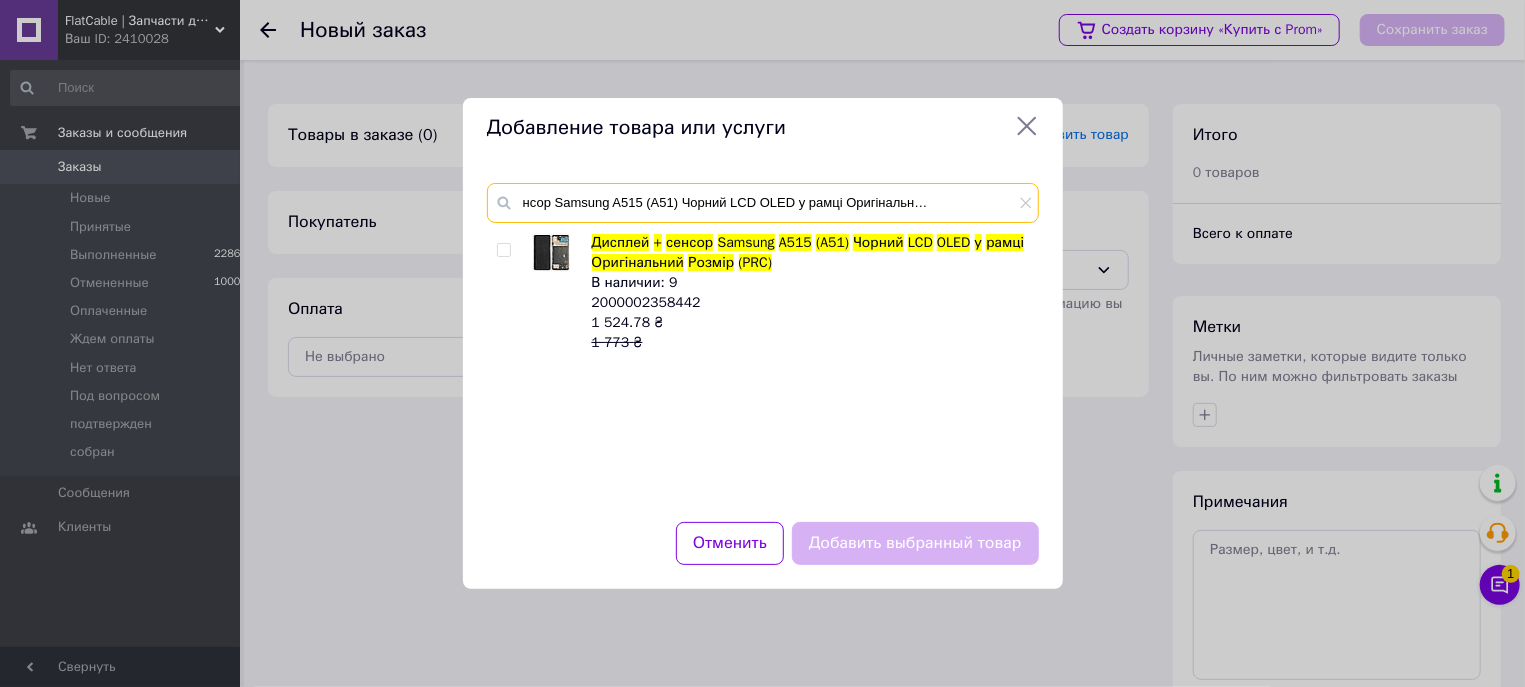 type on "Дисплей + сенсор Samsung A515 (A51) Чорний LCD OLED у рамці Оригінальний Розмір (PRC)" 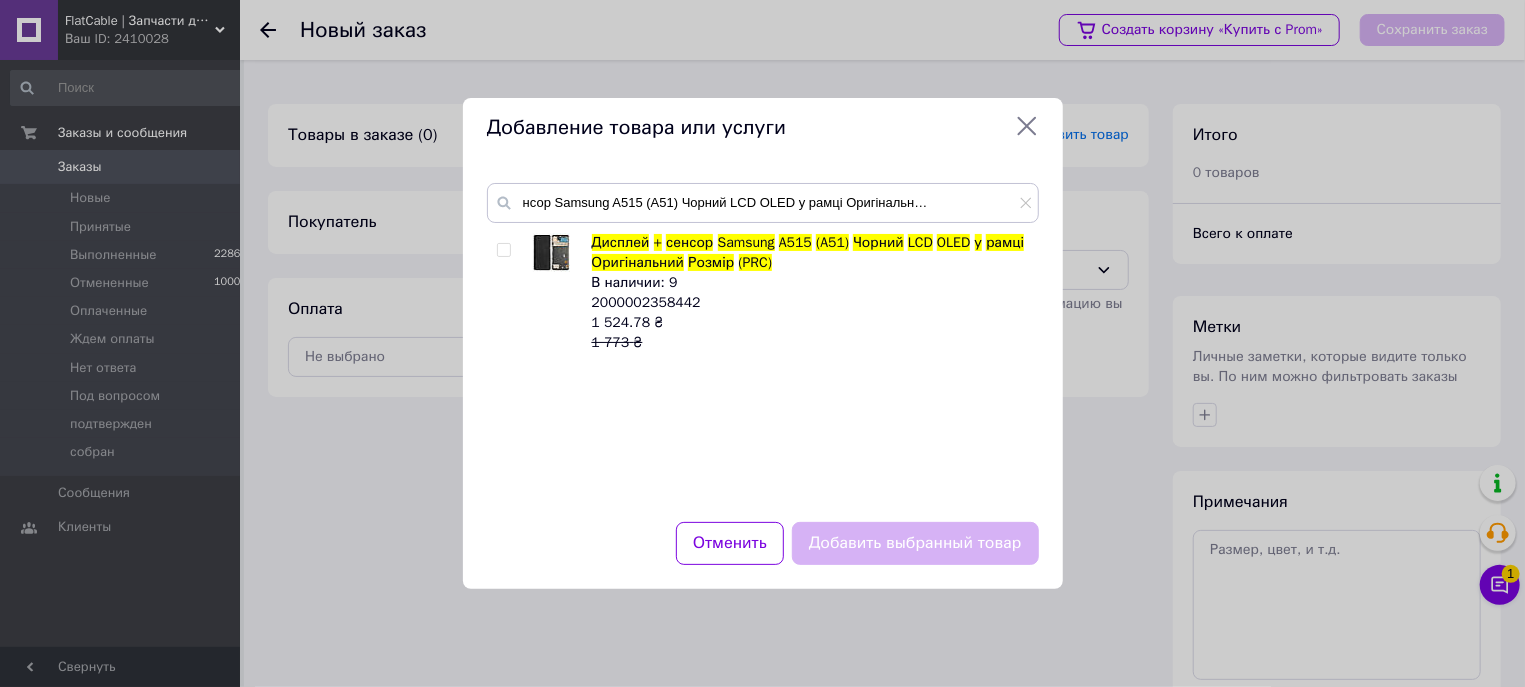 click on "Дисплей   +   сенсор   Samsung   A515   (A51)   Чорний   LCD   OLED   у   рамці   Оригінальний   Розмір   (PRC) В наличии: 9 2000002358442 1 524.78   ₴ 1 773   ₴" at bounding box center (762, 365) 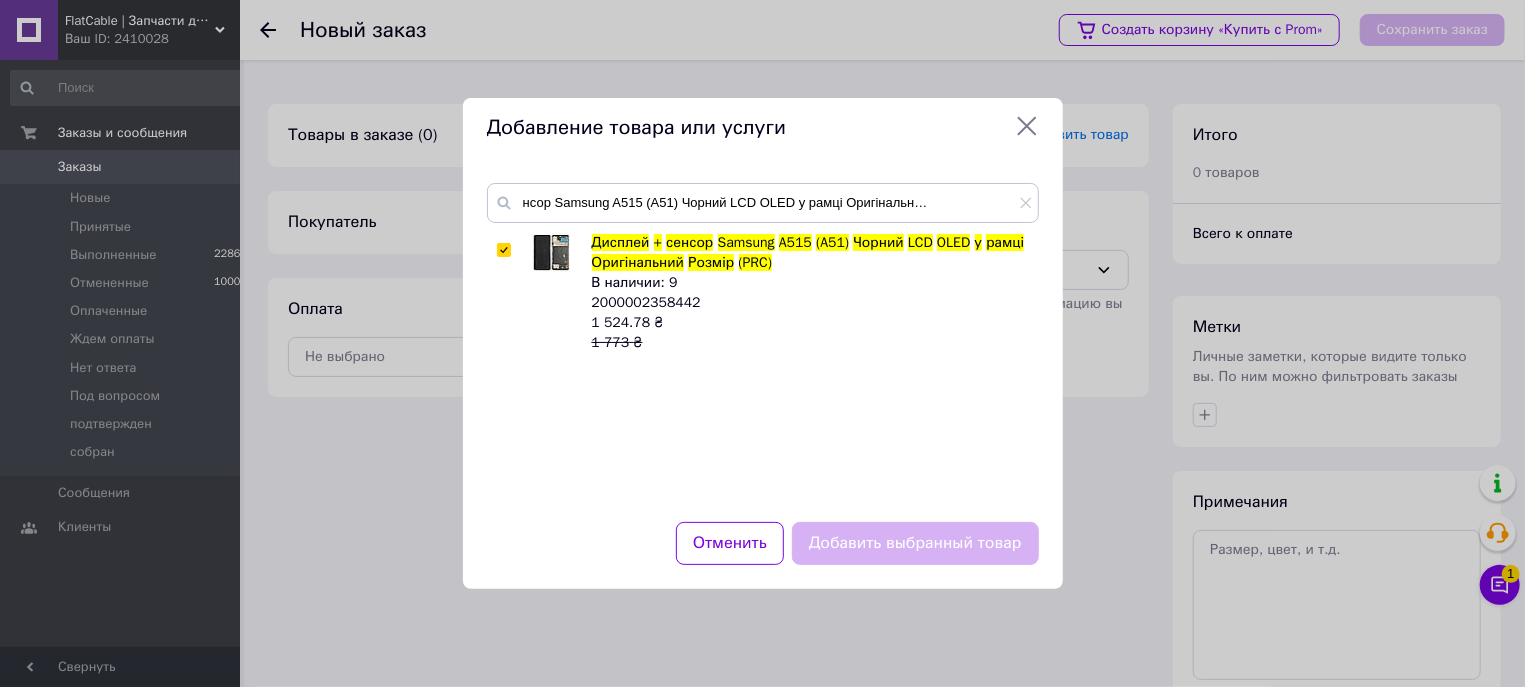 checkbox on "true" 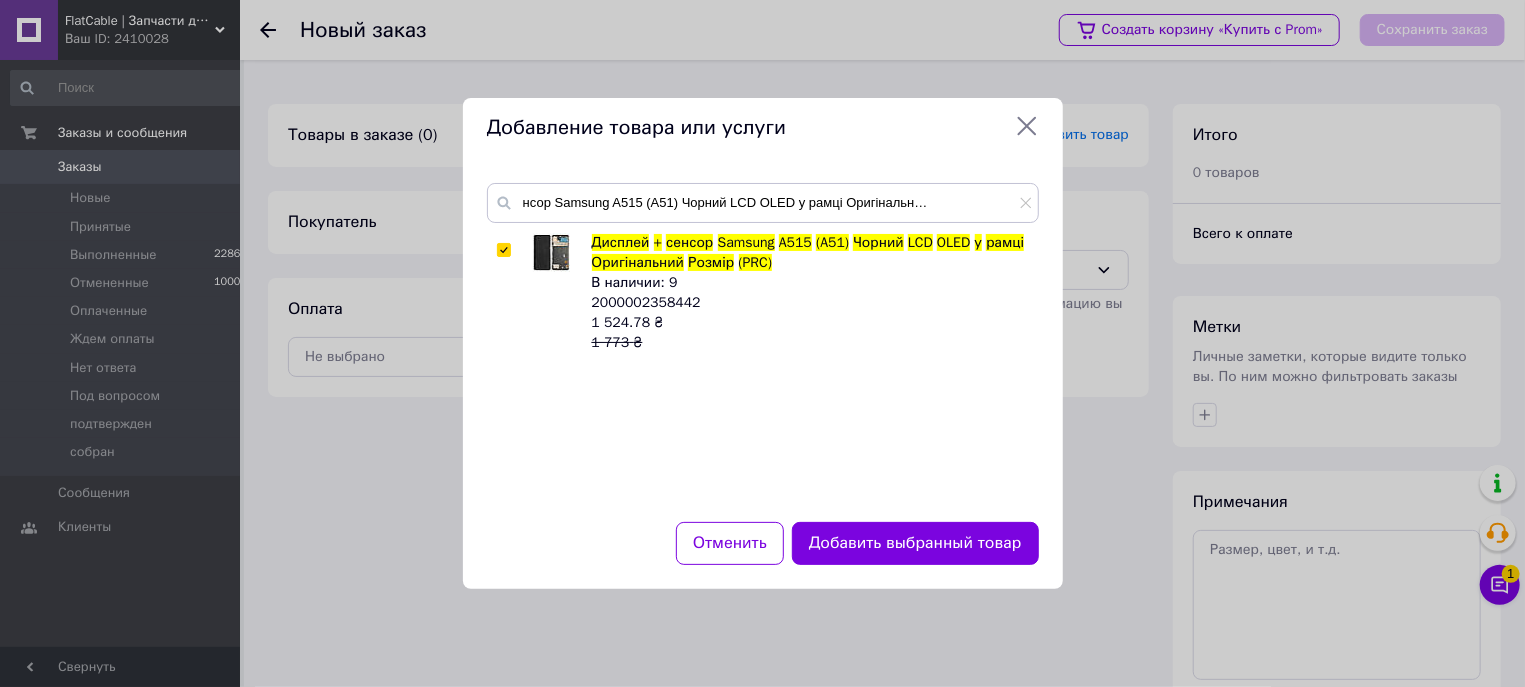 click on "Дисплей   +   сенсор   Samsung   A515   (A51)   Чорний   LCD   OLED   у   рамці   Оригінальний   Розмір   (PRC) В наличии: 9 2000002358442 1 524.78   ₴ 1 773   ₴" at bounding box center (762, 365) 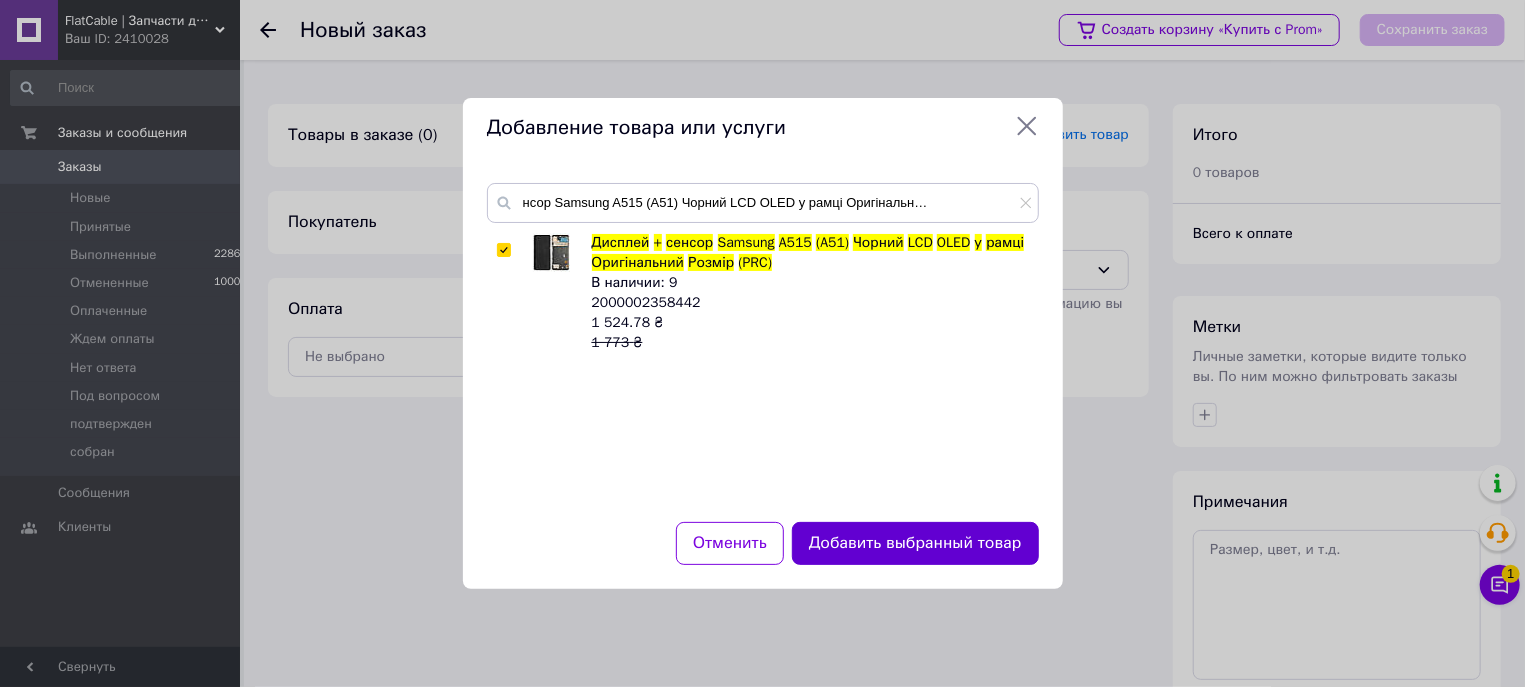 click on "Добавить выбранный товар" at bounding box center [915, 543] 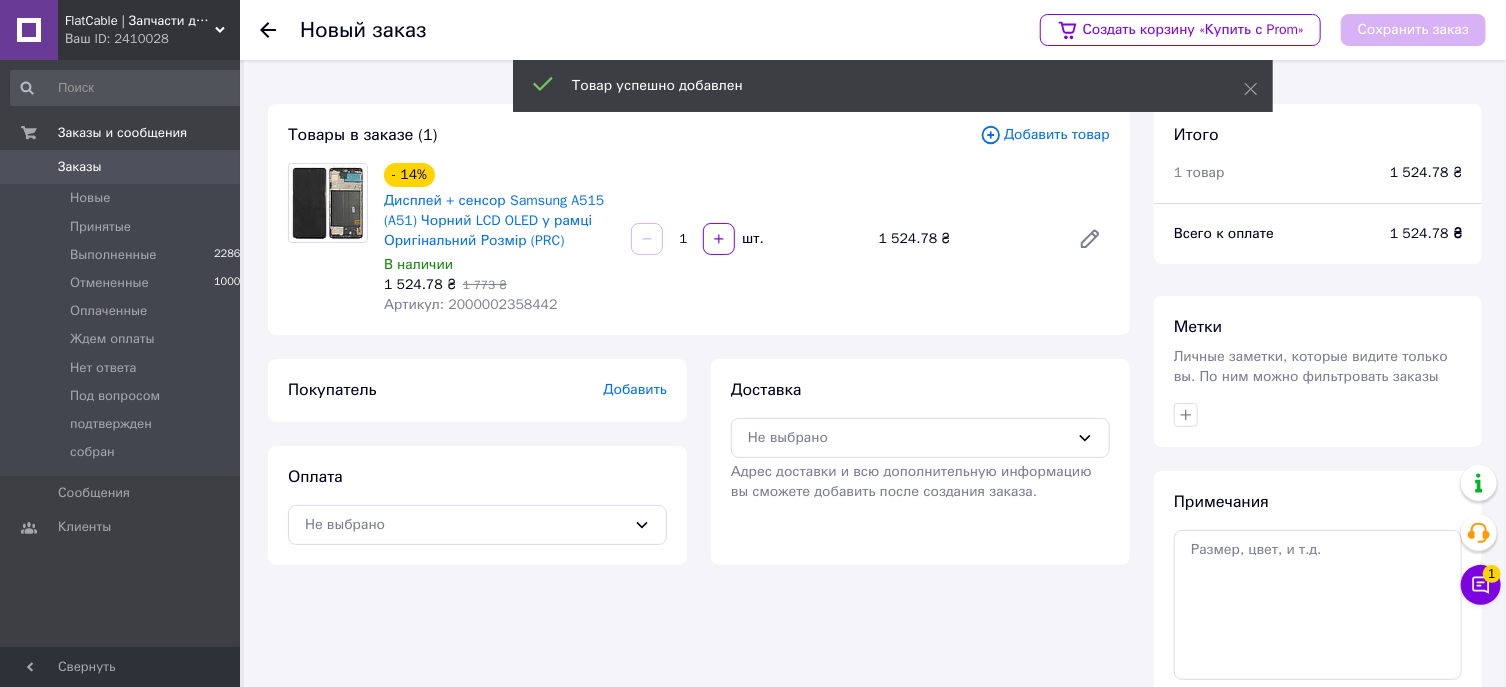 click on "Добавить товар" at bounding box center (1045, 135) 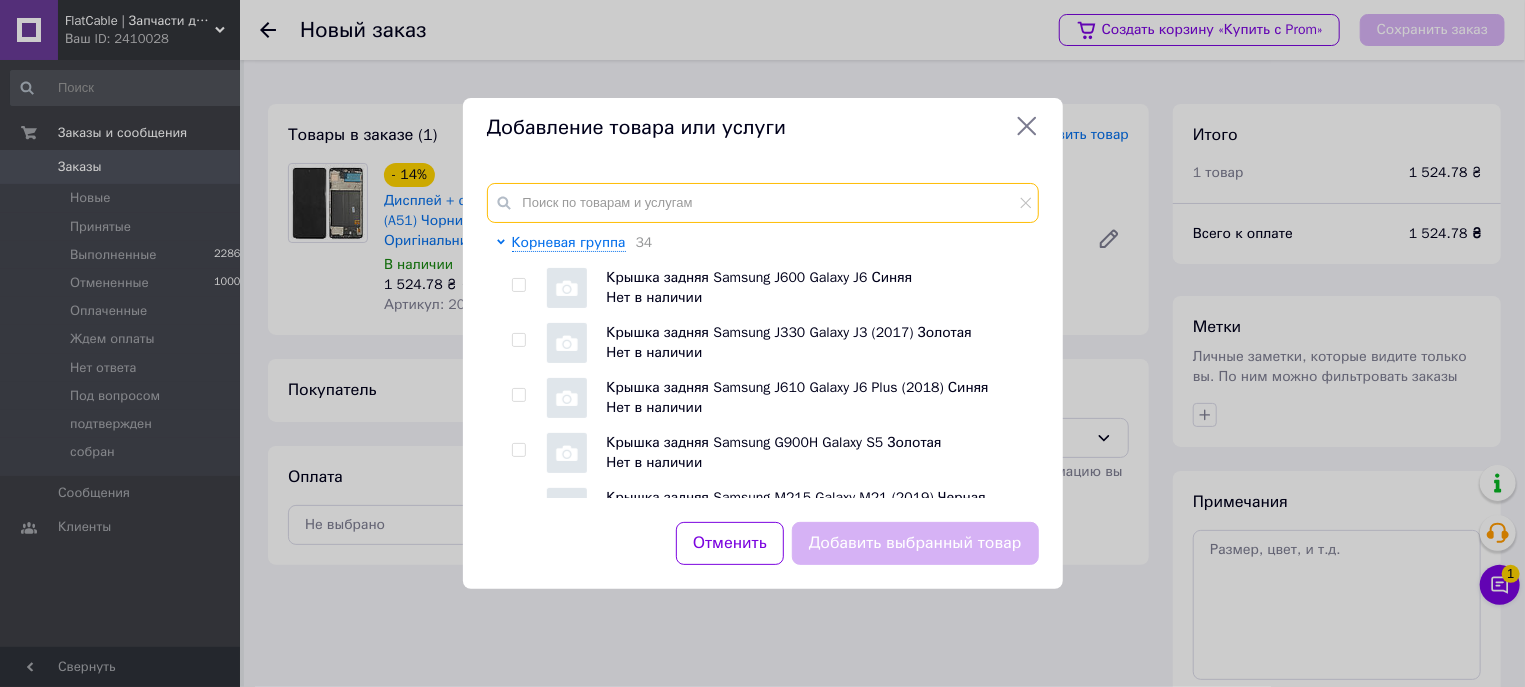 click at bounding box center [763, 203] 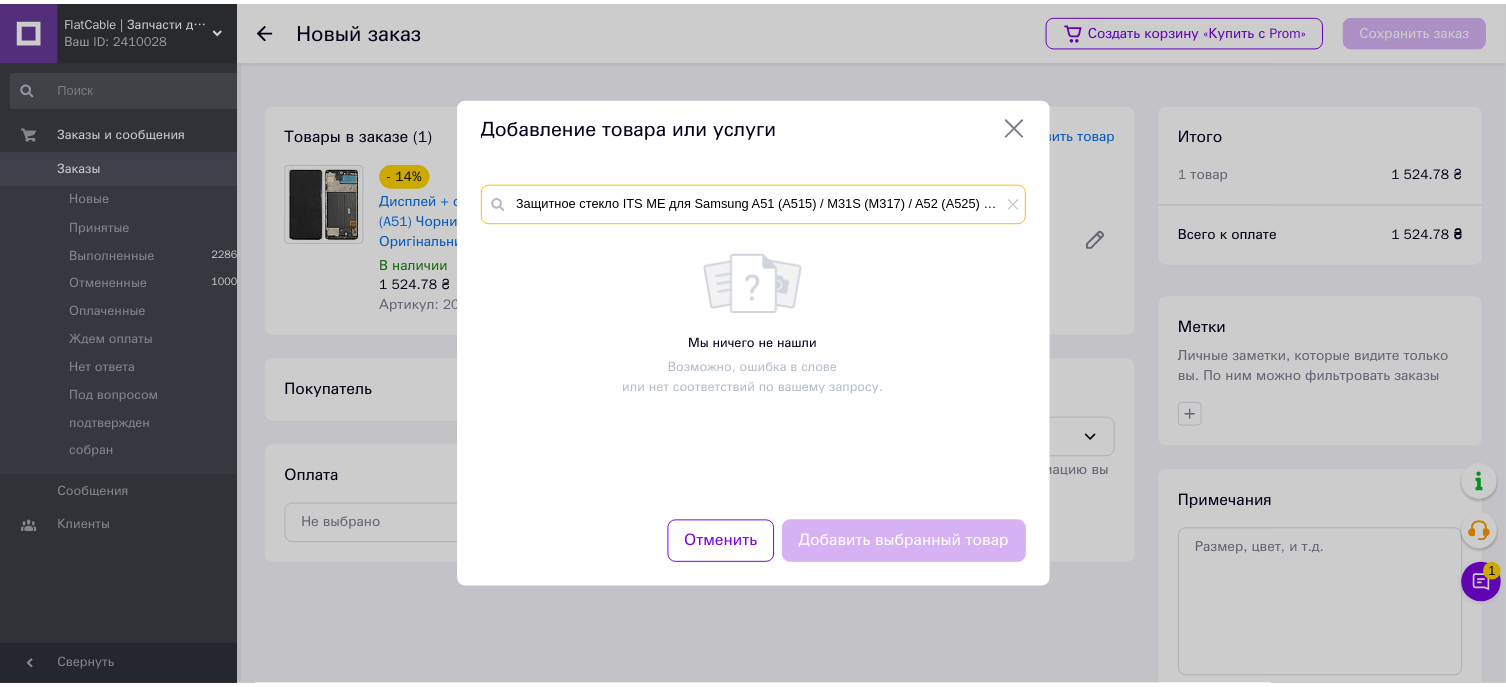 scroll, scrollTop: 0, scrollLeft: 147, axis: horizontal 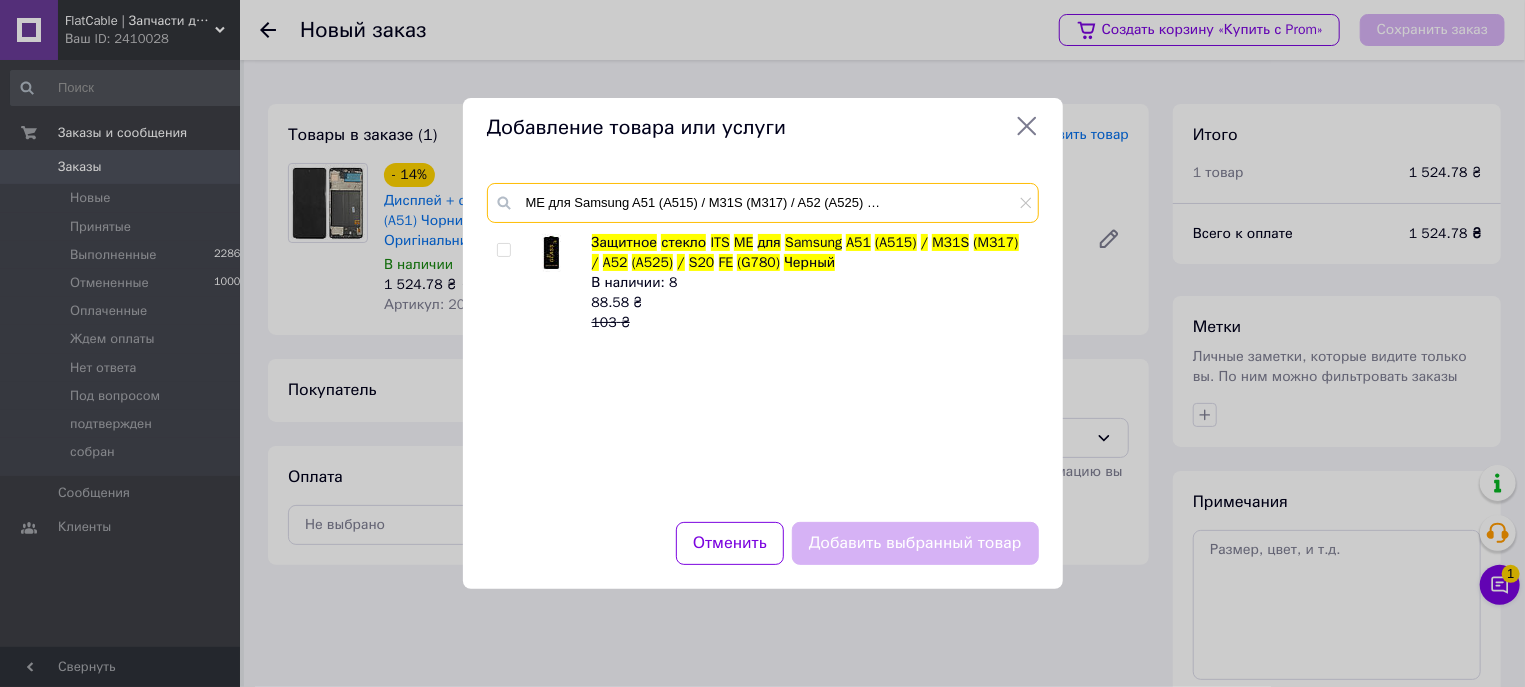 type on "Защитное стекло ITS ME для Samsung A51 (A515) / M31S (M317) / A52 (A525) / S20 FE (G780) Черный" 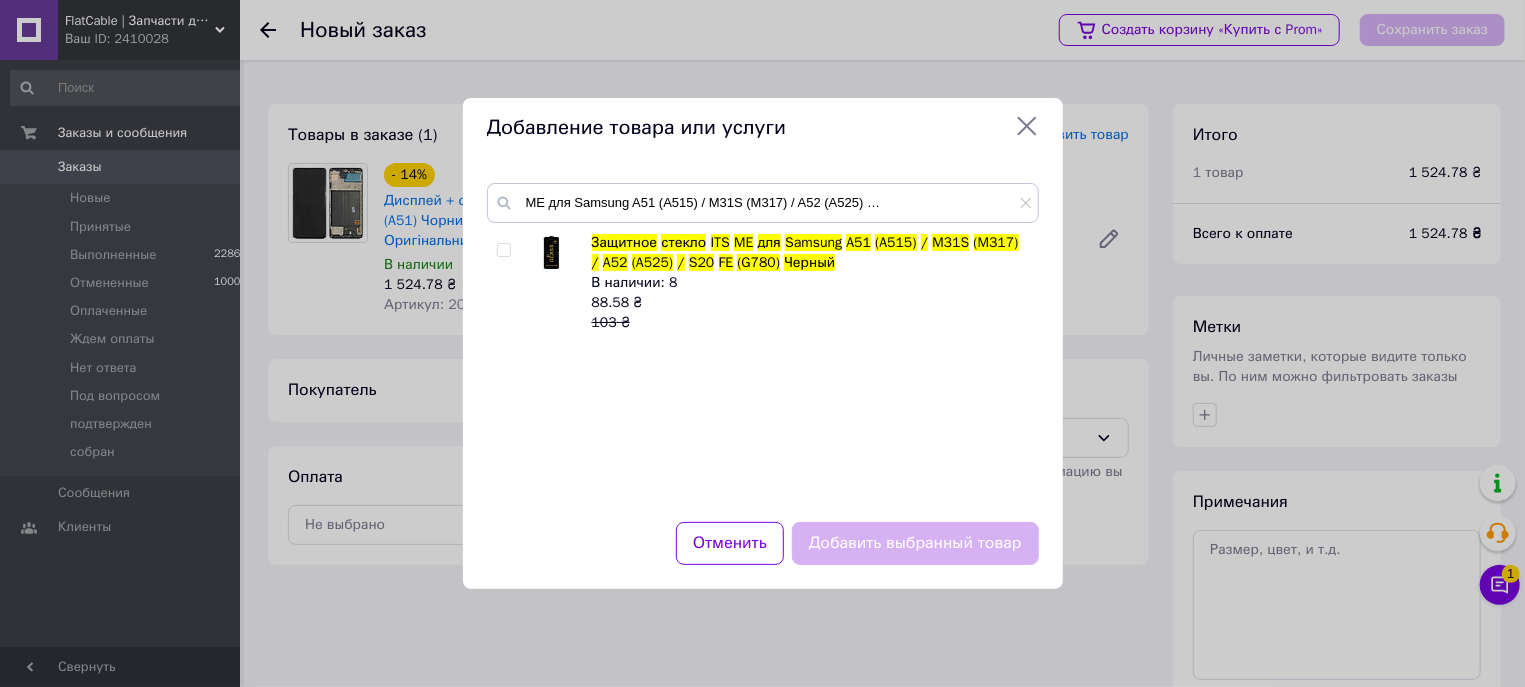 click at bounding box center [503, 250] 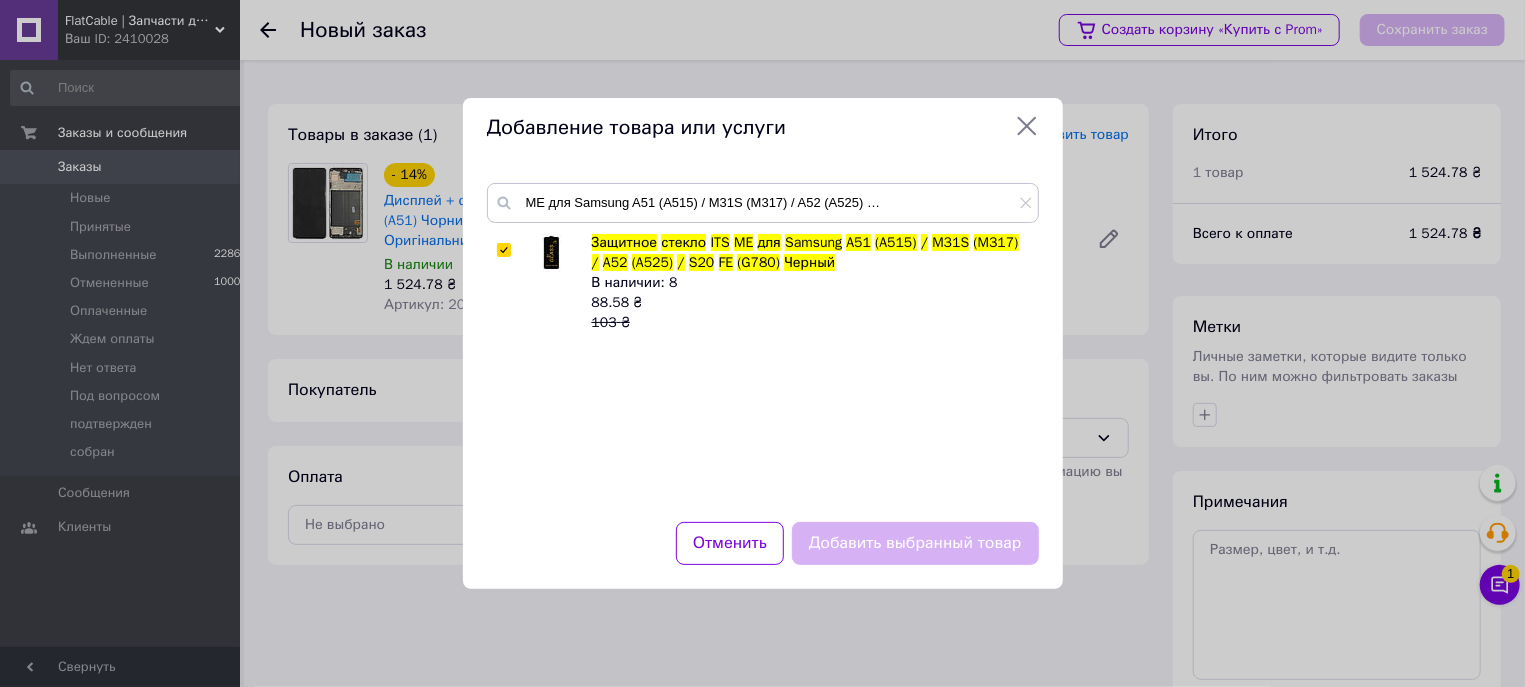 checkbox on "true" 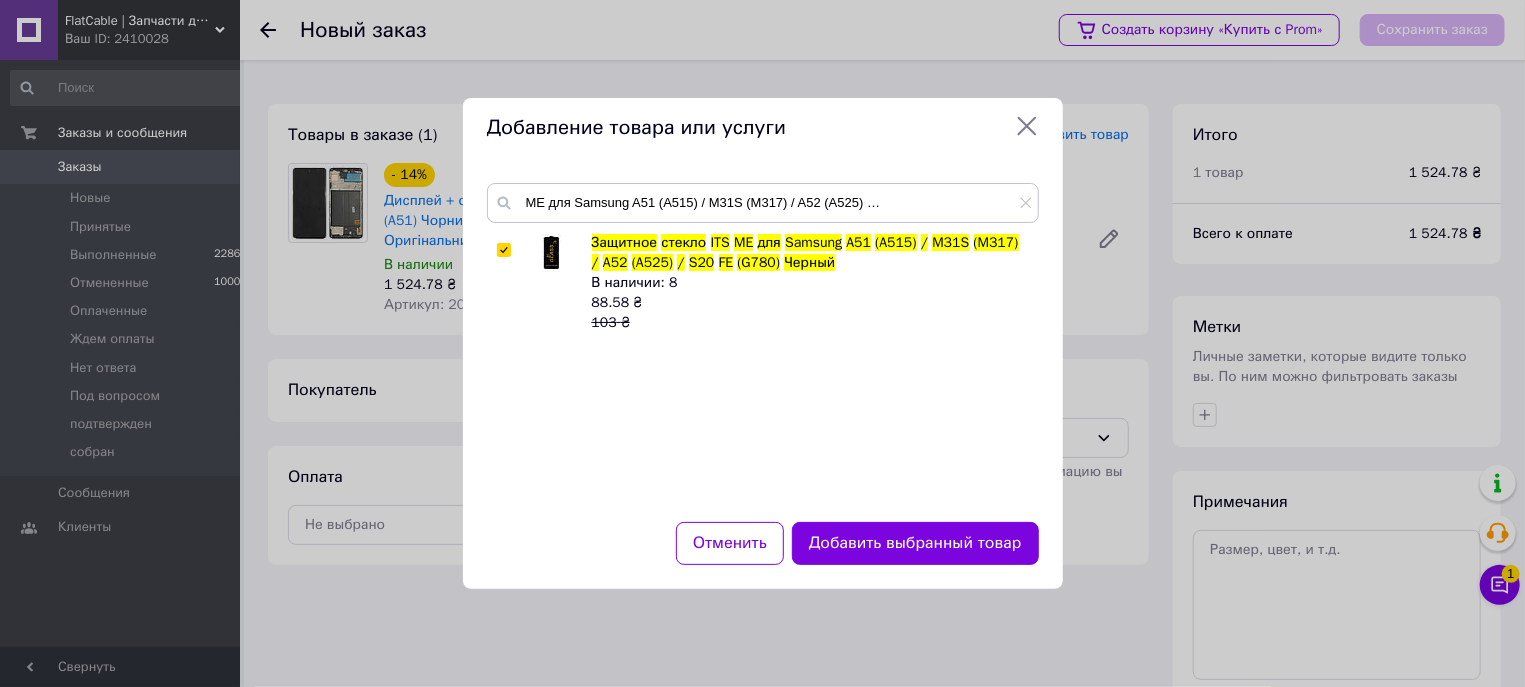 click on "Защитное   стекло   ITS   ME   для   Samsung   A51   (A515)   /   M31S   (M317)   /   A52   (A525)   /   S20   FE   (G780)   Черный В наличии: 8 88.58   ₴ 103   ₴" at bounding box center (762, 365) 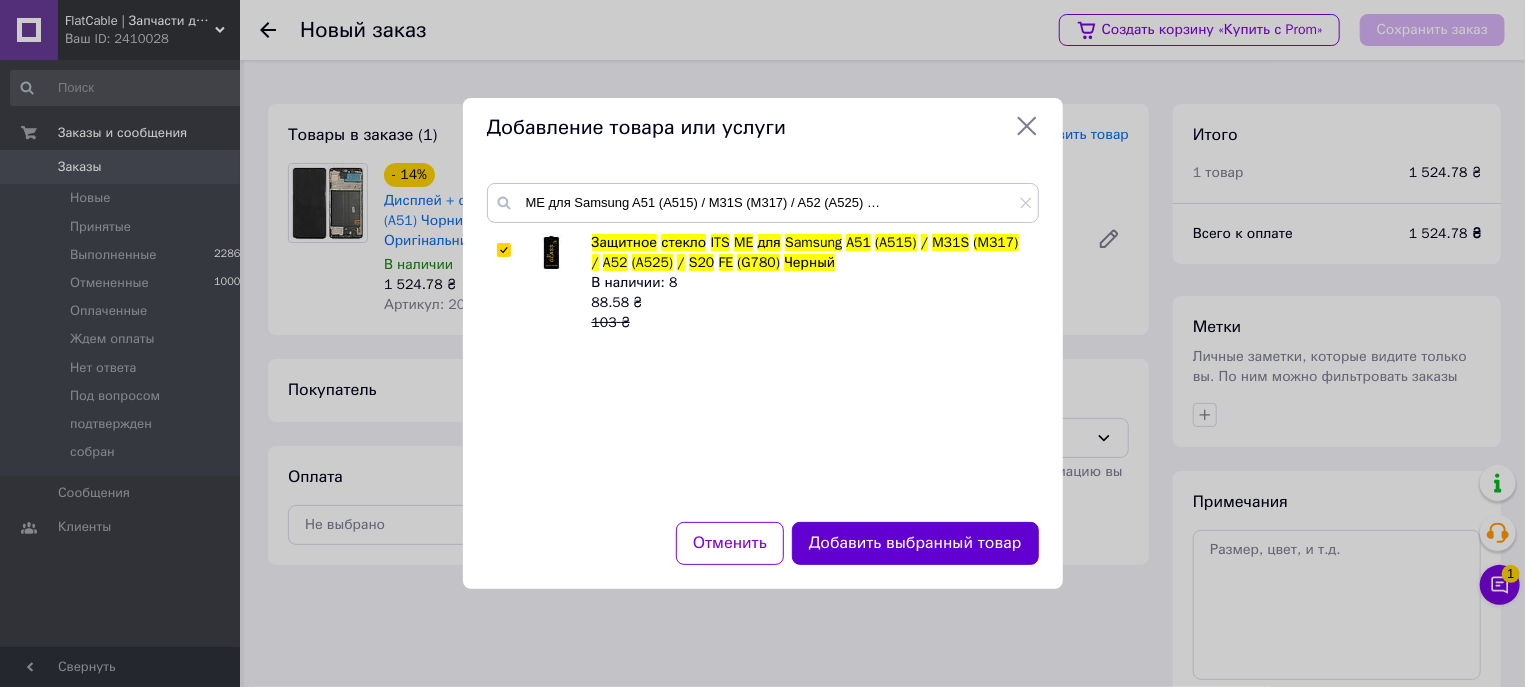 click on "Добавить выбранный товар" at bounding box center (915, 543) 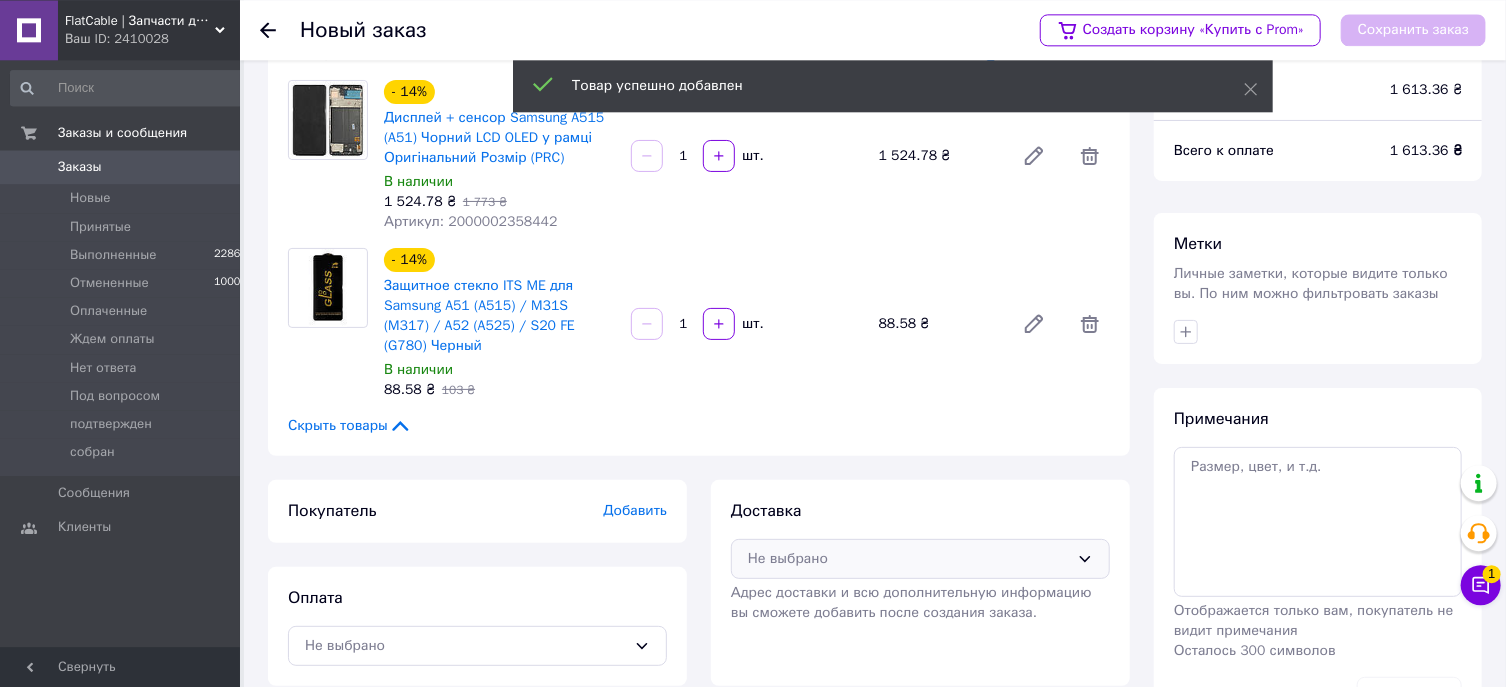 scroll, scrollTop: 157, scrollLeft: 0, axis: vertical 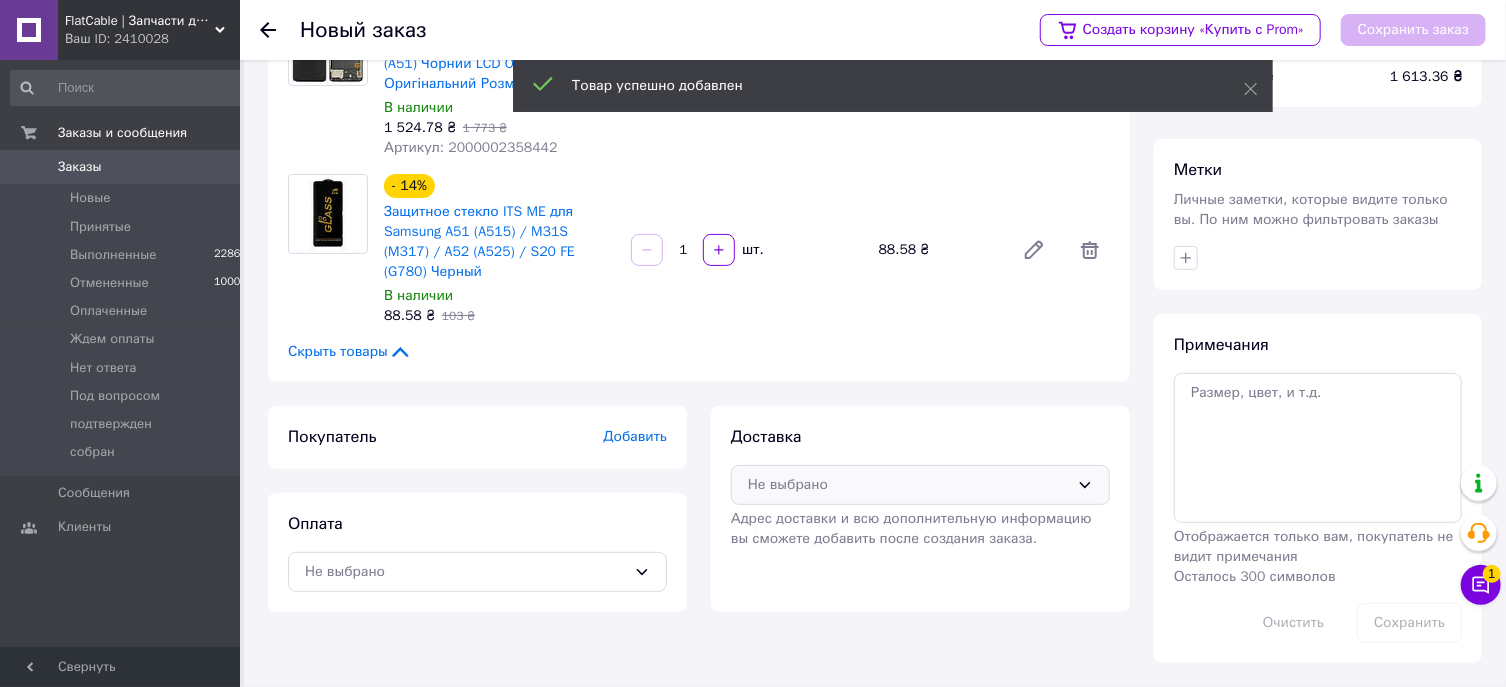 click on "Не выбрано" at bounding box center (920, 485) 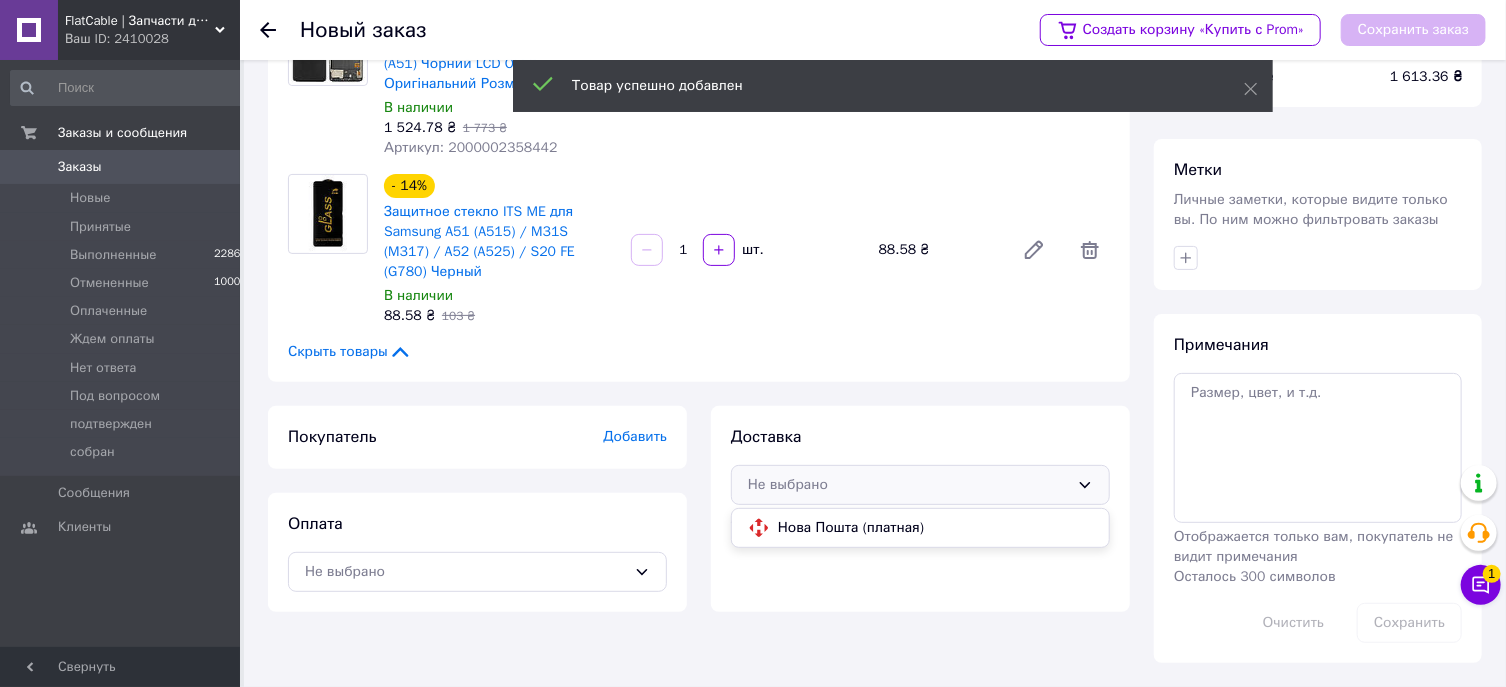 click on "Нова Пошта (платная)" at bounding box center [935, 528] 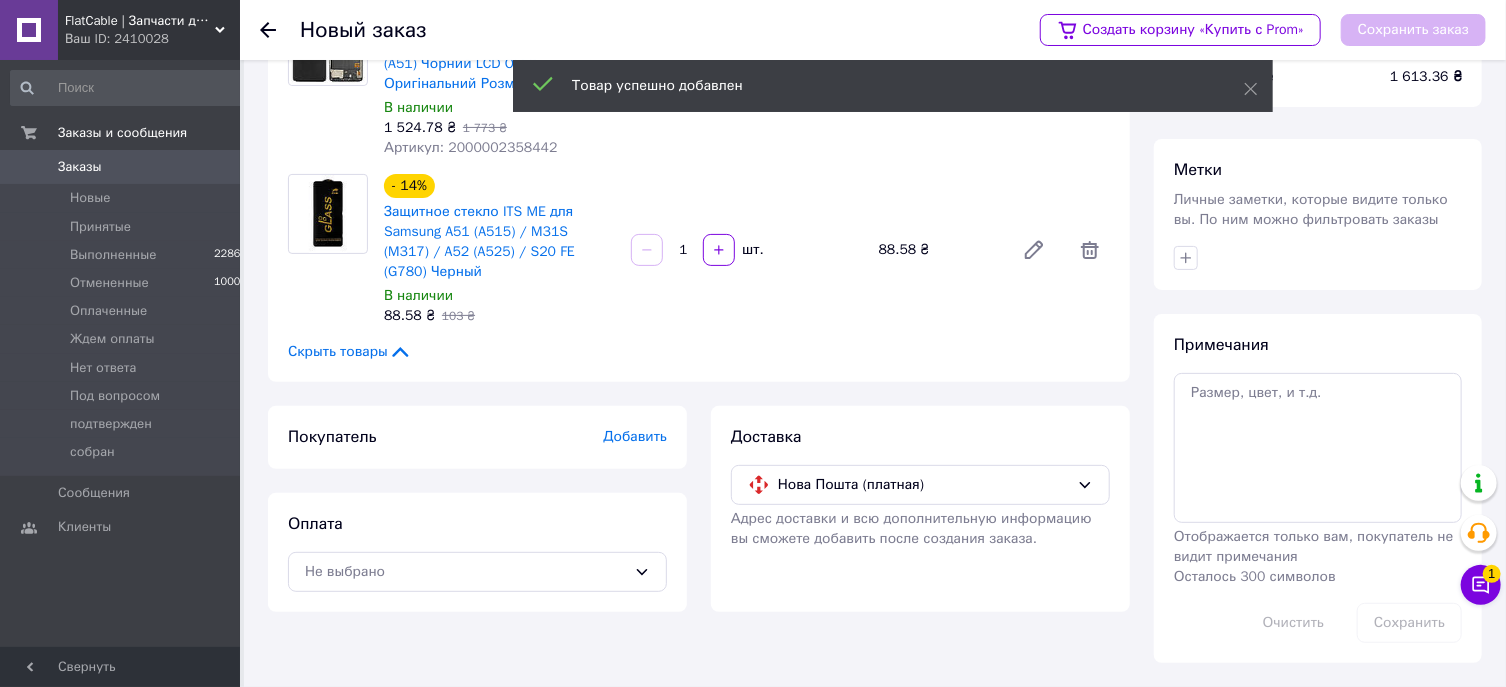 click on "Добавить" at bounding box center (635, 436) 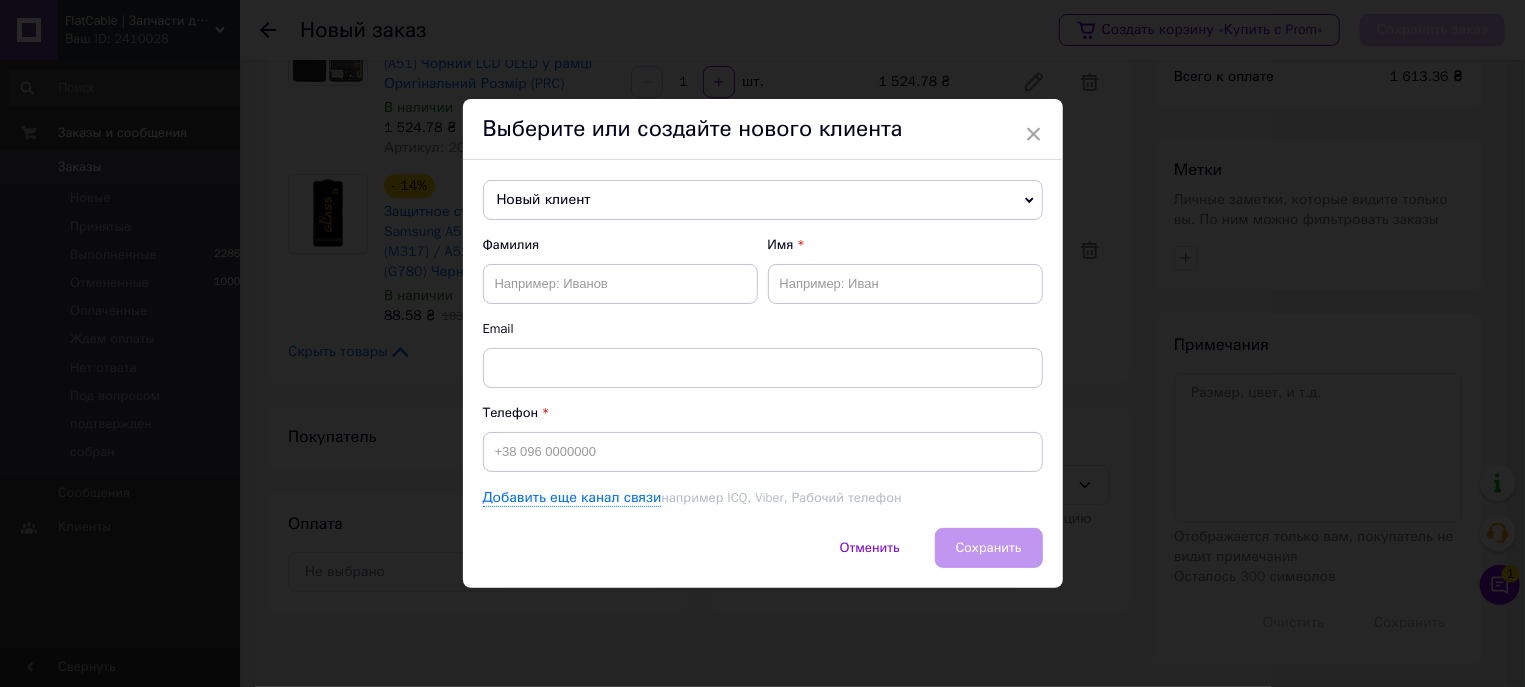 click on "Email" at bounding box center (763, 329) 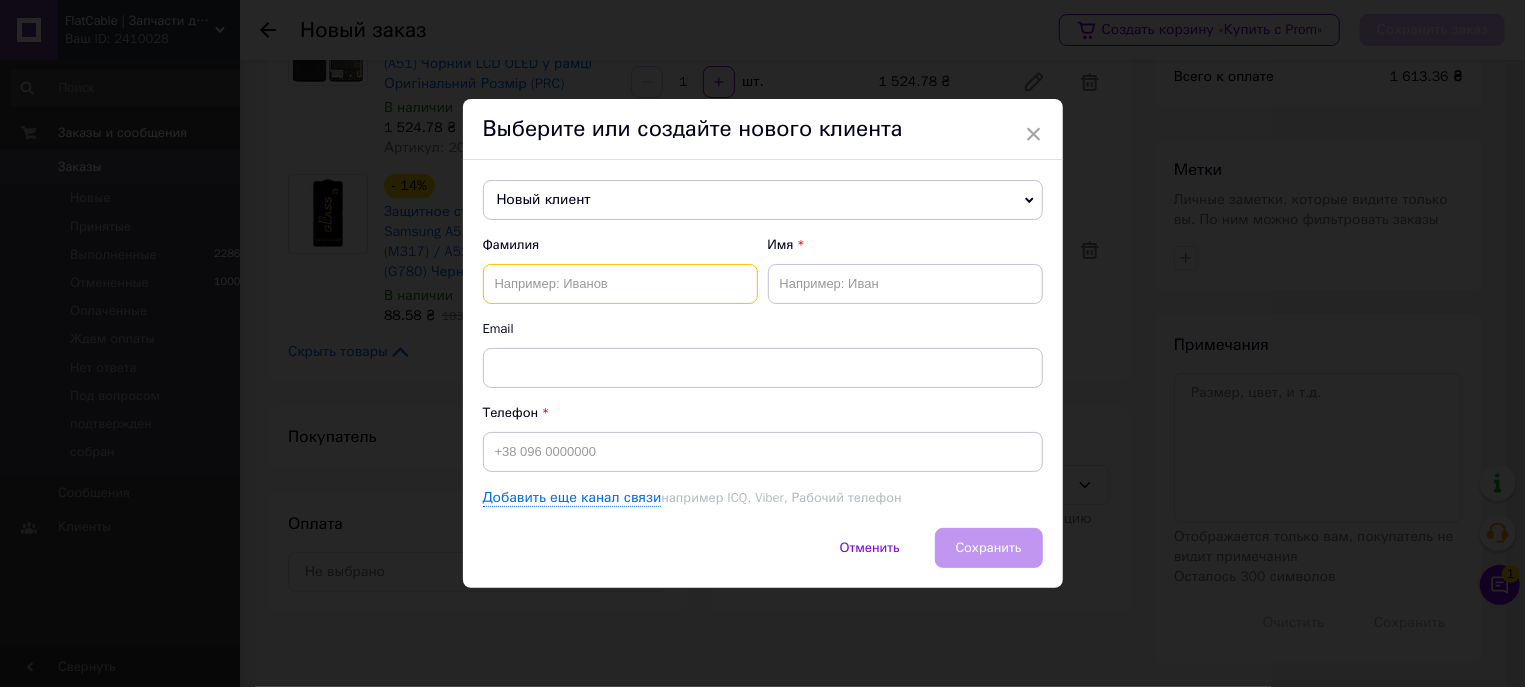 click at bounding box center (620, 284) 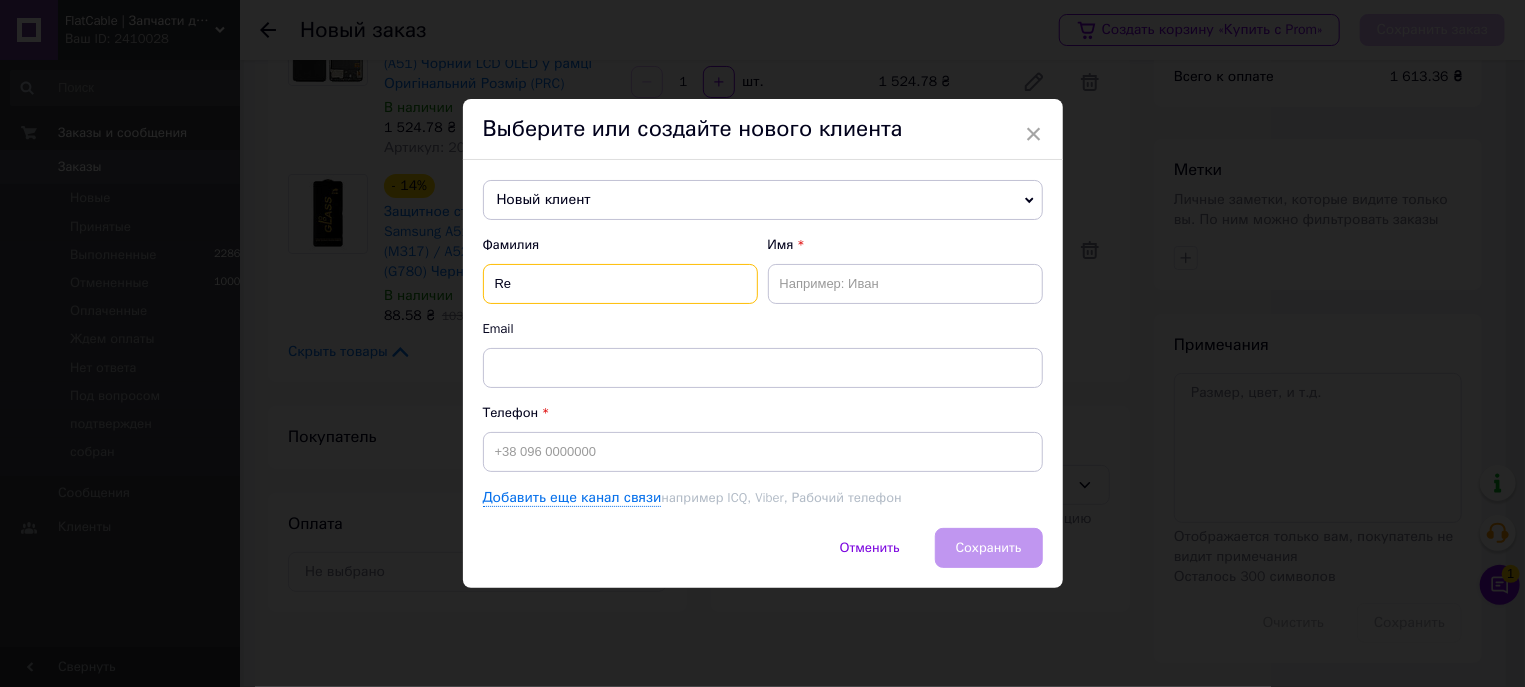 type on "R" 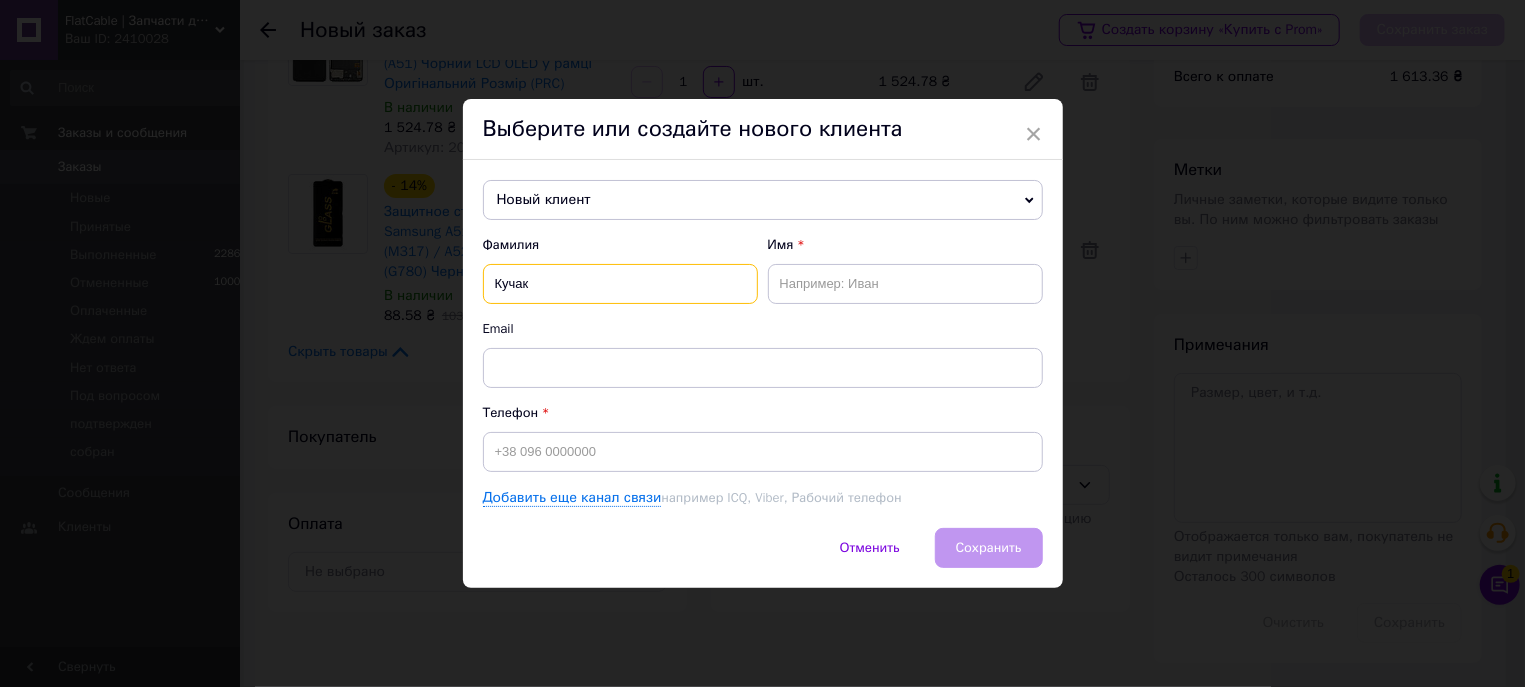 type on "Кучак" 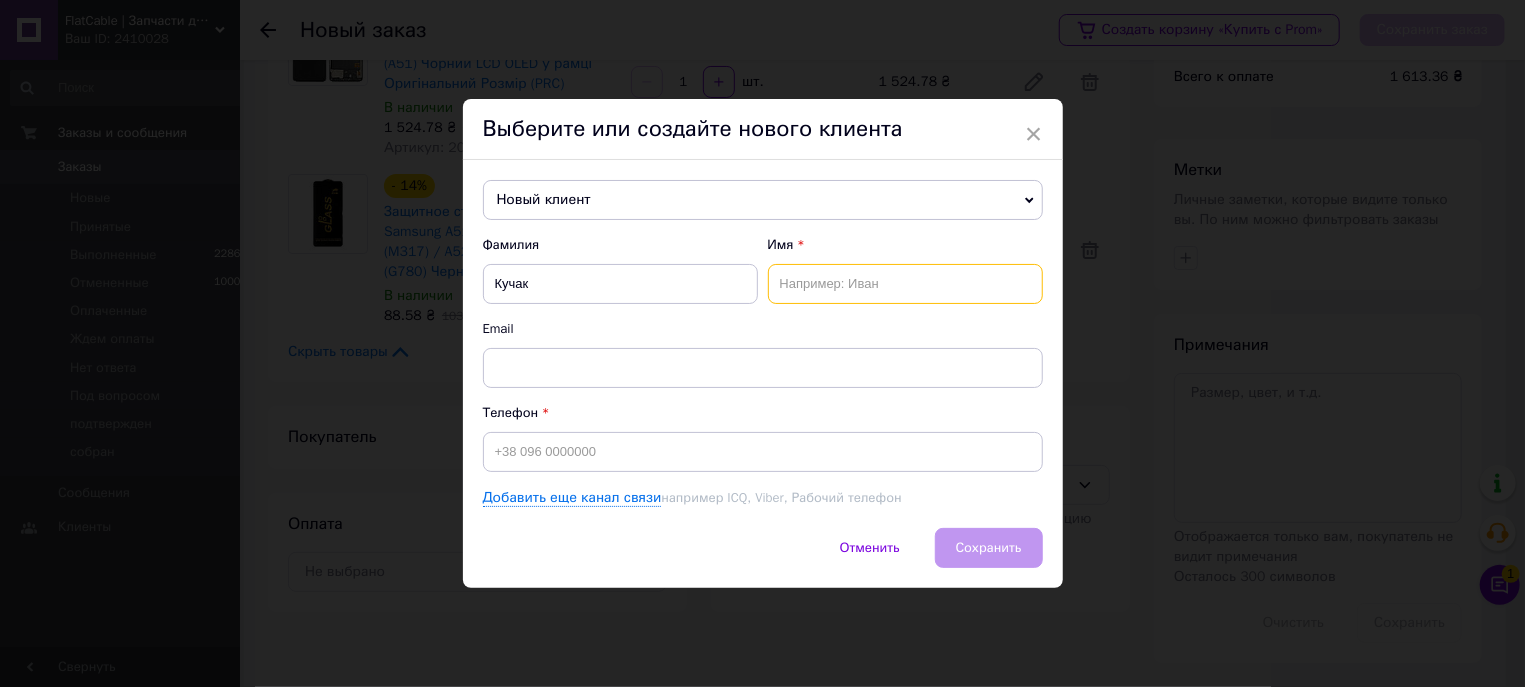 click at bounding box center [905, 284] 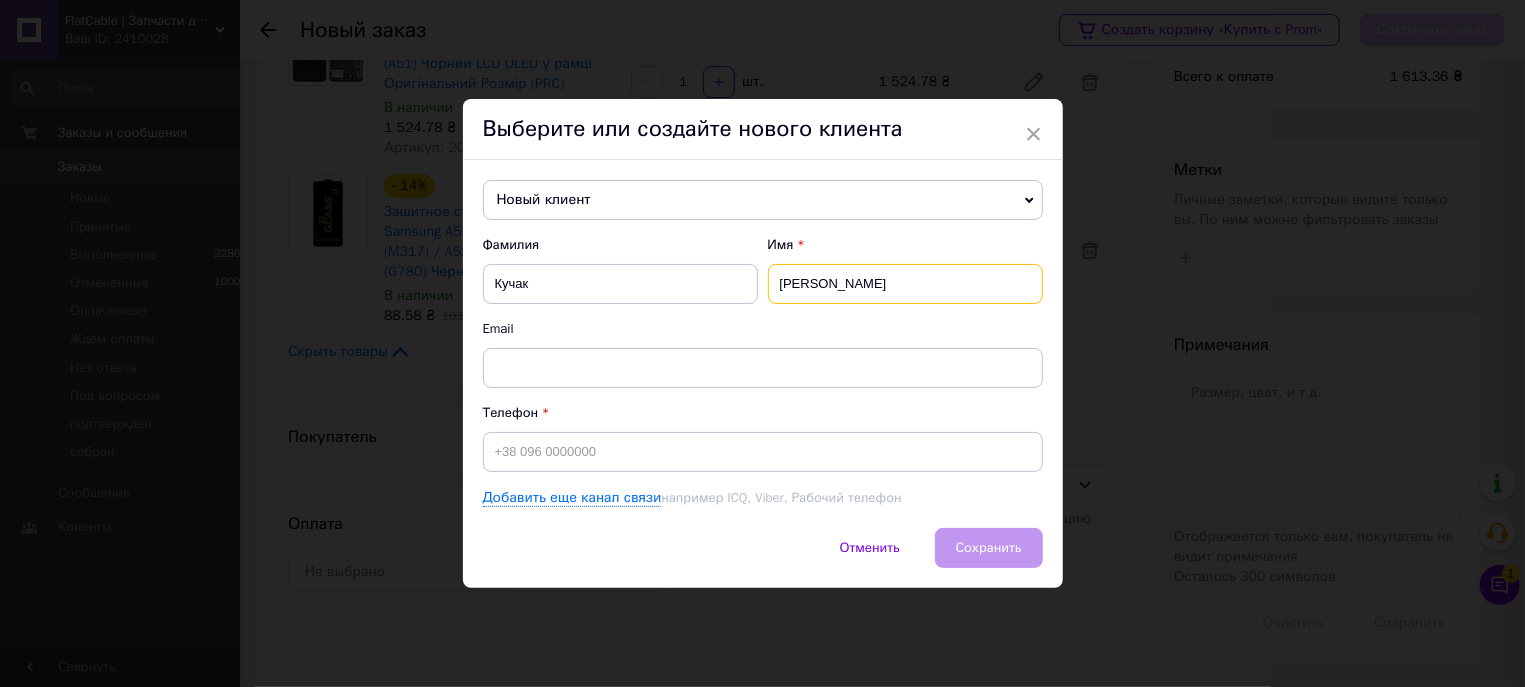 type on "Володимир" 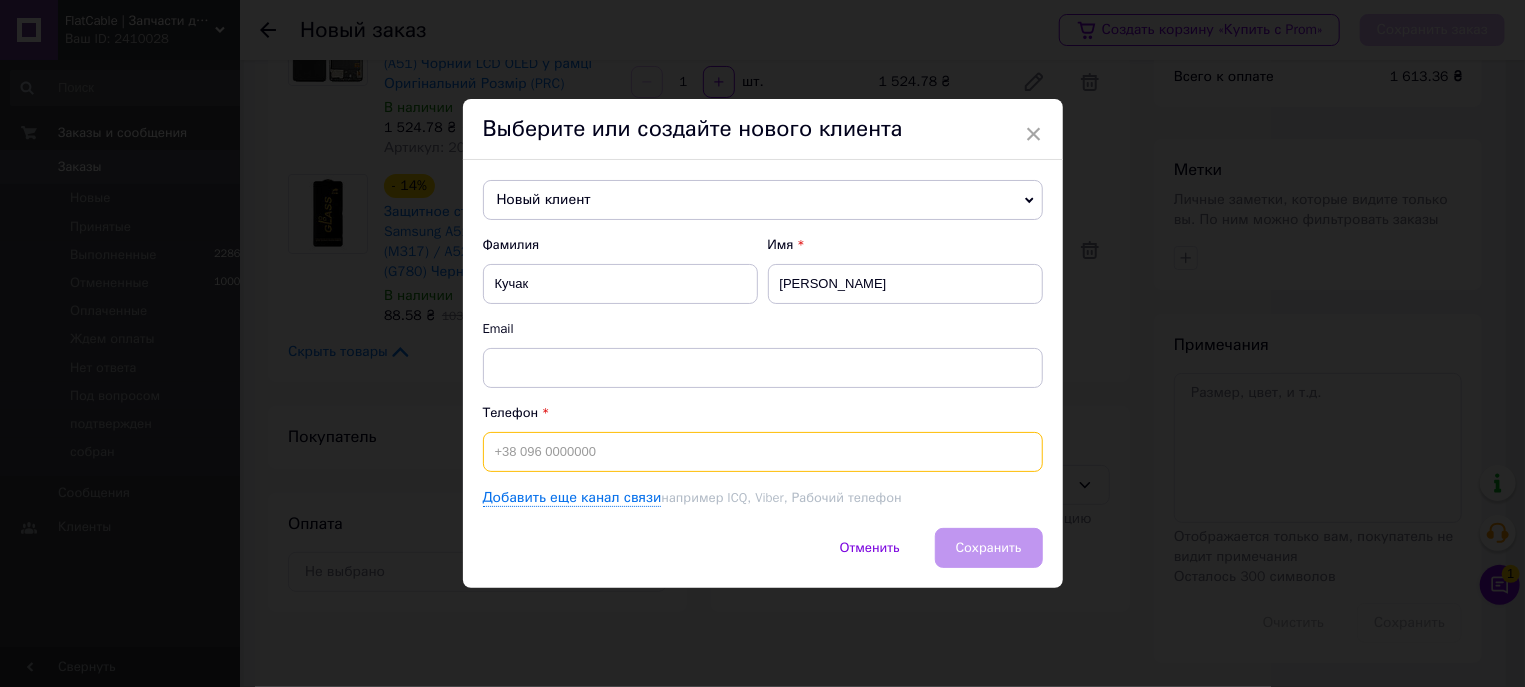 click at bounding box center [763, 452] 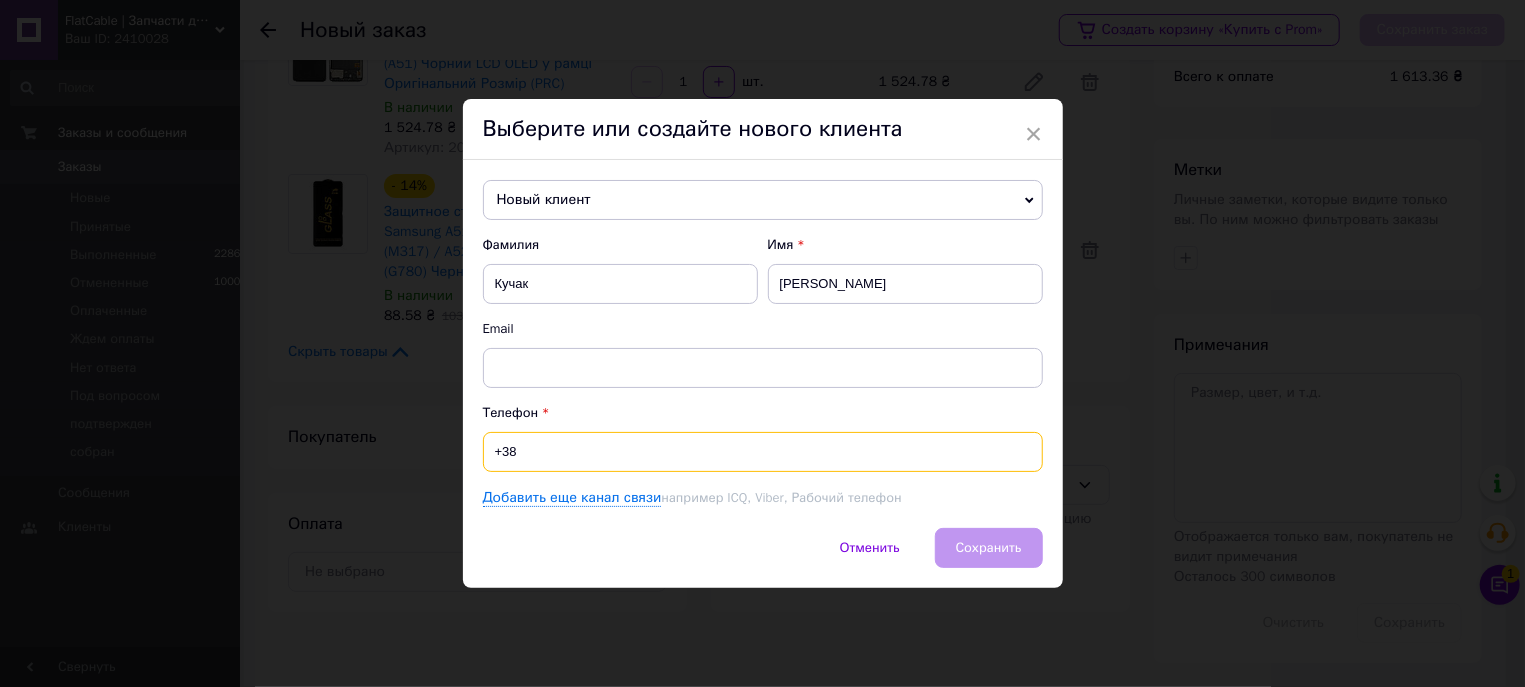 paste on "0963561953" 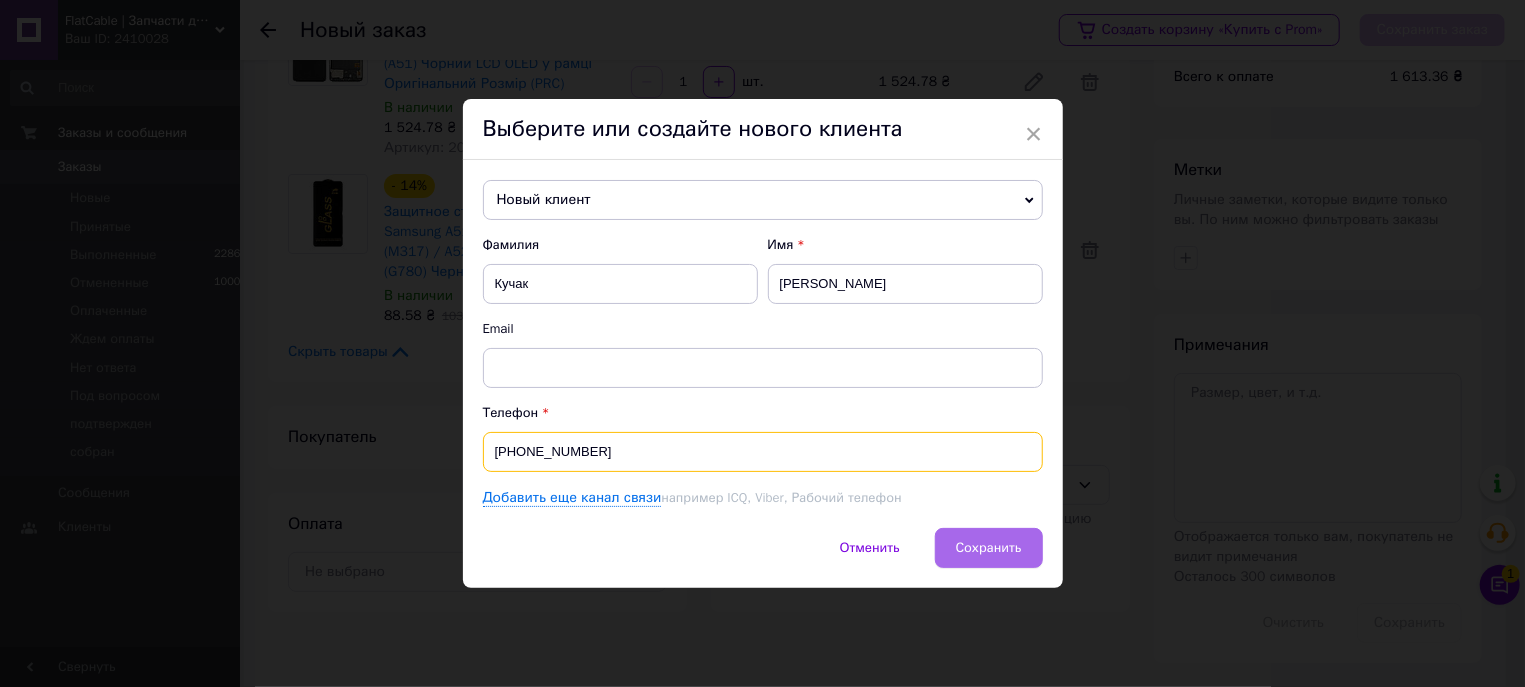 type on "[PHONE_NUMBER]" 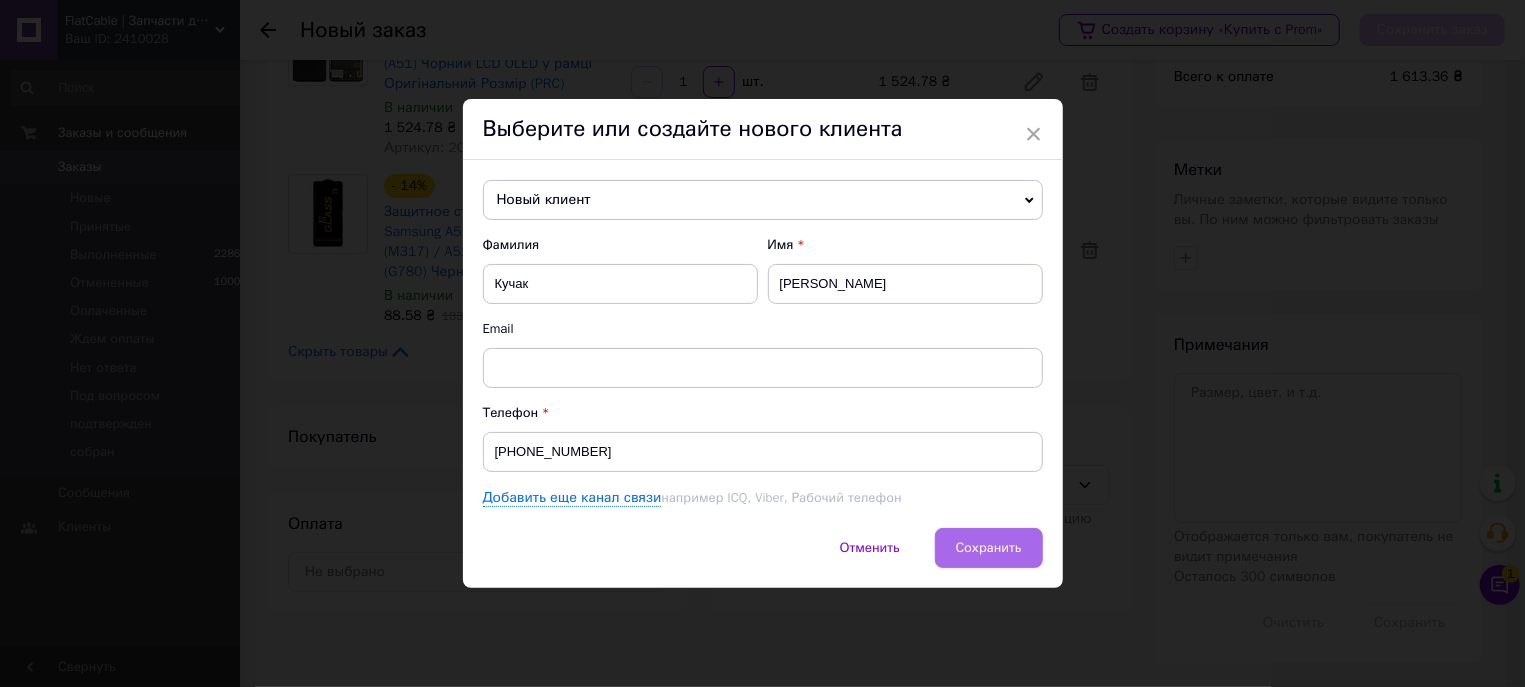 click on "Сохранить" at bounding box center (989, 548) 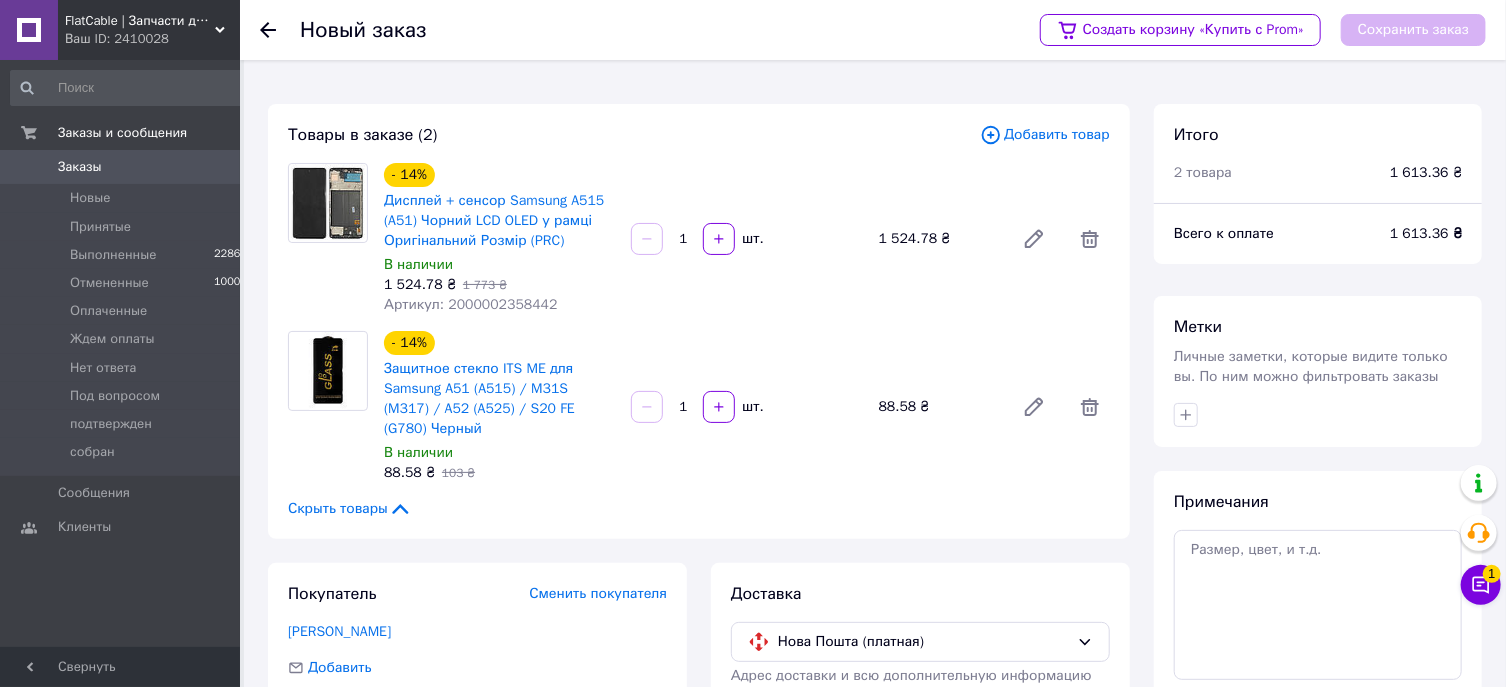 scroll, scrollTop: 235, scrollLeft: 0, axis: vertical 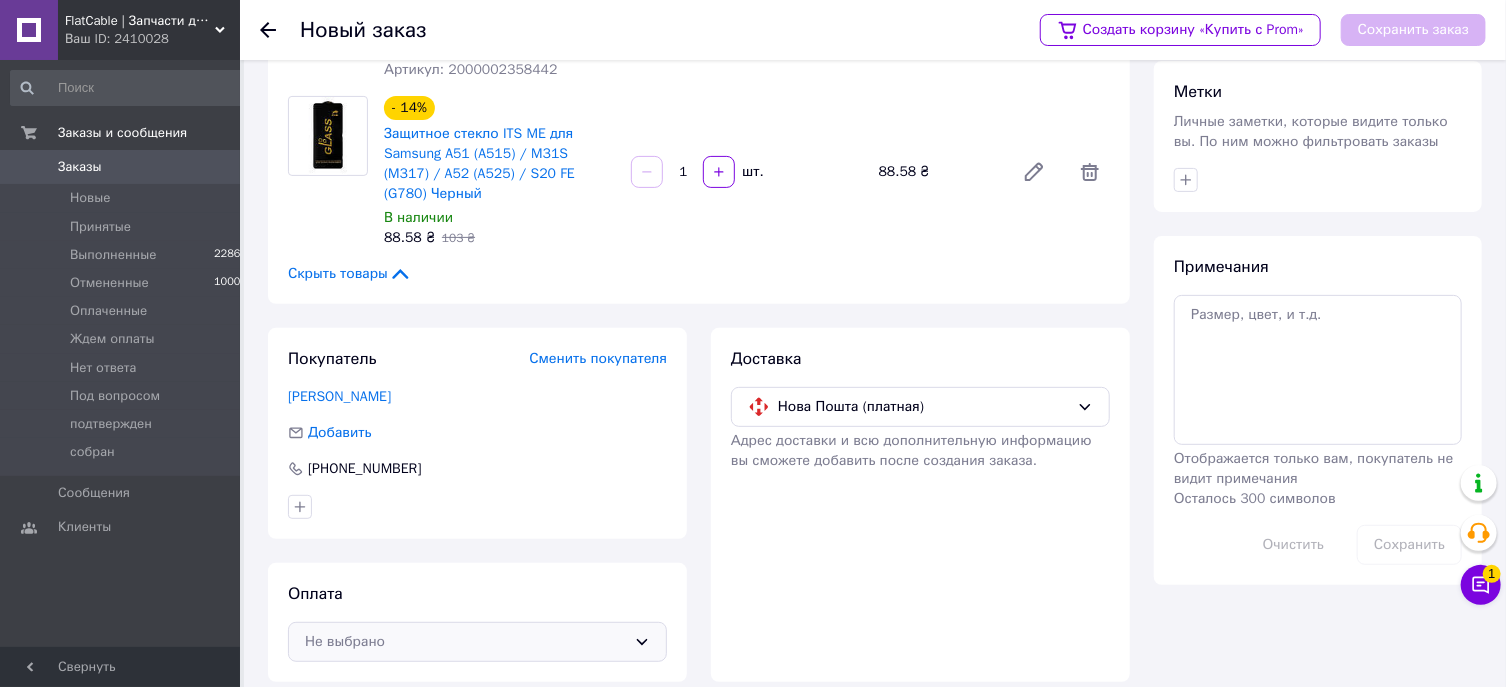click on "Не выбрано" at bounding box center (477, 642) 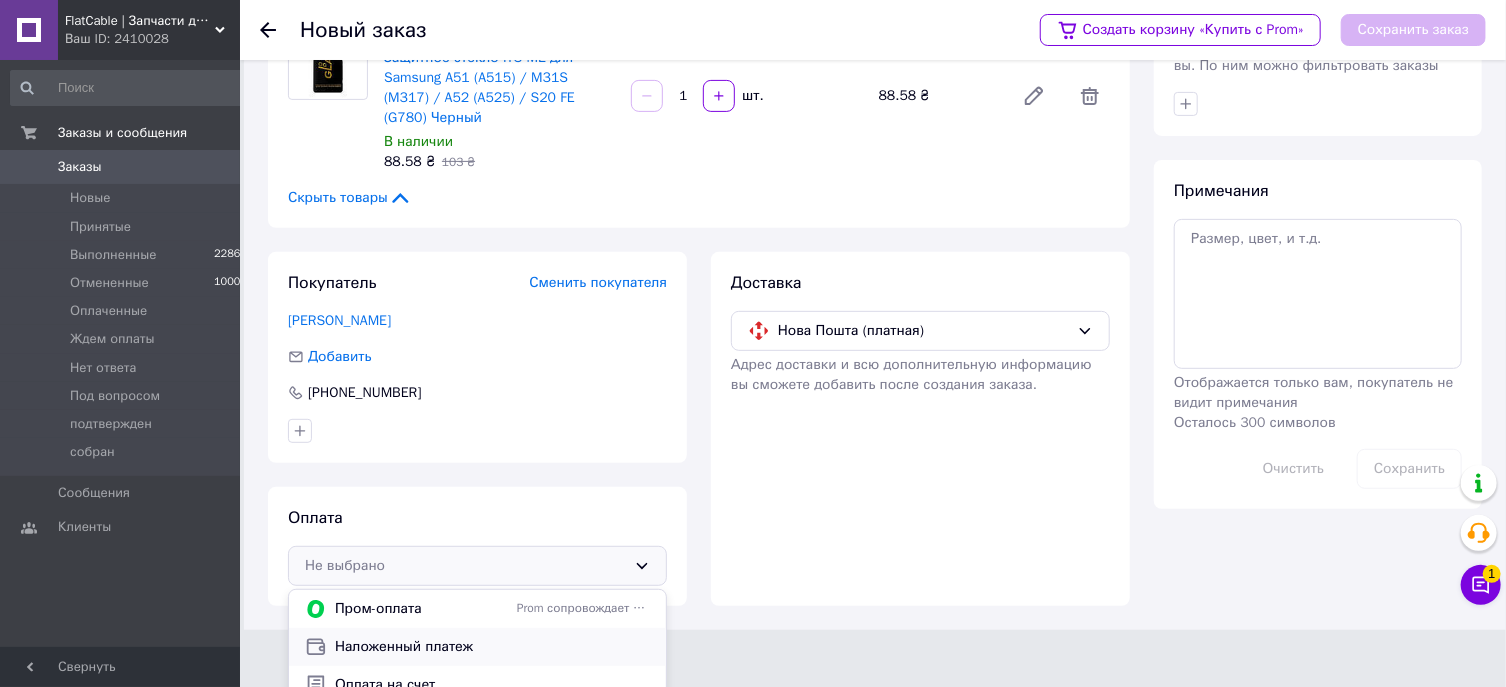 click on "Наложенный платеж" at bounding box center [477, 647] 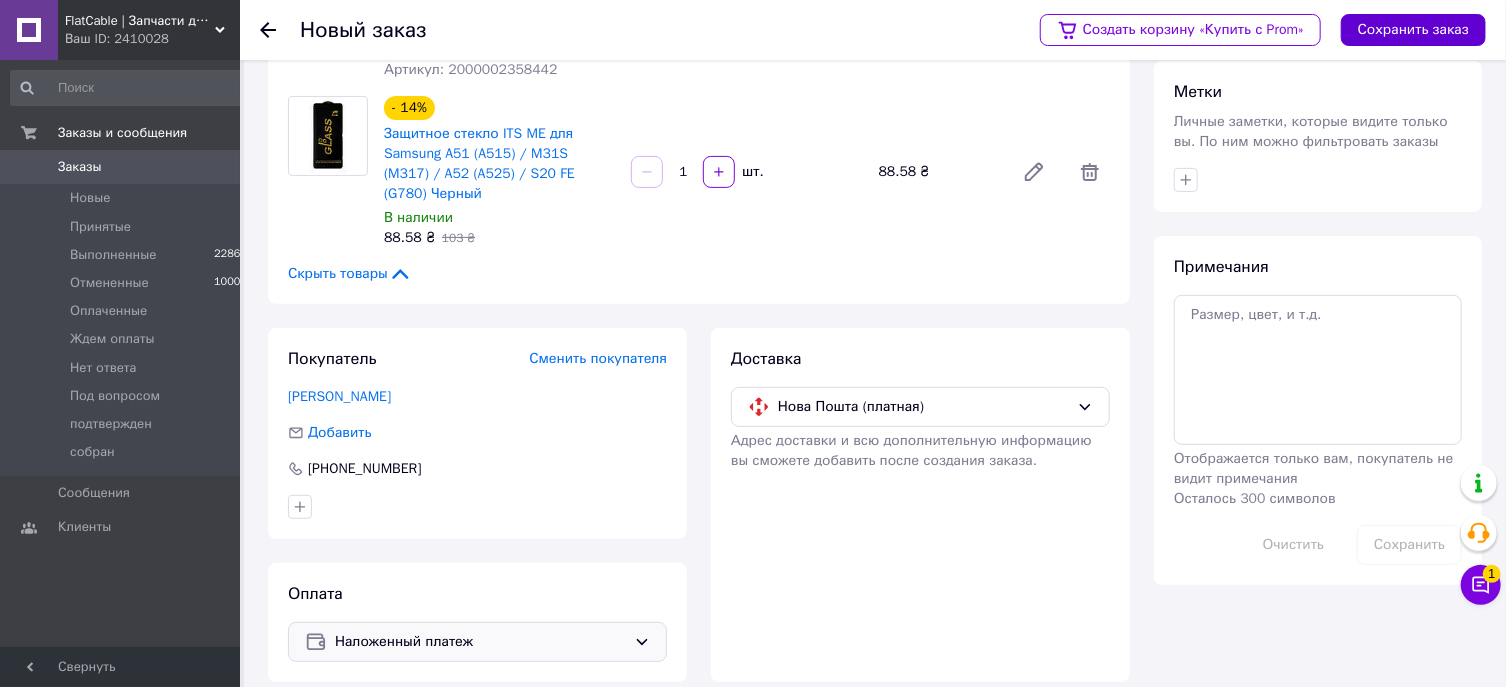 click on "Сохранить заказ" at bounding box center [1413, 30] 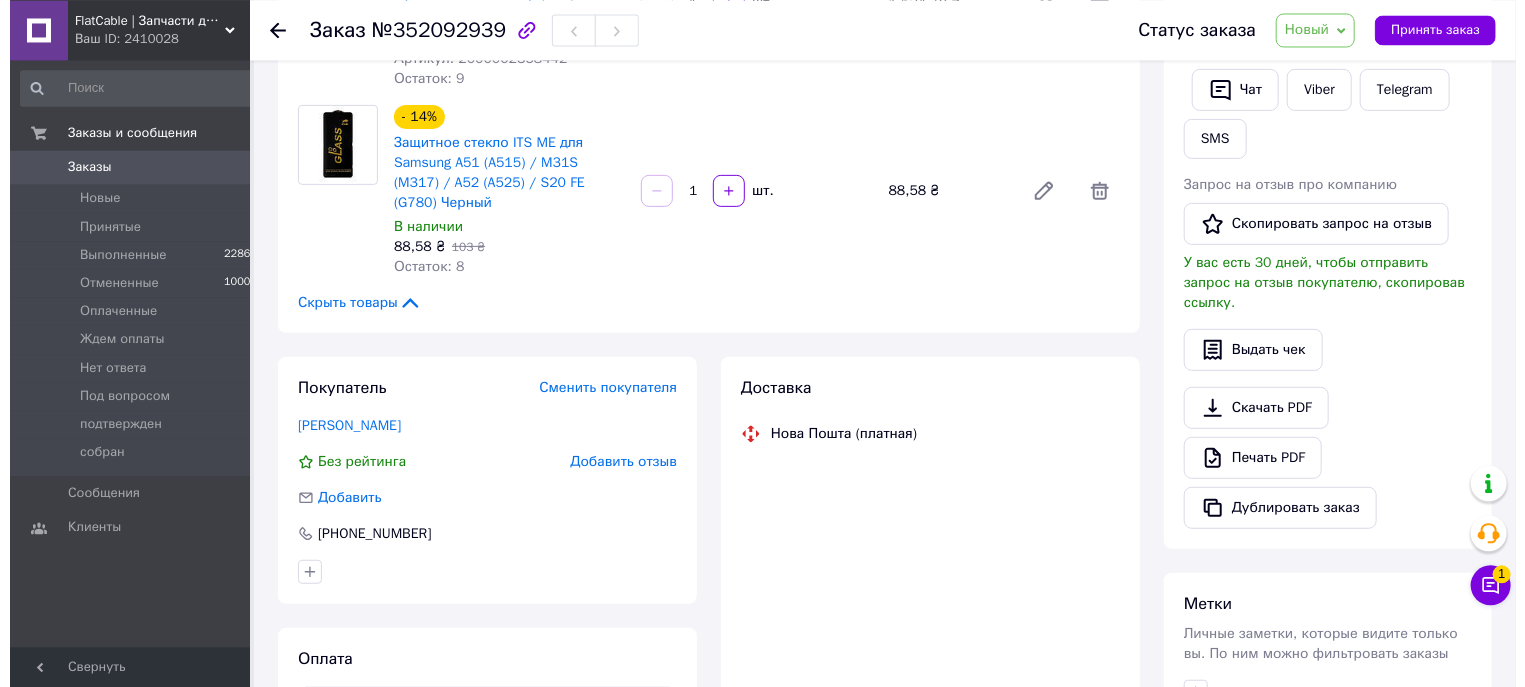 scroll, scrollTop: 442, scrollLeft: 0, axis: vertical 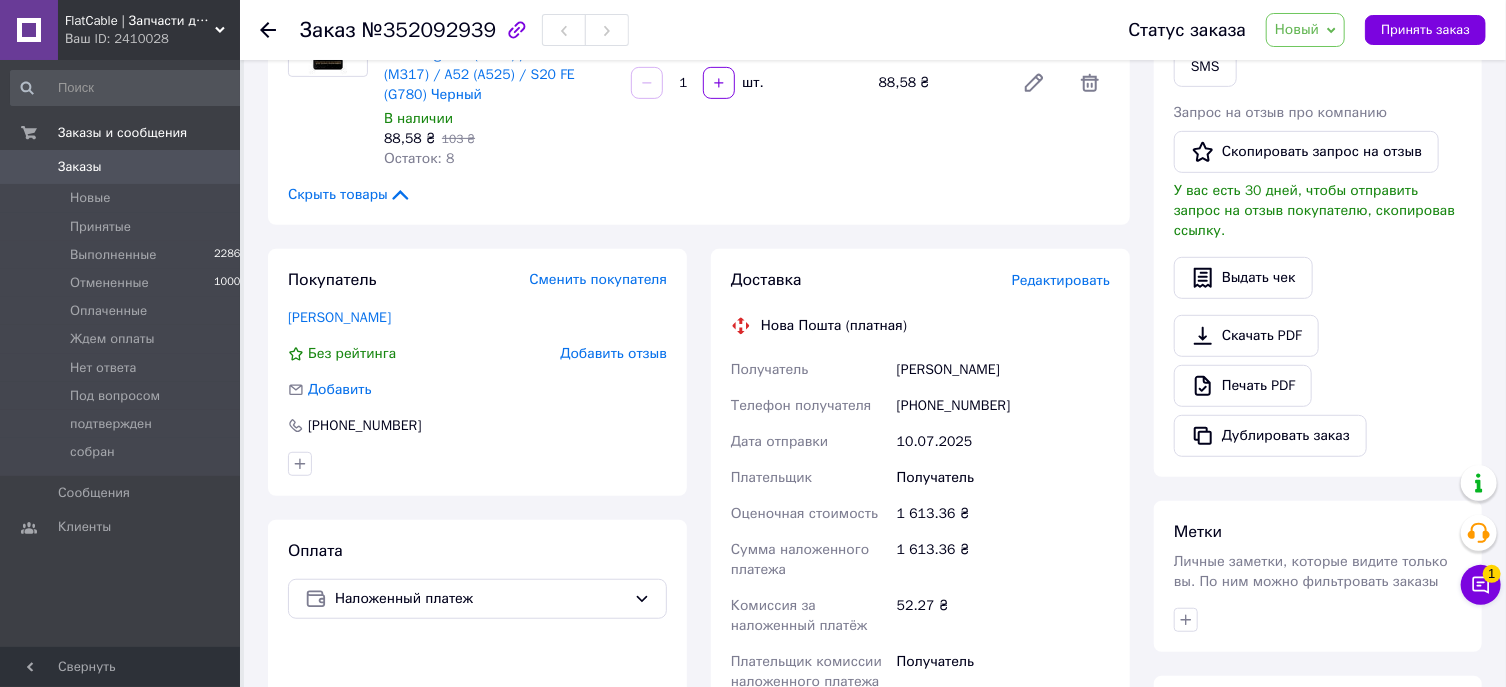 click on "Редактировать" at bounding box center (1061, 280) 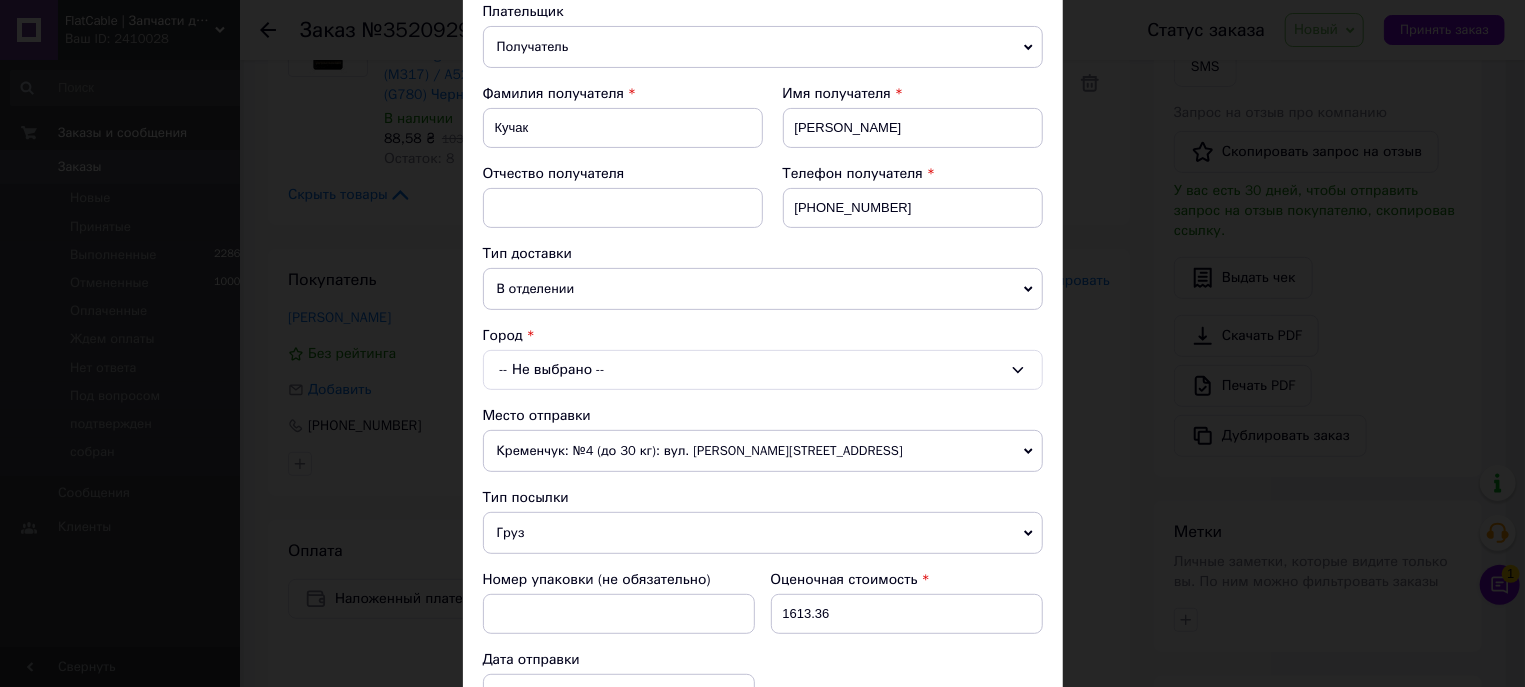 scroll, scrollTop: 342, scrollLeft: 0, axis: vertical 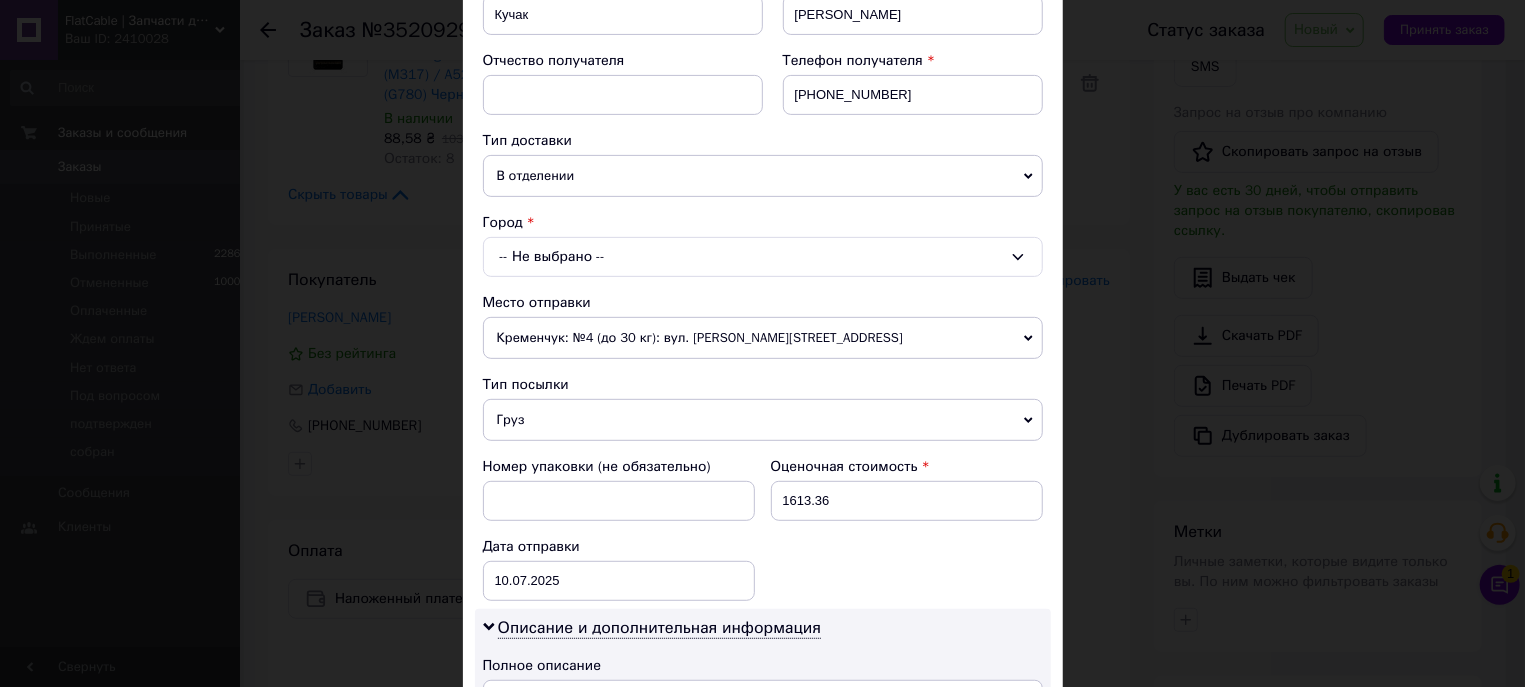 click on "-- Не выбрано --" at bounding box center (763, 257) 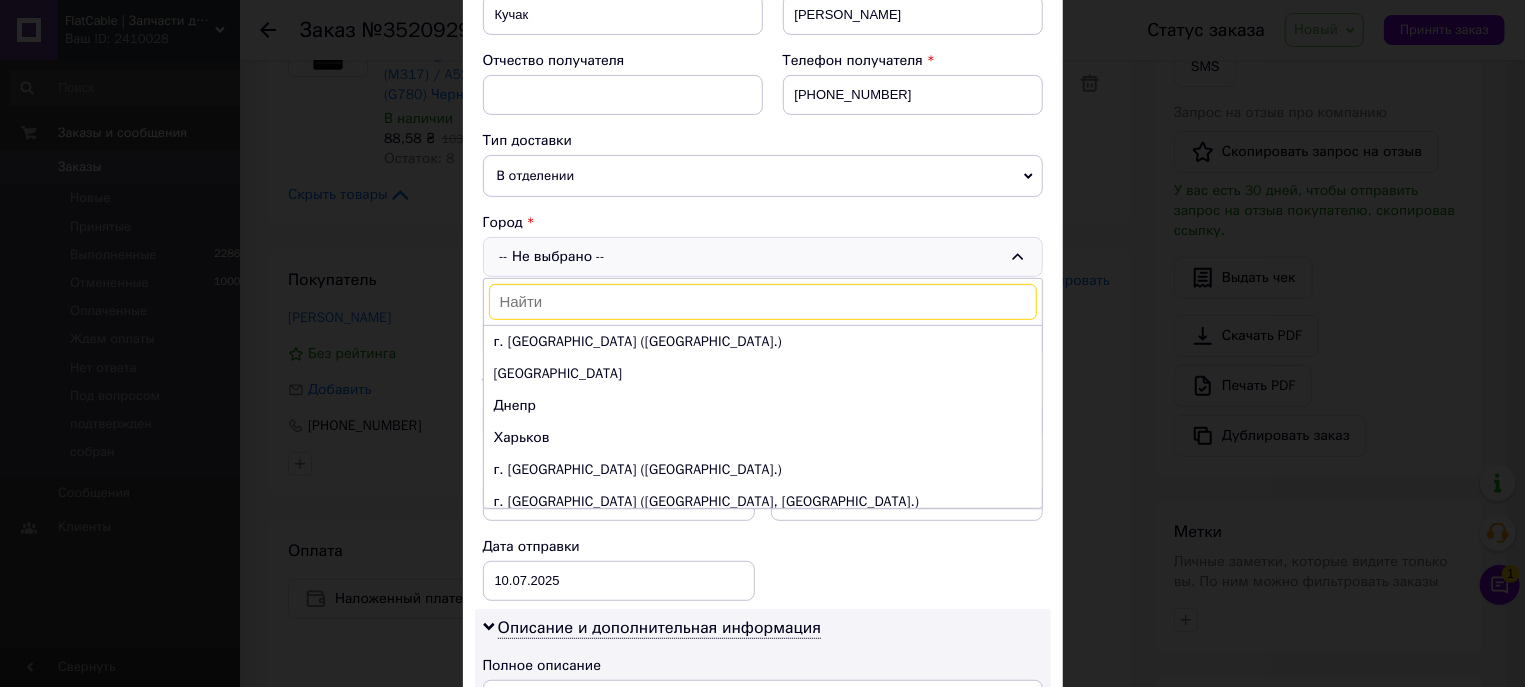 click at bounding box center [763, 302] 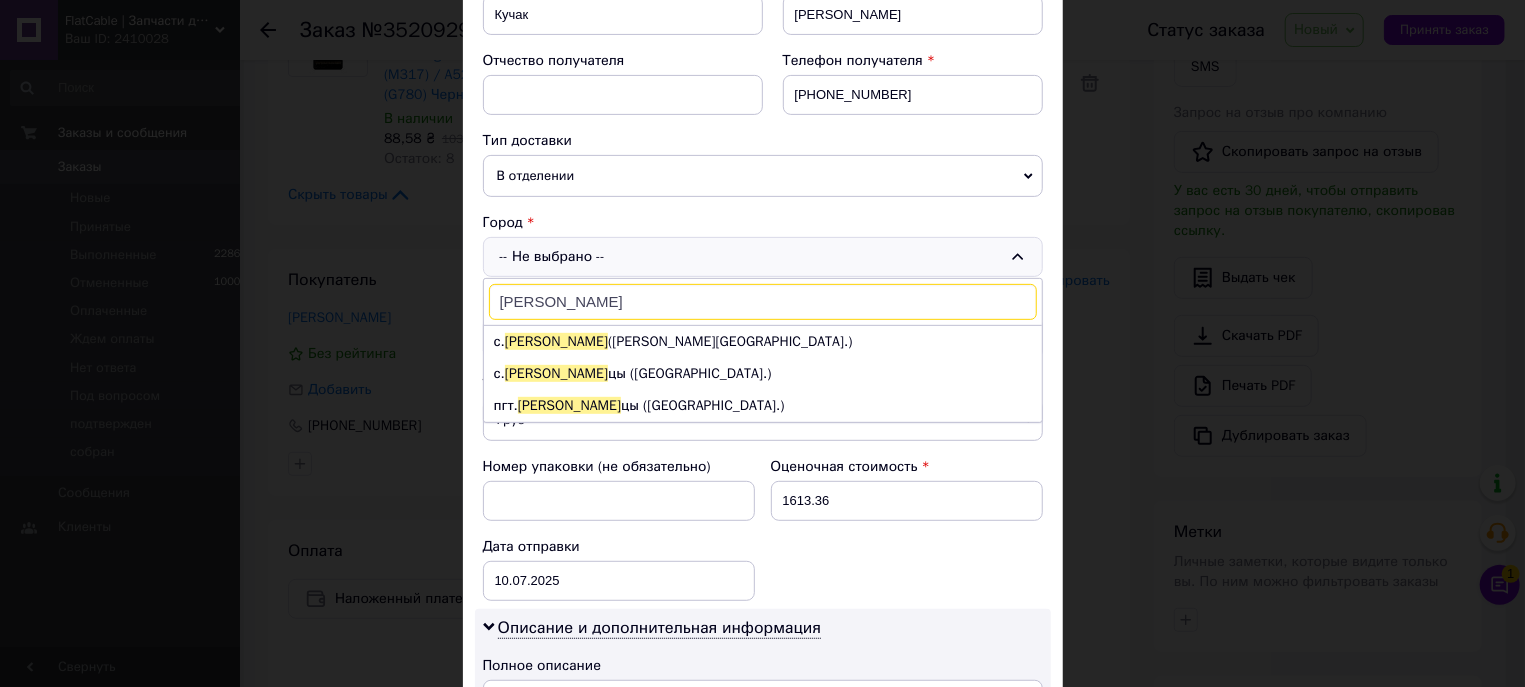 click on "микулин" at bounding box center [763, 302] 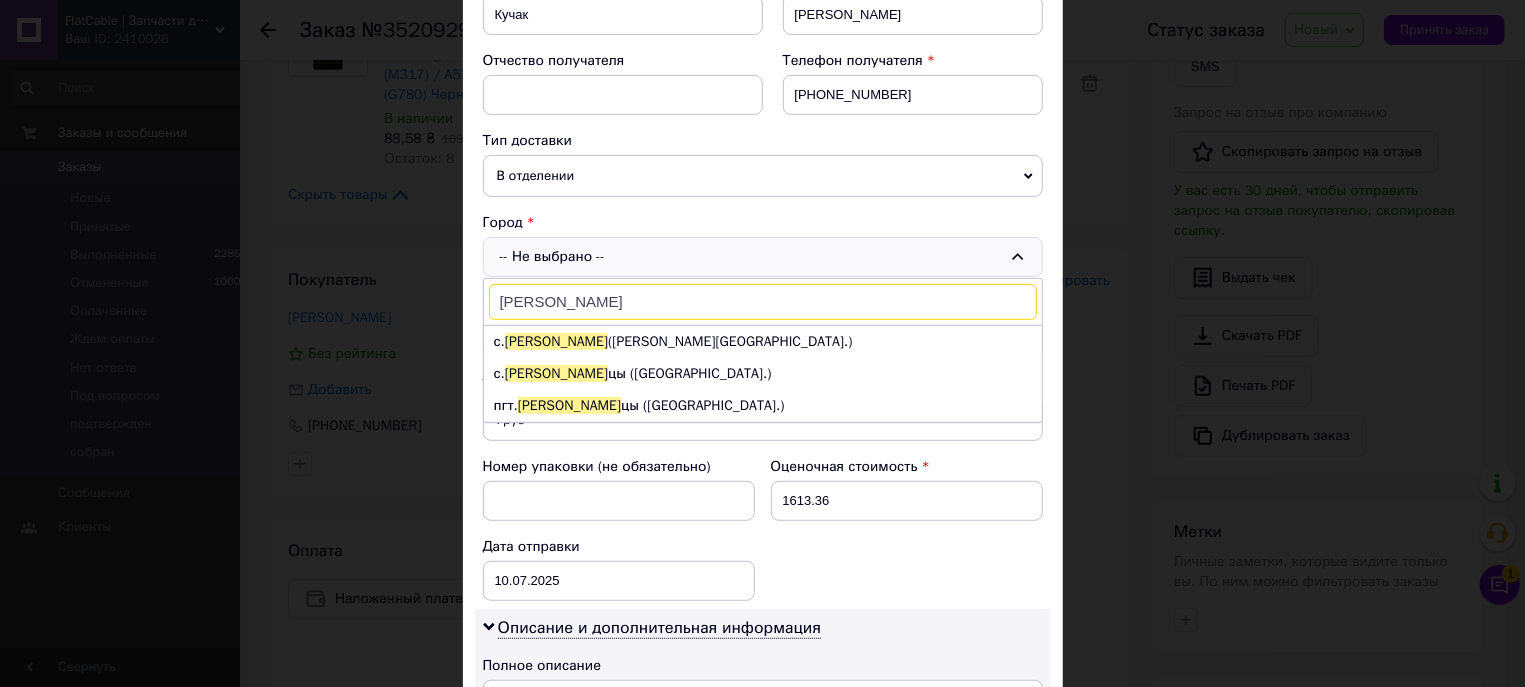 click on "микулин" at bounding box center [763, 302] 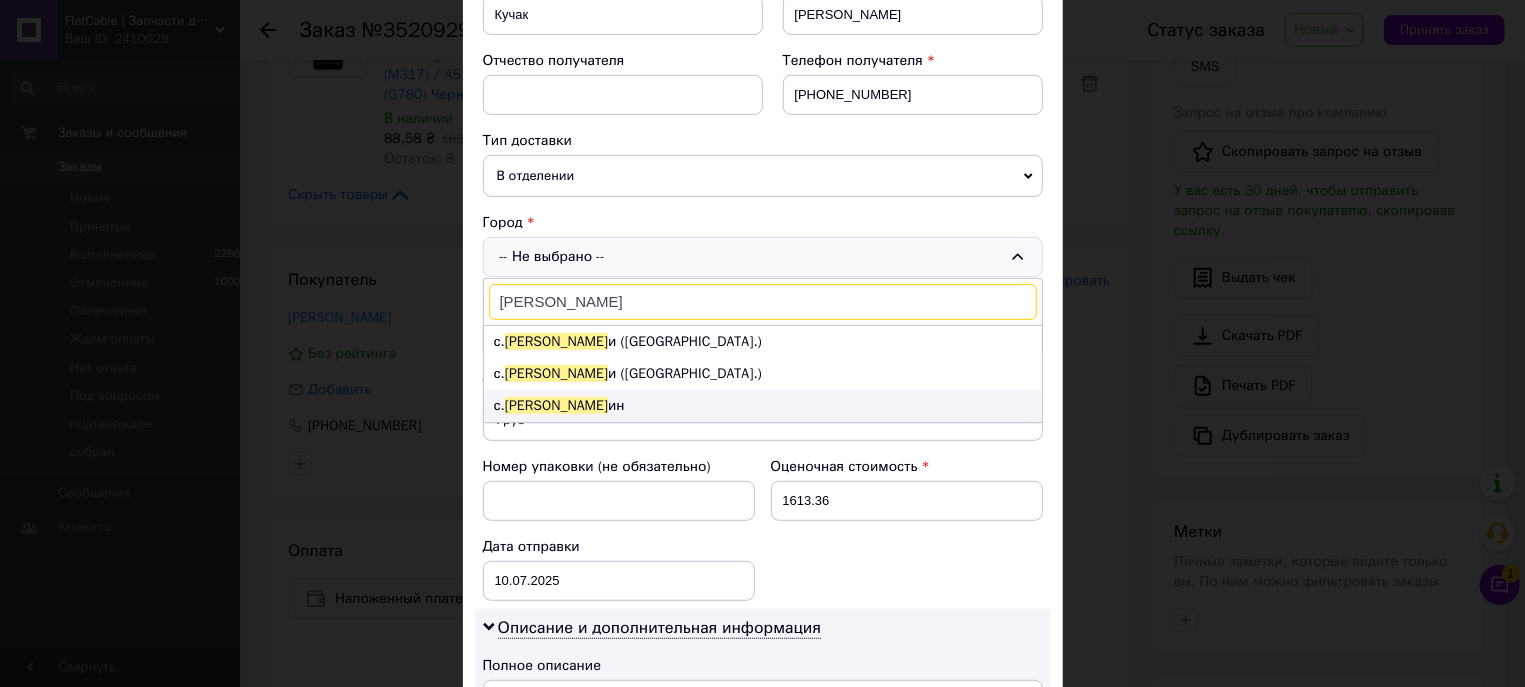 type on "микулич" 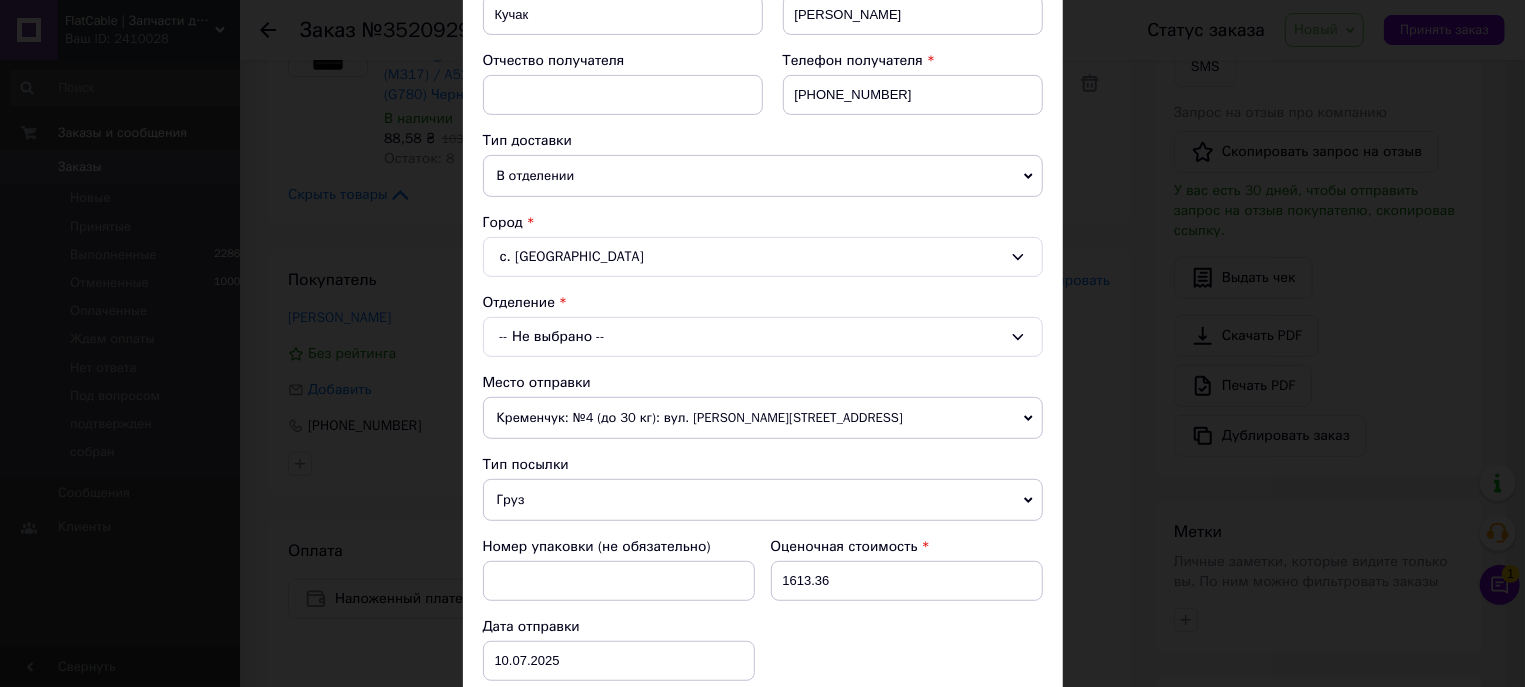 click on "-- Не выбрано --" at bounding box center [763, 337] 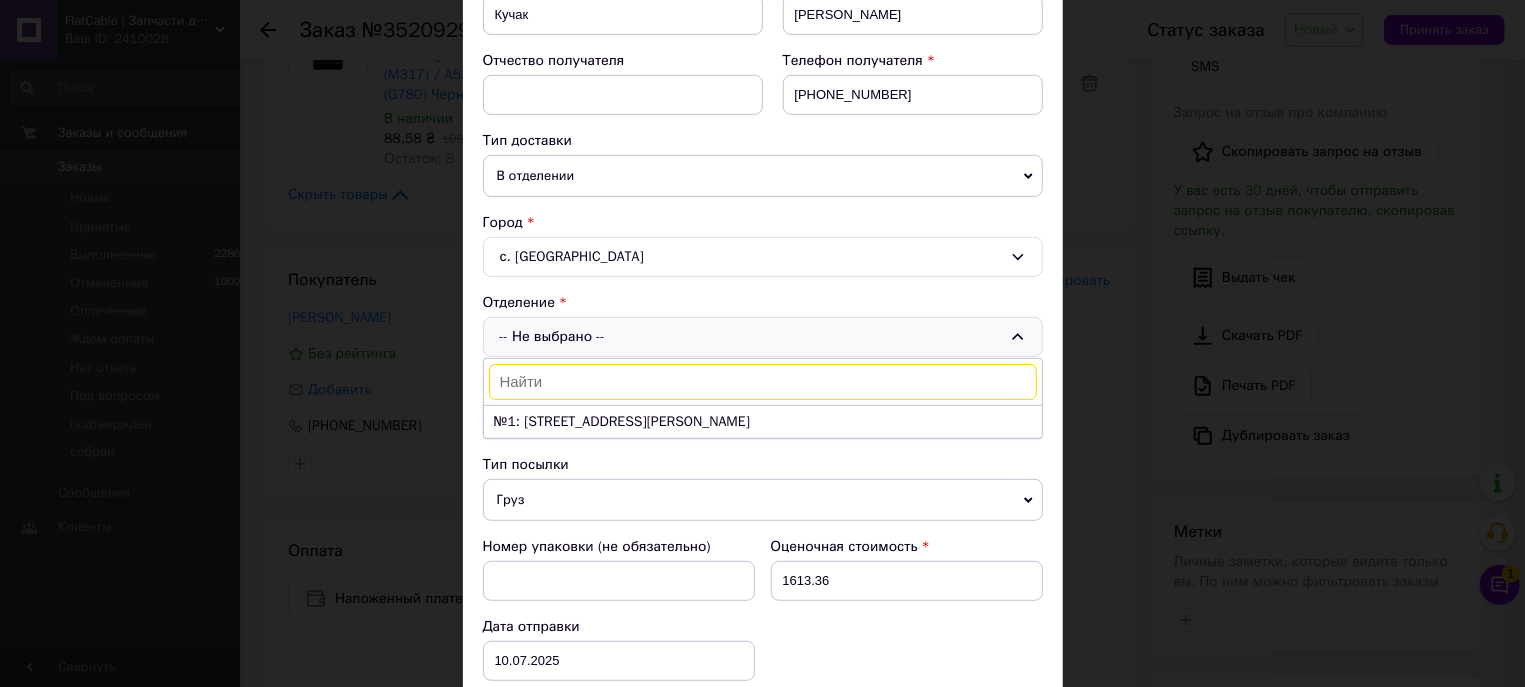 click at bounding box center (763, 382) 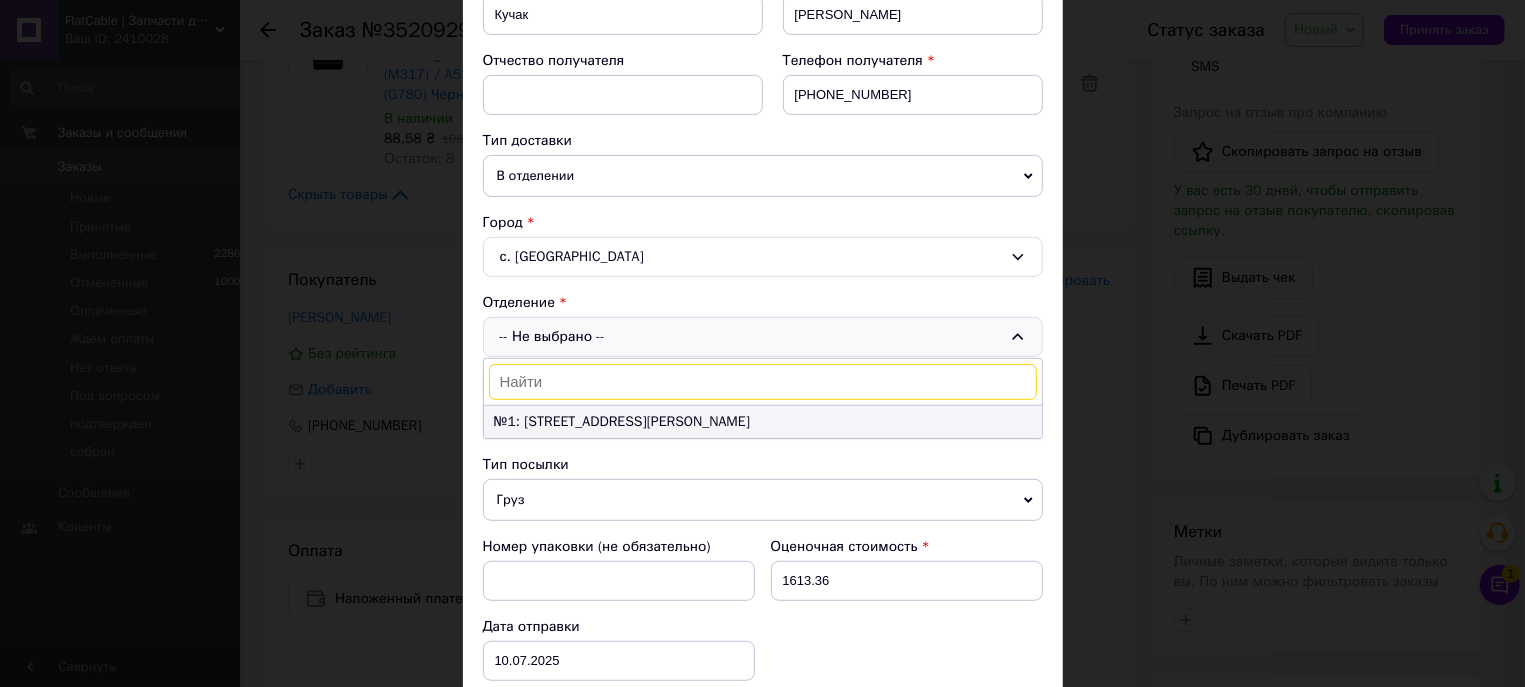 click on "№1: ул. Грушевского, 97в" at bounding box center (763, 422) 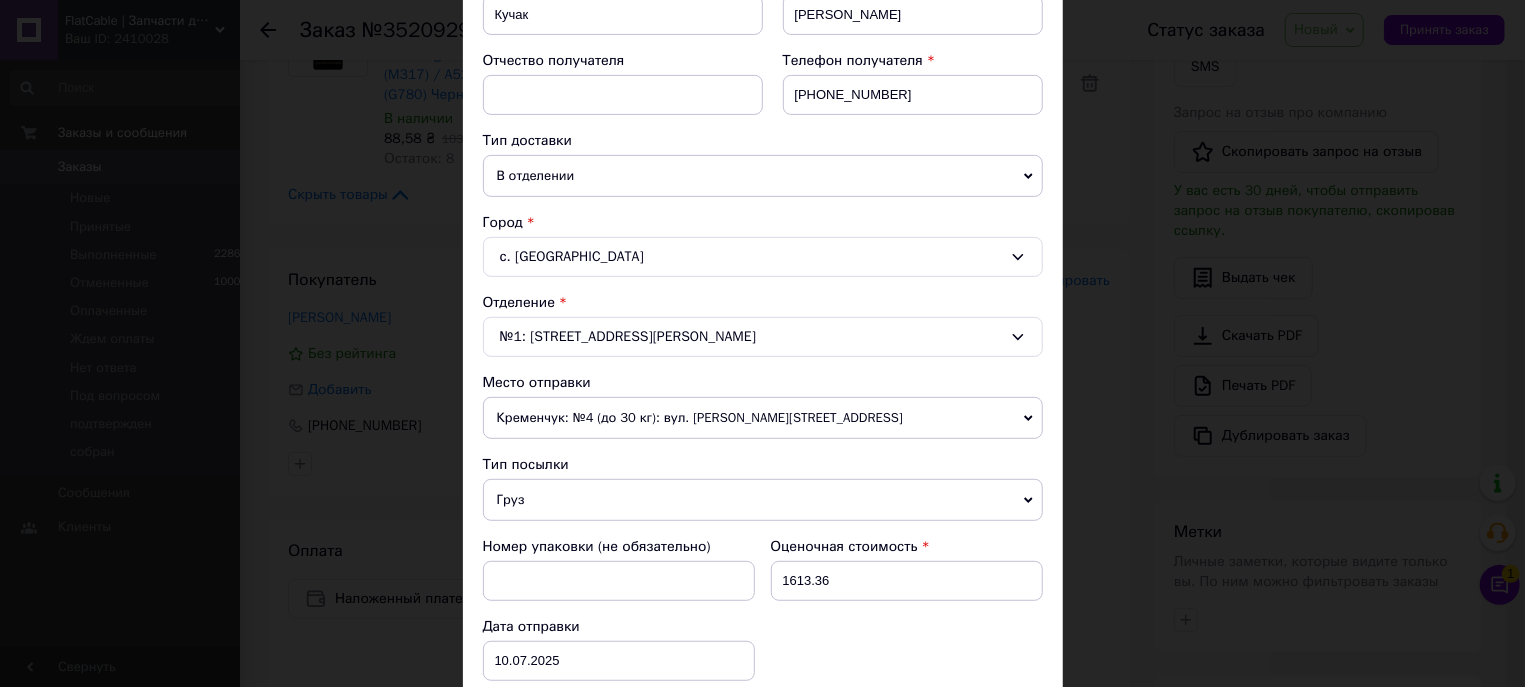 click on "Отделение" at bounding box center (763, 303) 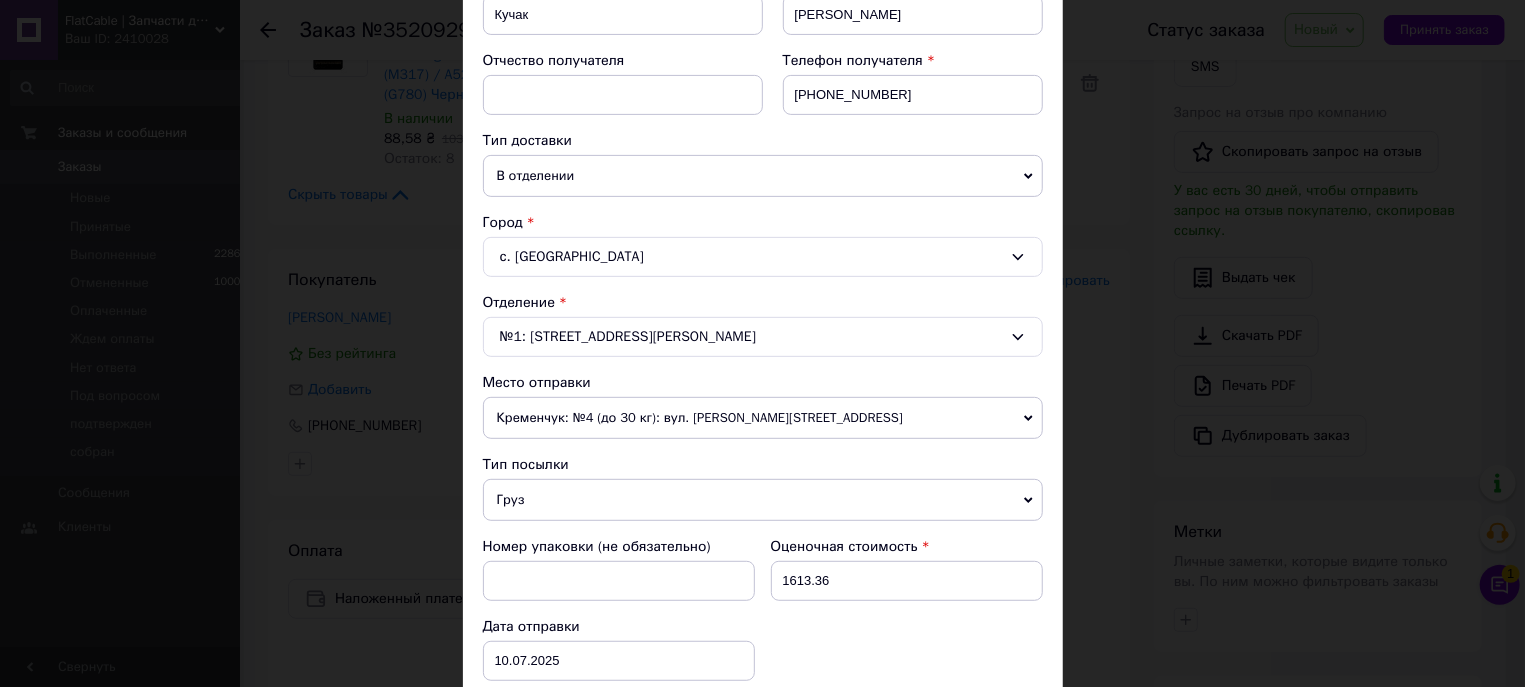 click on "Отделение" at bounding box center (763, 303) 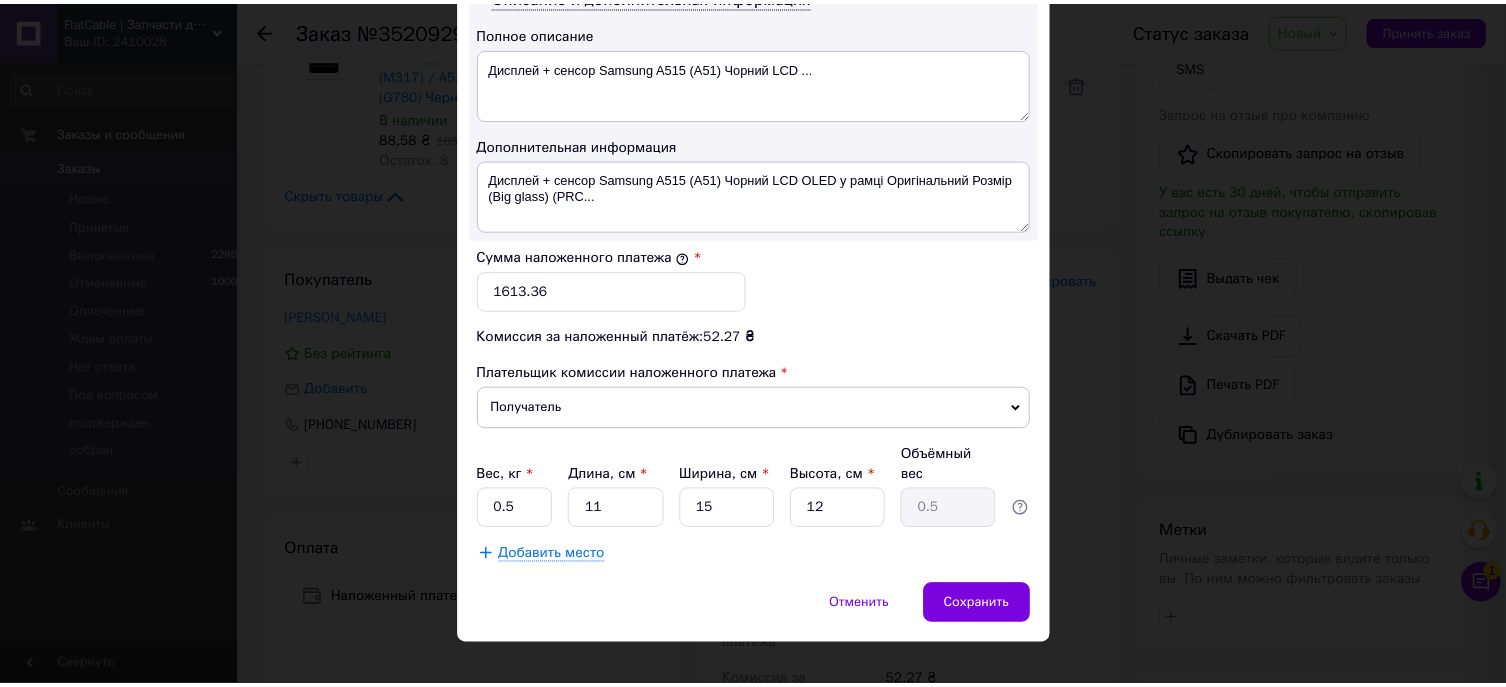 scroll, scrollTop: 1126, scrollLeft: 0, axis: vertical 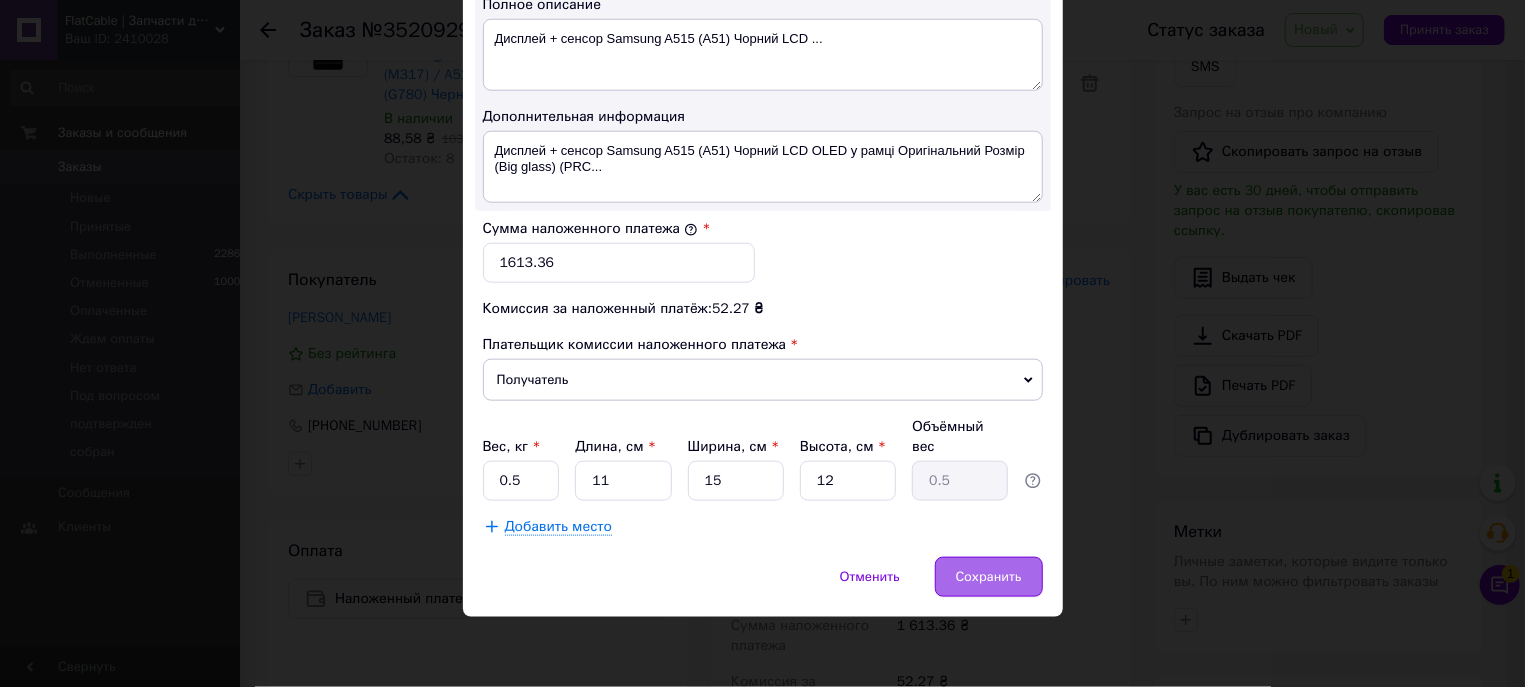 click on "Сохранить" at bounding box center (989, 577) 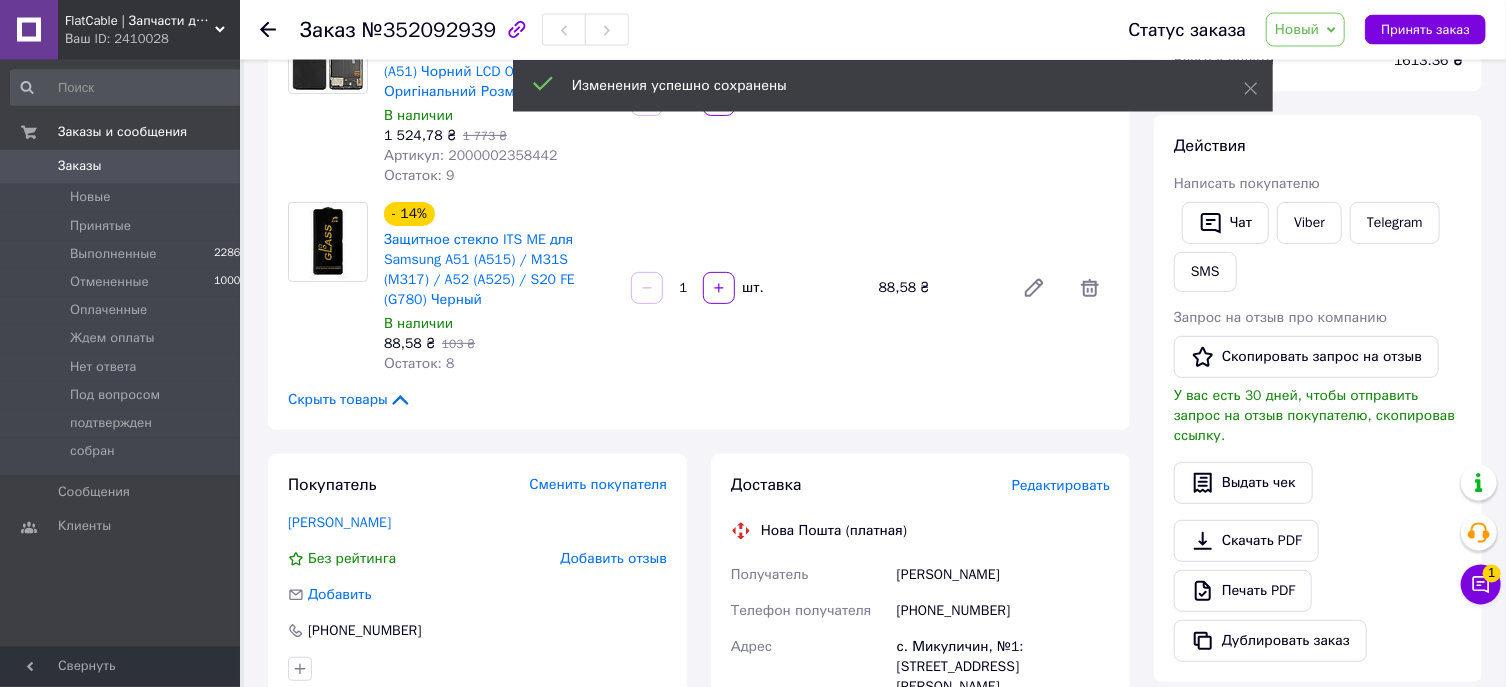 scroll, scrollTop: 227, scrollLeft: 0, axis: vertical 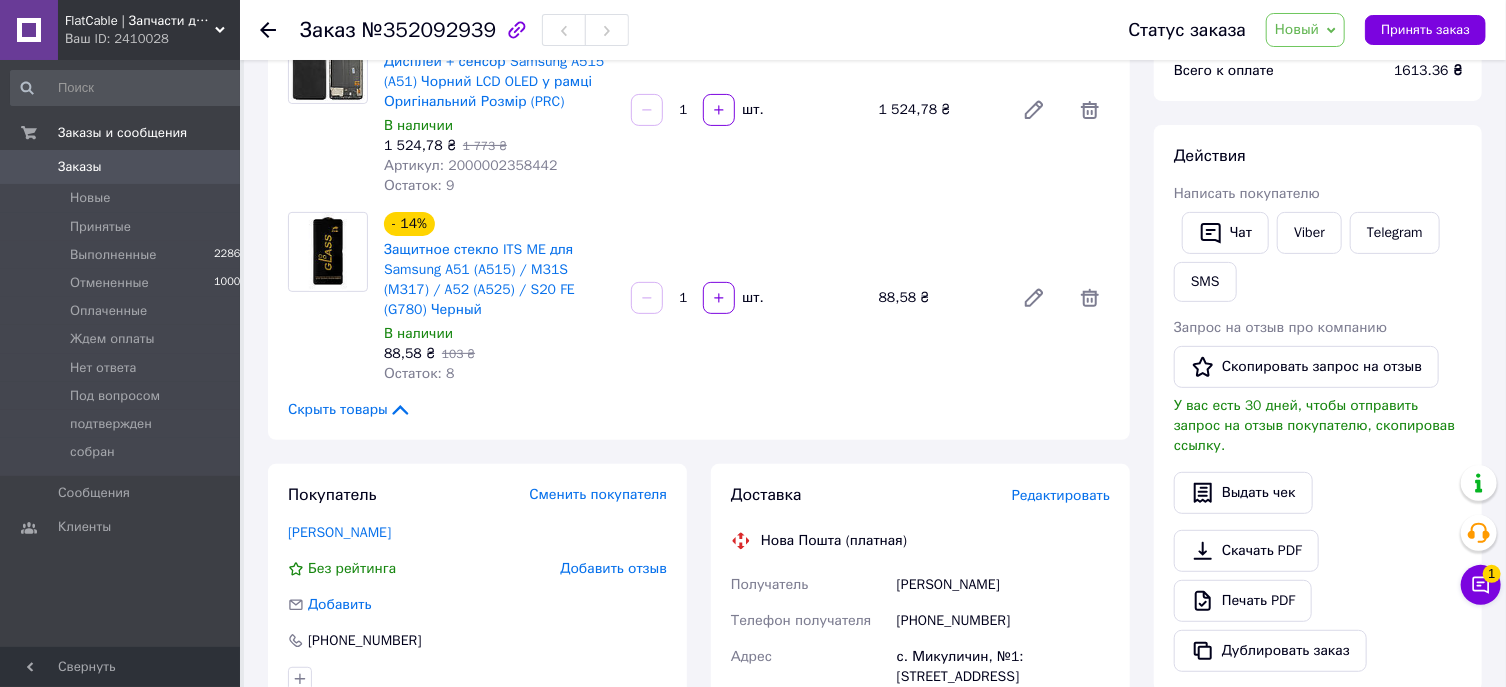 click on "Новый" at bounding box center [1297, 29] 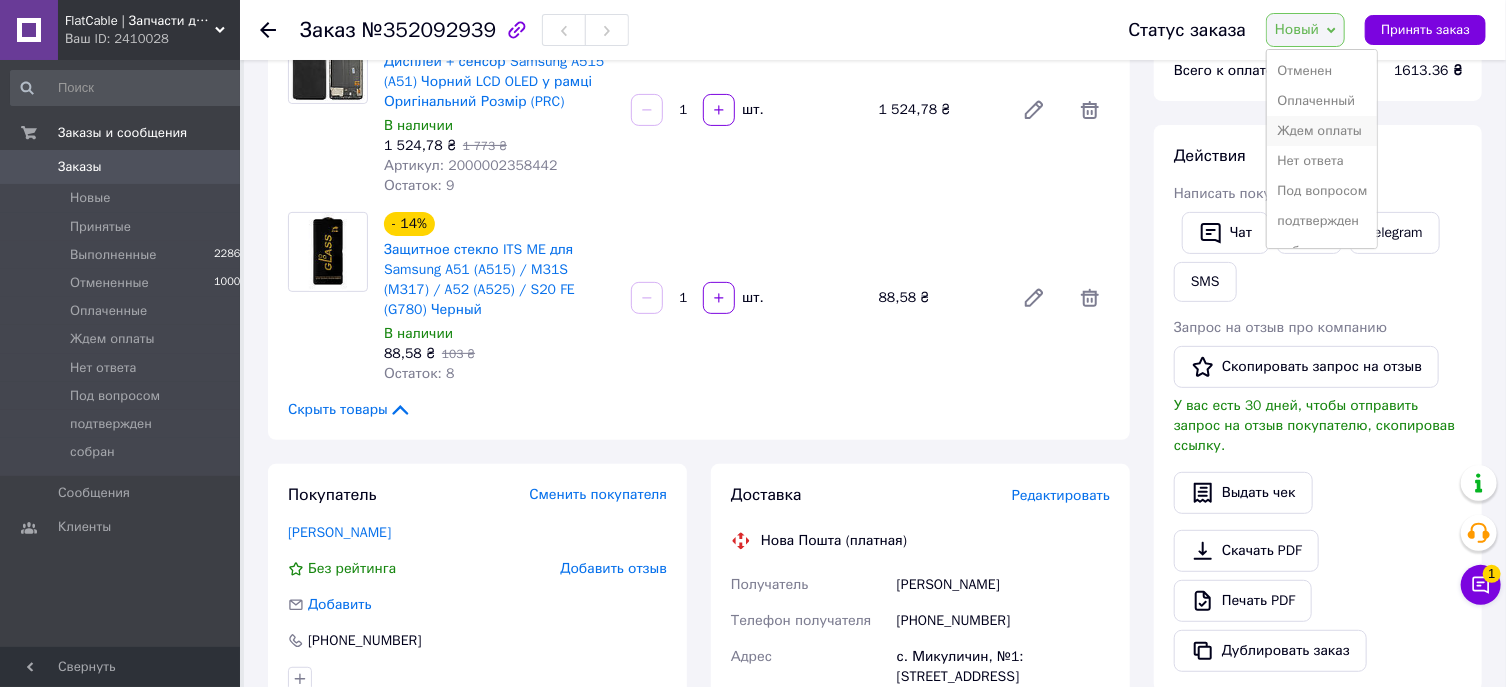 scroll, scrollTop: 102, scrollLeft: 0, axis: vertical 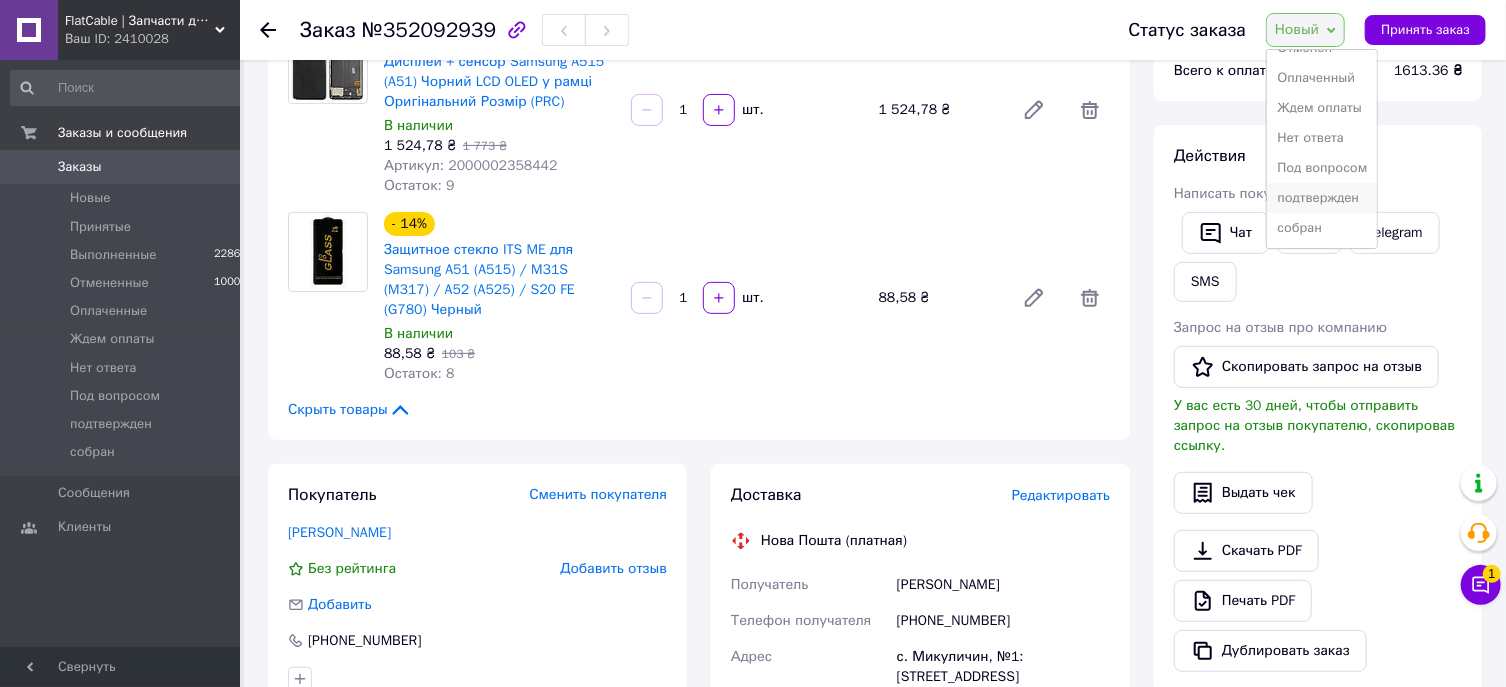 click on "подтвержден" at bounding box center [1322, 198] 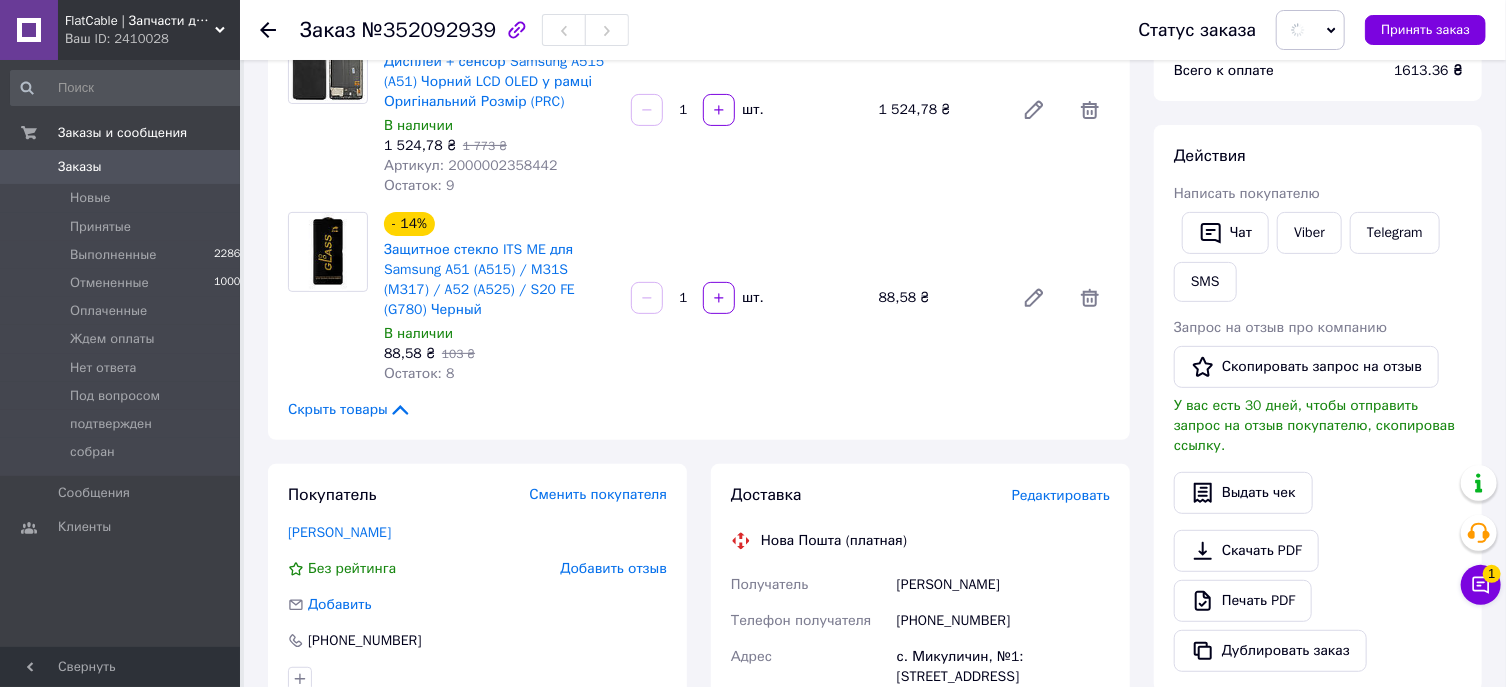 click on "Действия Написать покупателю   Чат Viber Telegram SMS Запрос на отзыв про компанию   Скопировать запрос на отзыв У вас есть 30 дней, чтобы отправить запрос на отзыв покупателю, скопировав ссылку.   Выдать чек   Скачать PDF   Печать PDF   Дублировать заказ" at bounding box center [1318, 408] 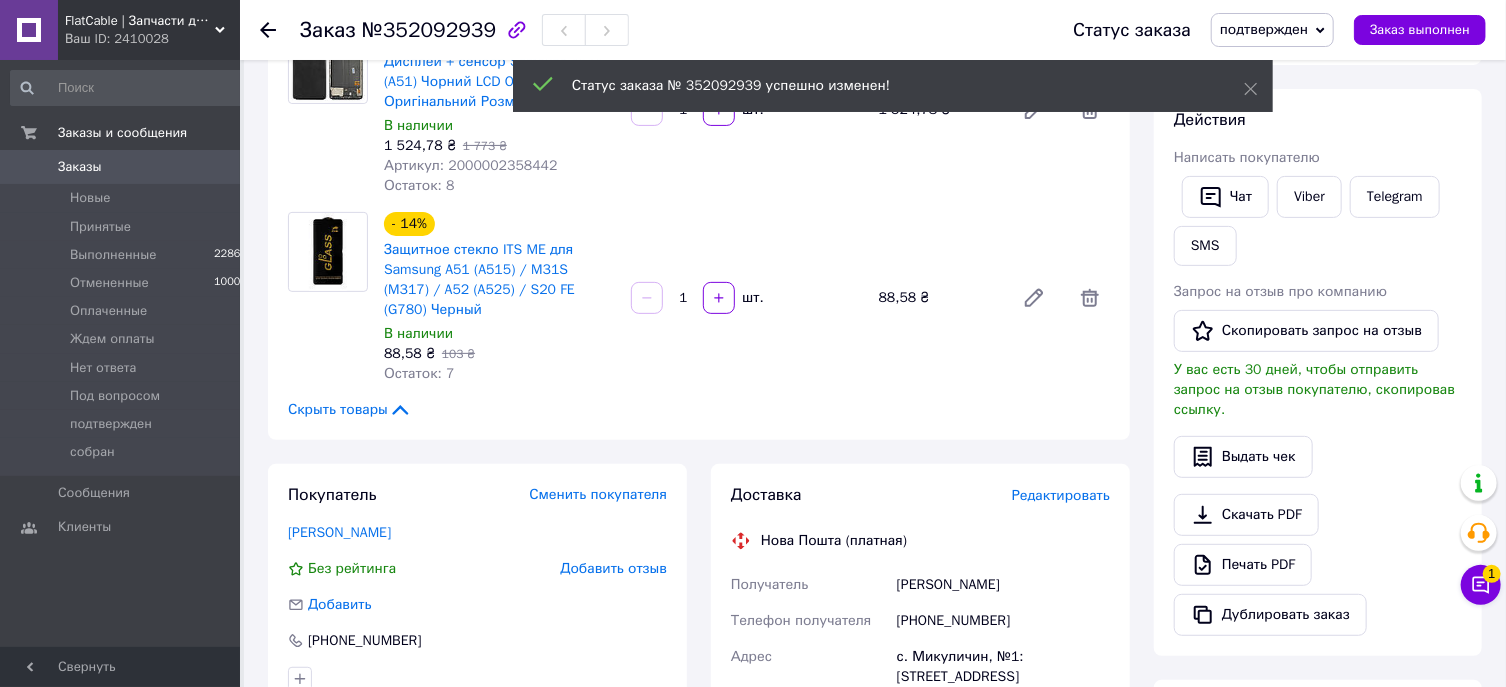 click on "Заказ с кабинета 10.07.2025 | 15:59 Товары в заказе (2) Добавить товар - 14% Дисплей + сенсор Samsung A515 (A51) Чорний LCD OLED у рамці Оригінальний Розмір (PRC) В наличии 1 524,78 ₴   1 773 ₴ Артикул: 2000002358442 Остаток: 8 1   шт. 1 524,78 ₴ - 14% Защитное стекло ITS ME для Samsung A51 (A515) / M31S (M317) / A52 (A525) / S20 FE (G780) Черный В наличии 88,58 ₴   103 ₴ Остаток: 7 1   шт. 88,58 ₴ Скрыть товары Покупатель Сменить покупателя Кучак Володимир Без рейтинга   Добавить отзыв Добавить +380963561953 Оплата Наложенный платеж Доставка Редактировать Нова Пошта (платная) Получатель Кучак Володимир Телефон получателя +380963561953 Адрес 10.07.2025 <" at bounding box center (699, 768) 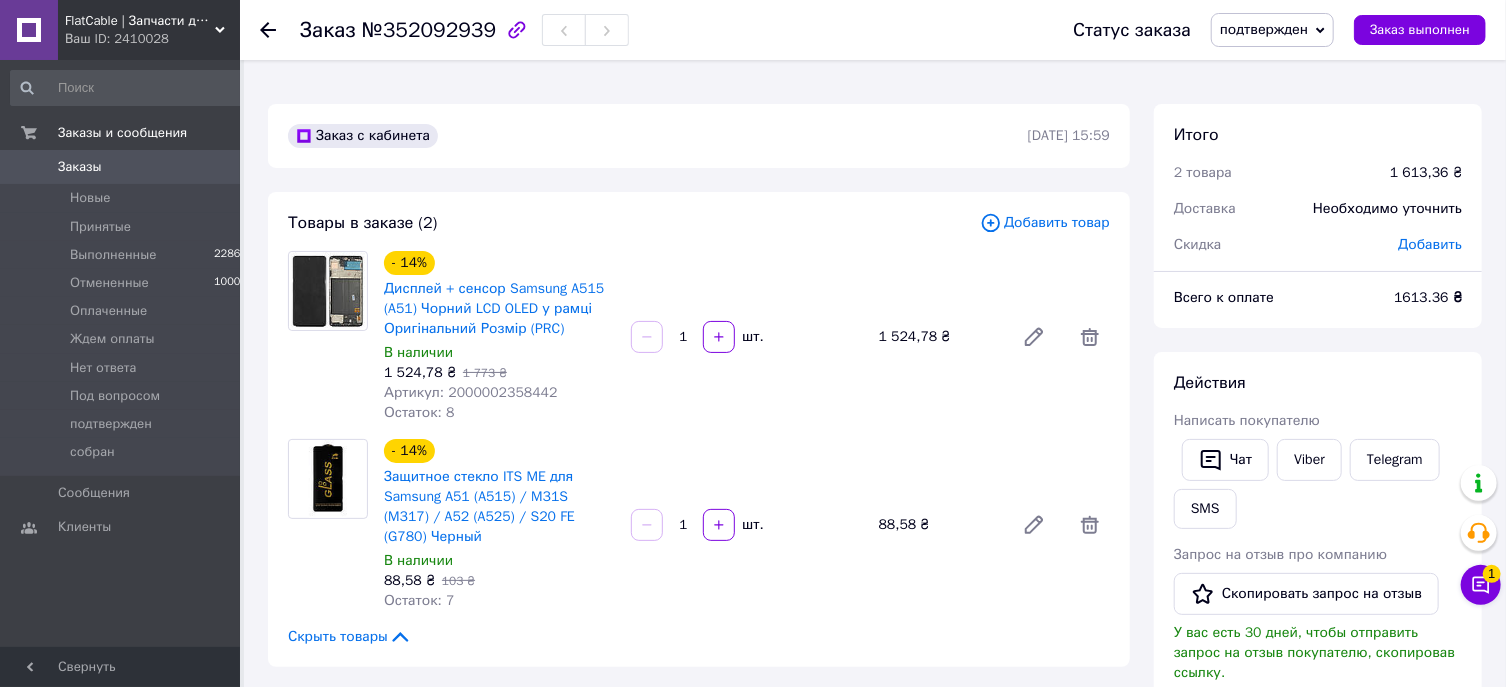 scroll, scrollTop: 428, scrollLeft: 0, axis: vertical 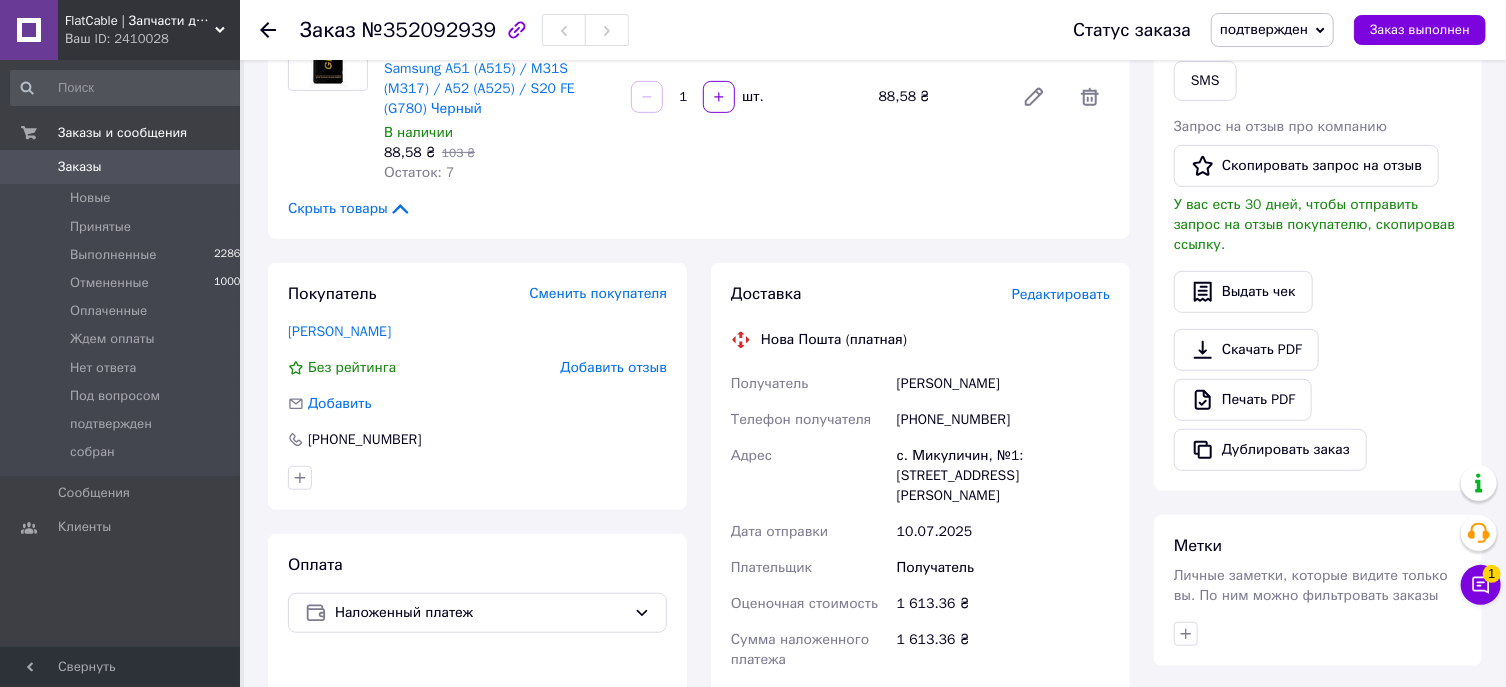 click on "с. Микуличин, №1: ул. [PERSON_NAME][STREET_ADDRESS]" at bounding box center [1003, 476] 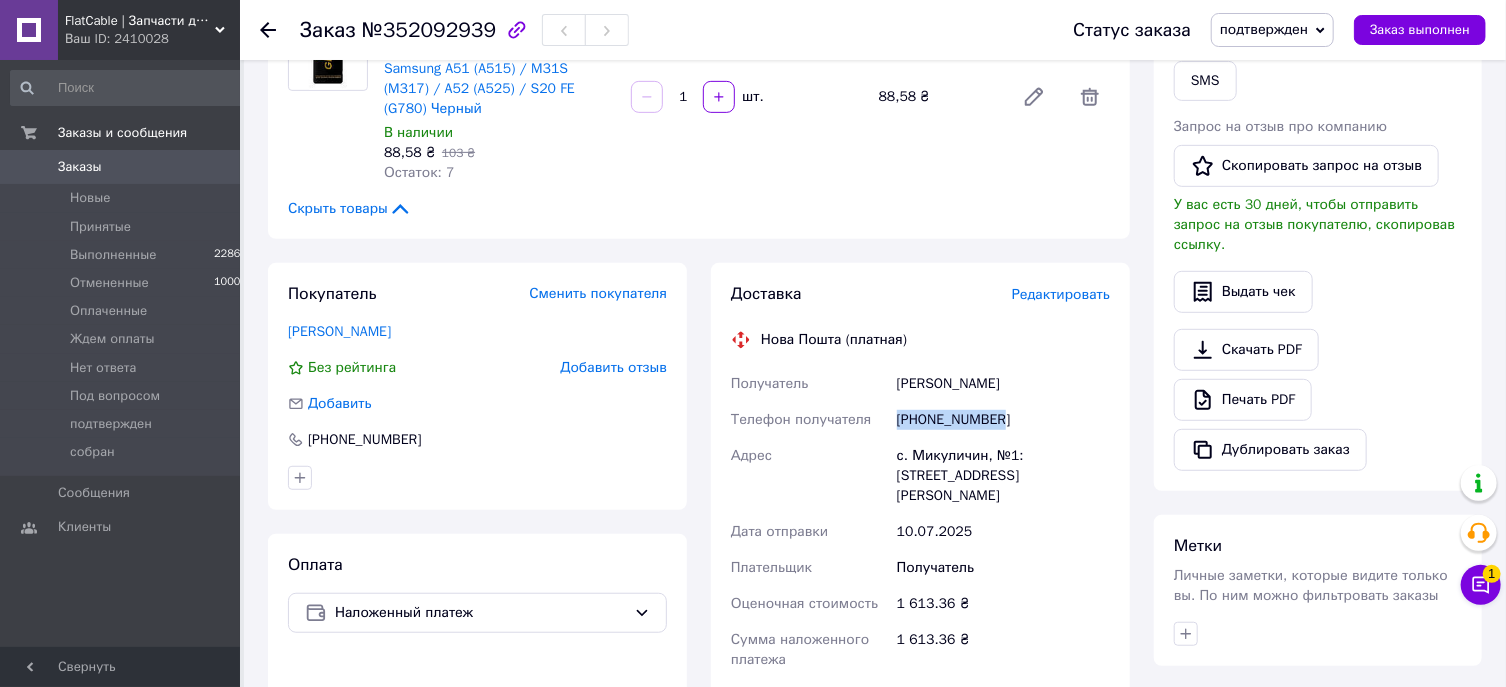 drag, startPoint x: 965, startPoint y: 408, endPoint x: 883, endPoint y: 412, distance: 82.0975 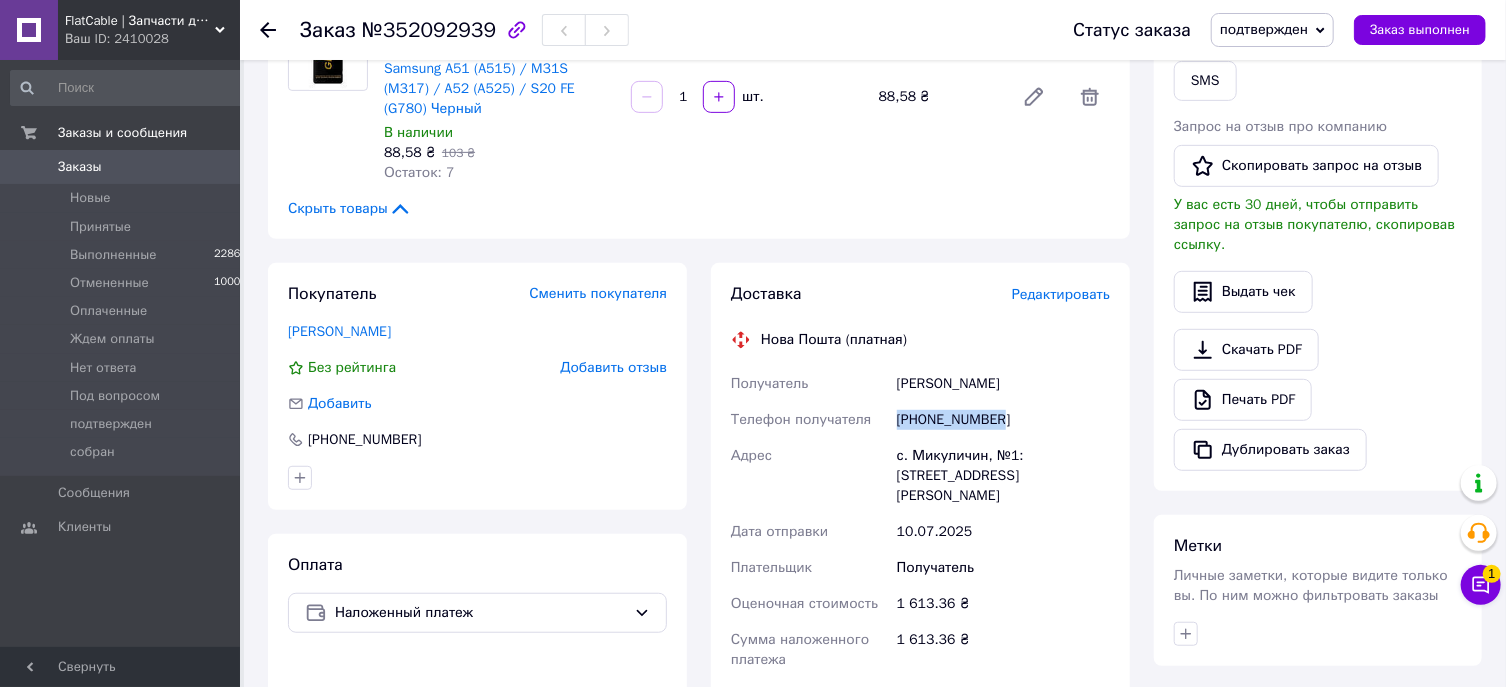 click on "Получатель Кучак Володимир Телефон получателя +380963561953 Адрес с. Микуличин, №1: ул. Грушевского, 97в Дата отправки 10.07.2025 Плательщик Получатель Оценочная стоимость 1 613.36 ₴ Сумма наложенного платежа 1 613.36 ₴ Комиссия за наложенный платёж 52.27 ₴ Плательщик комиссии наложенного платежа Получатель" at bounding box center [920, 578] 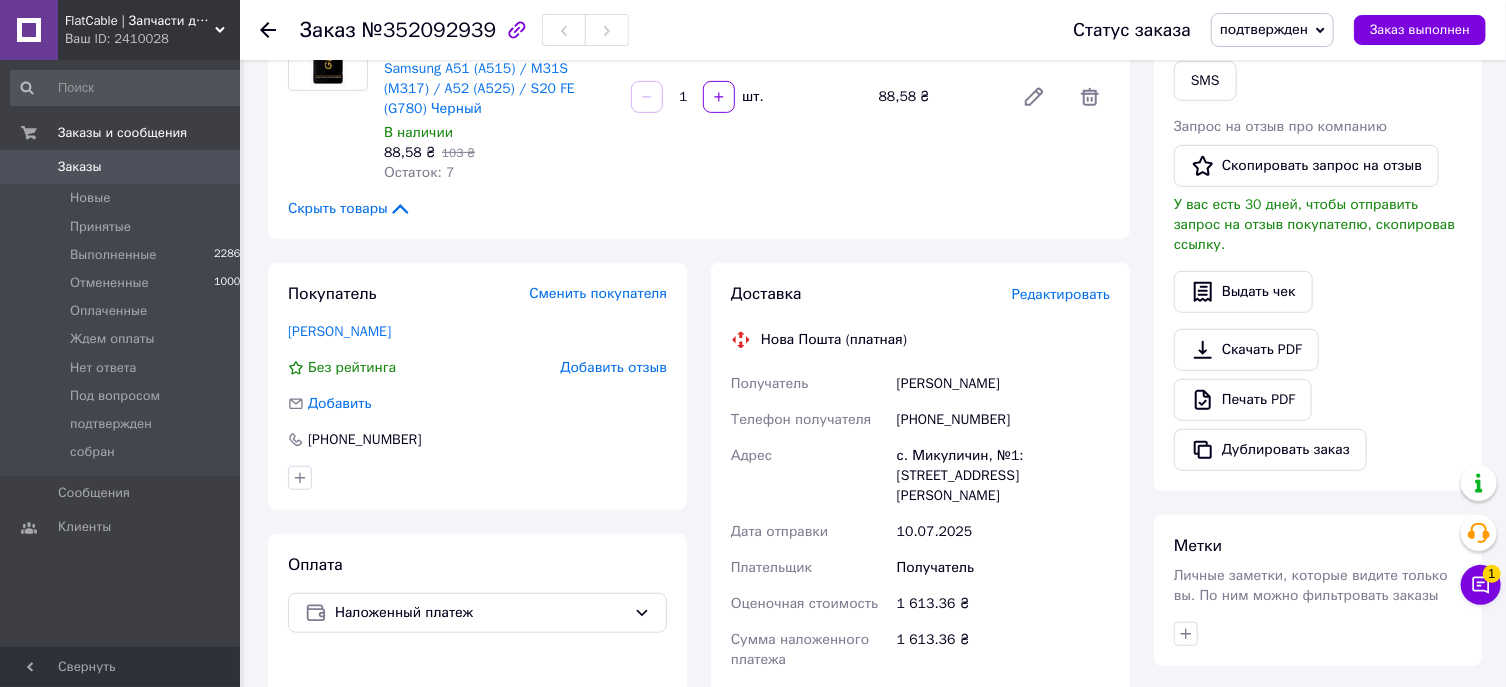 click on "Добавить" at bounding box center [340, 403] 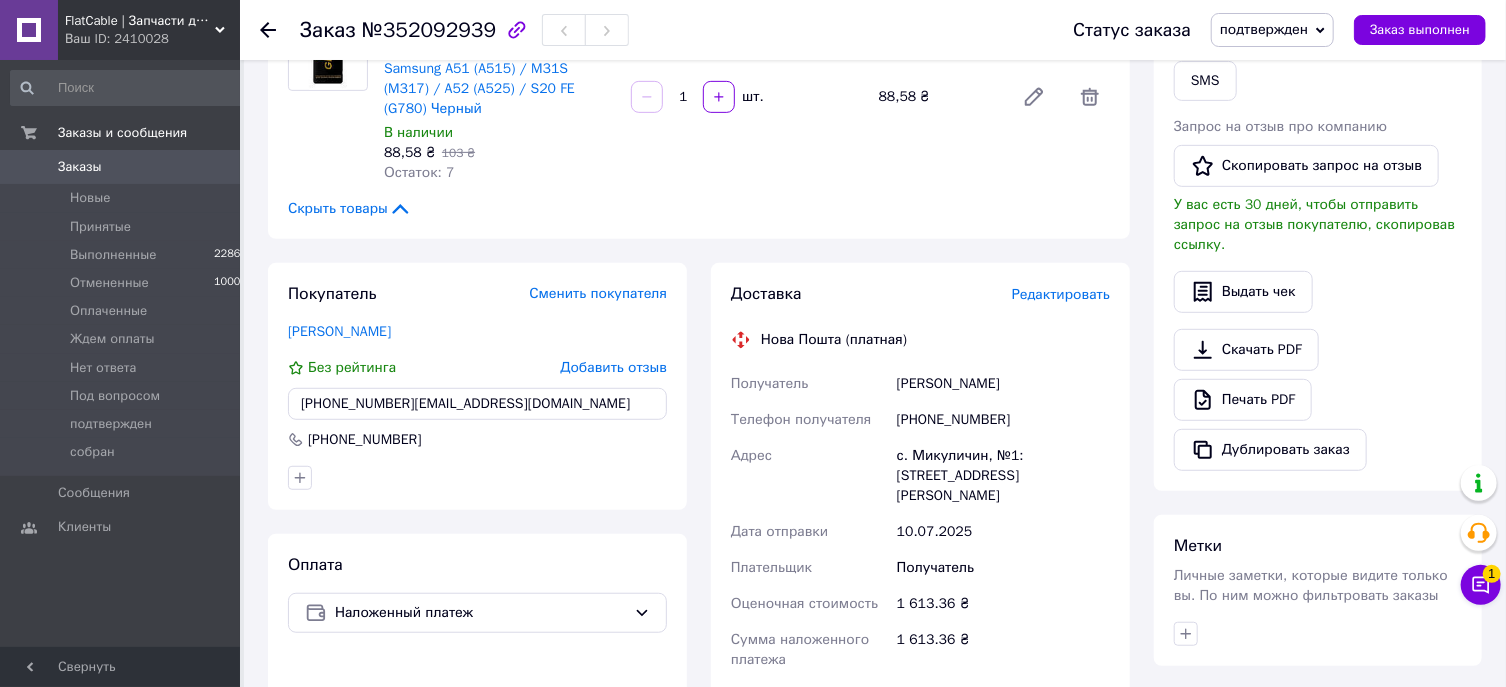 type on "+380963561953@gmail.com" 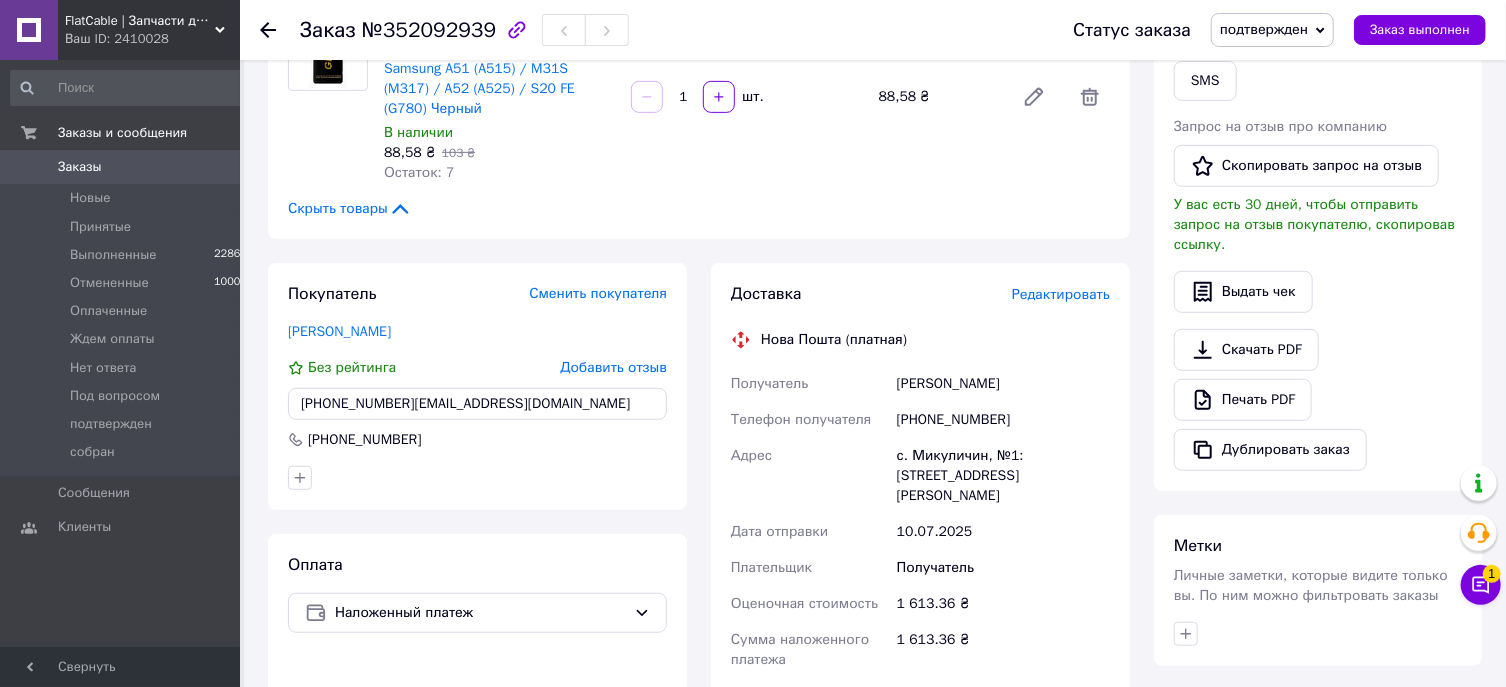 click on "Телефон получателя" at bounding box center [801, 419] 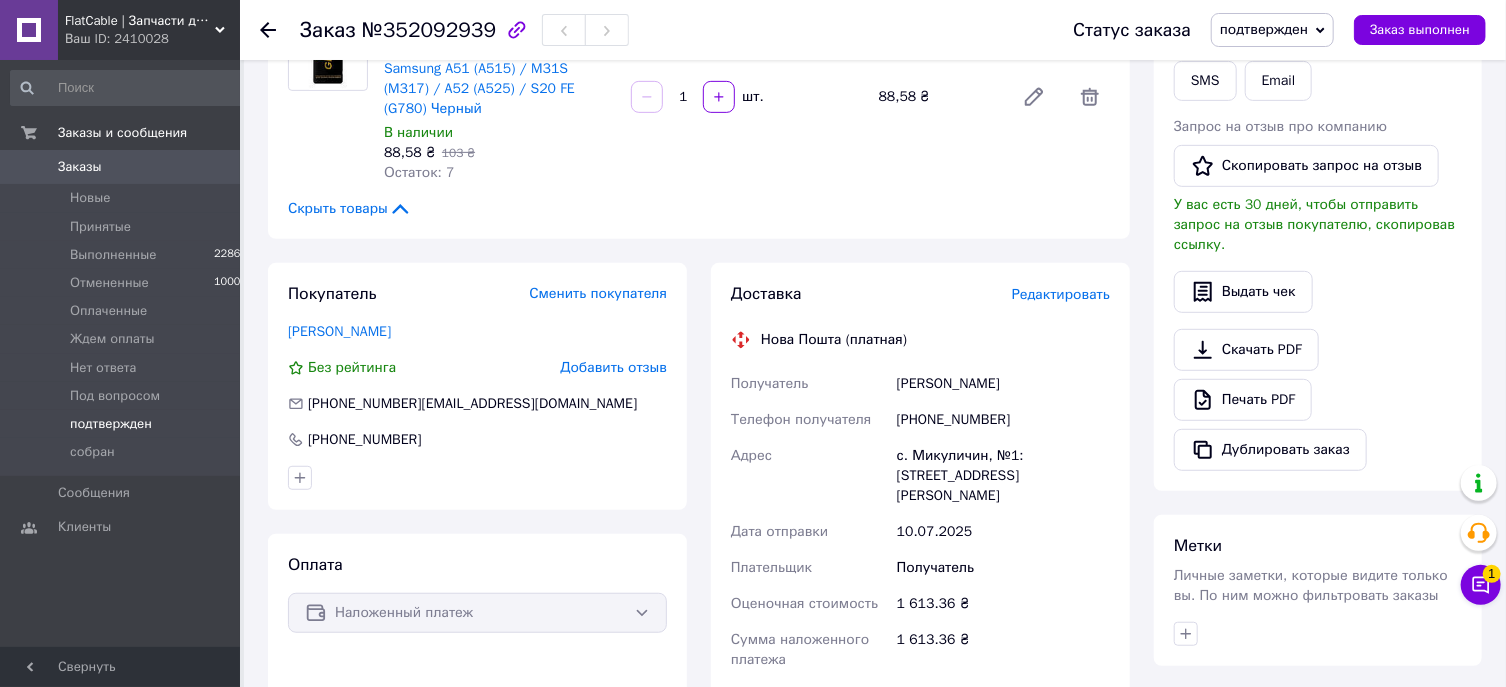 click on "подтвержден 2" at bounding box center [129, 424] 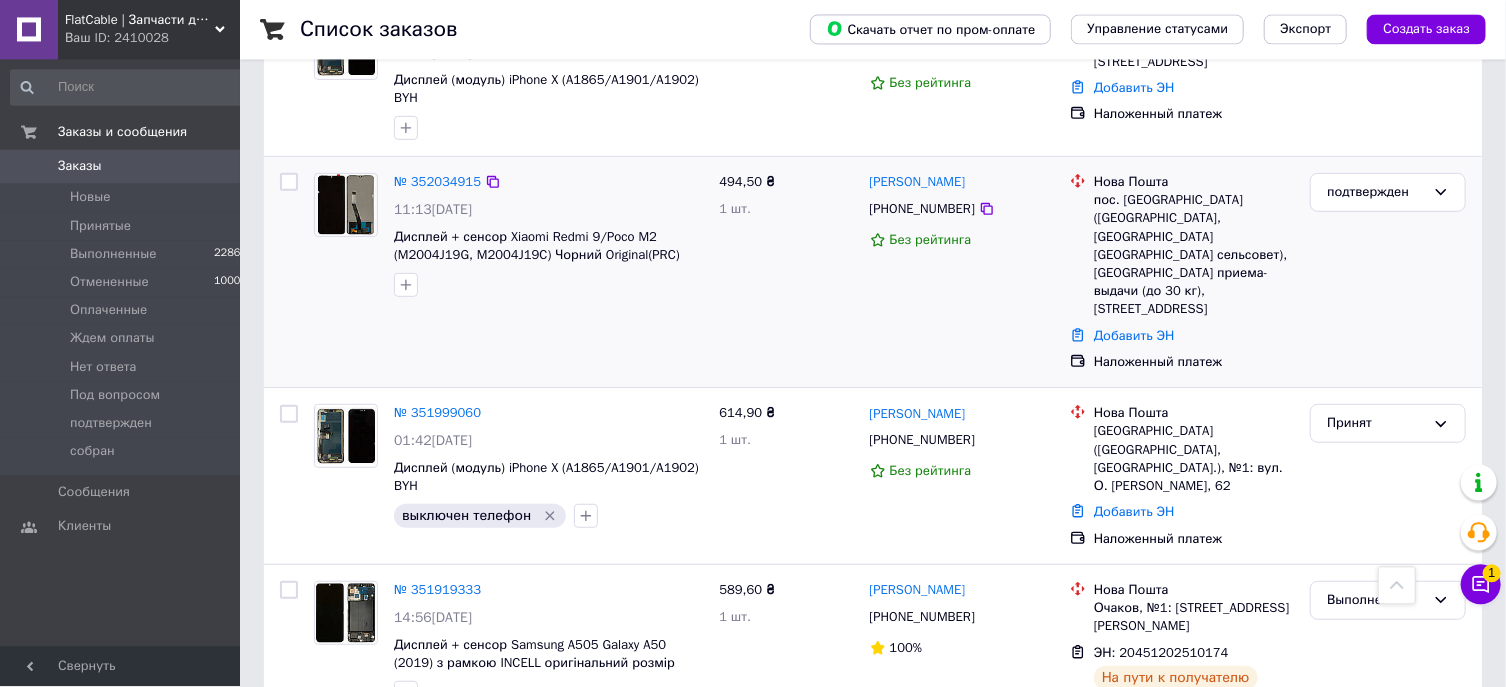 scroll, scrollTop: 428, scrollLeft: 0, axis: vertical 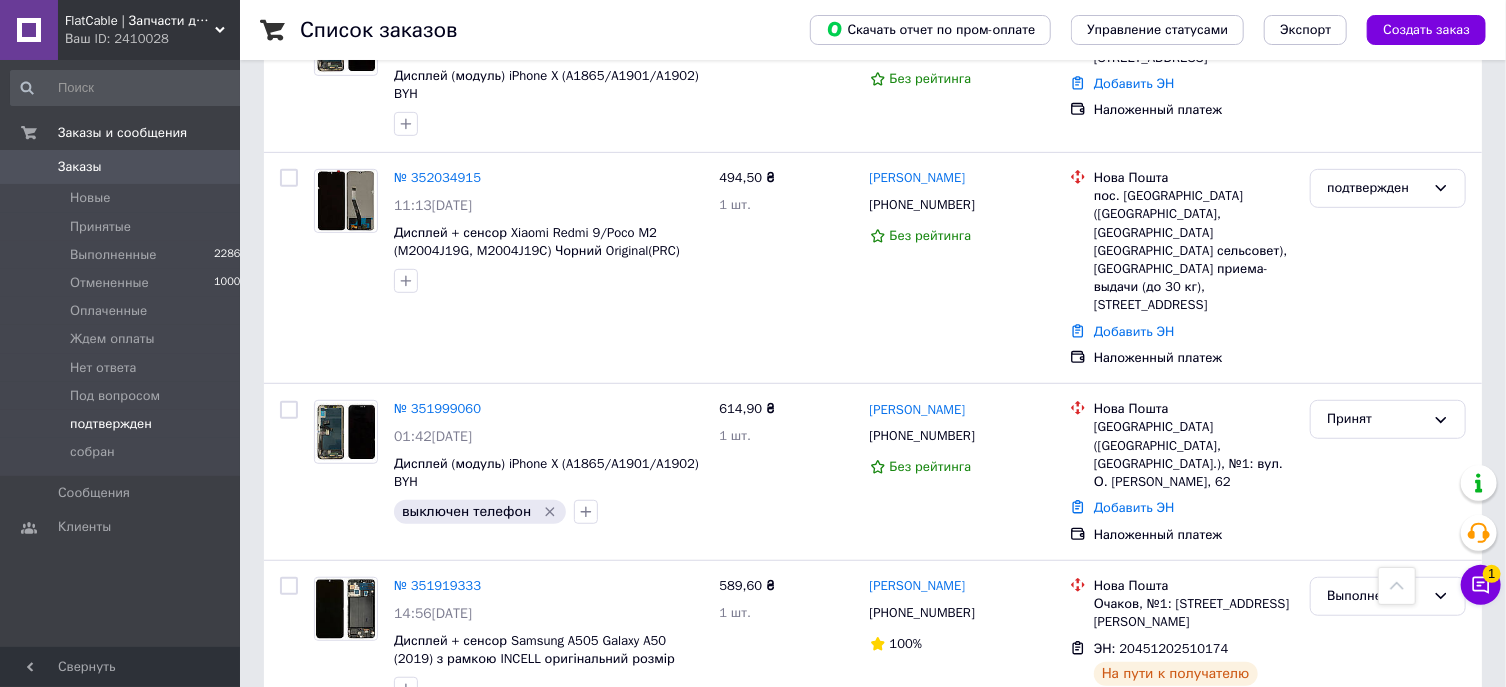 click on "подтвержден 3" at bounding box center (129, 424) 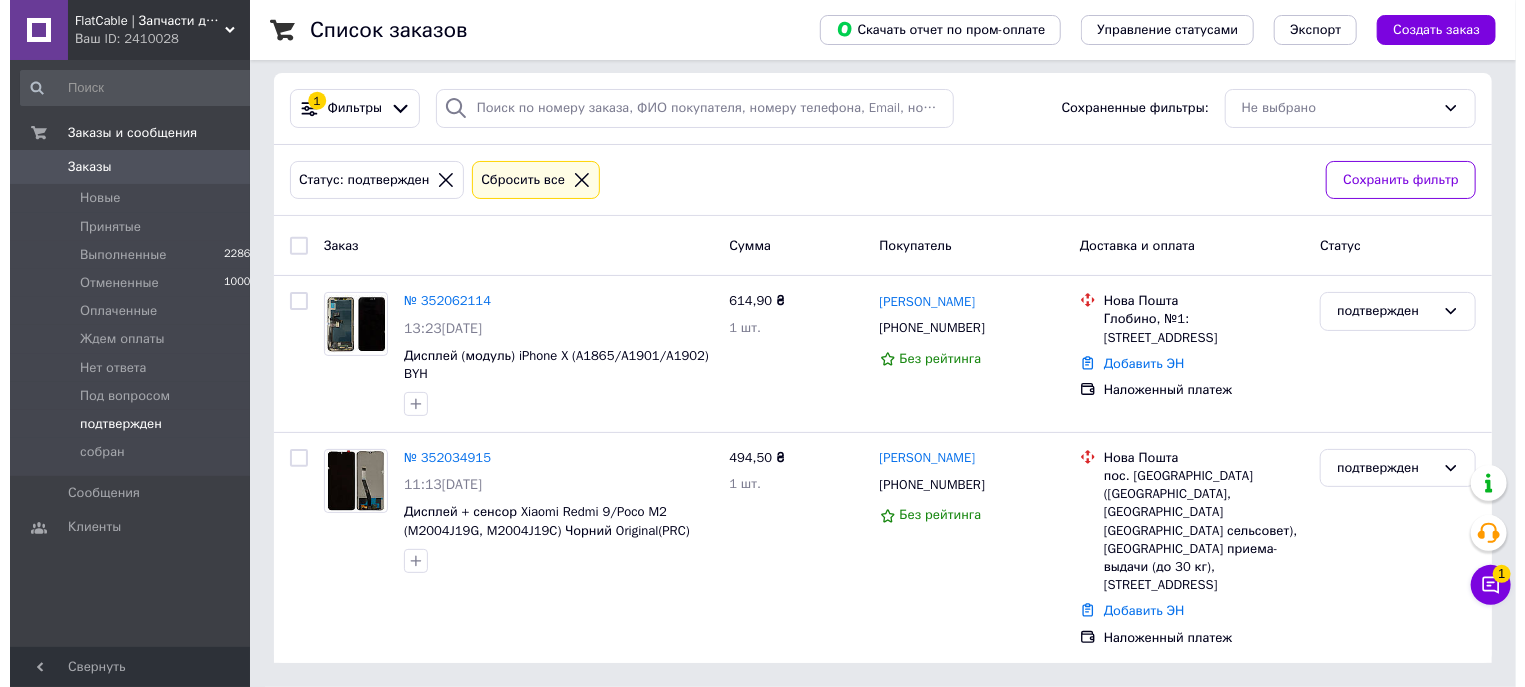 scroll, scrollTop: 0, scrollLeft: 0, axis: both 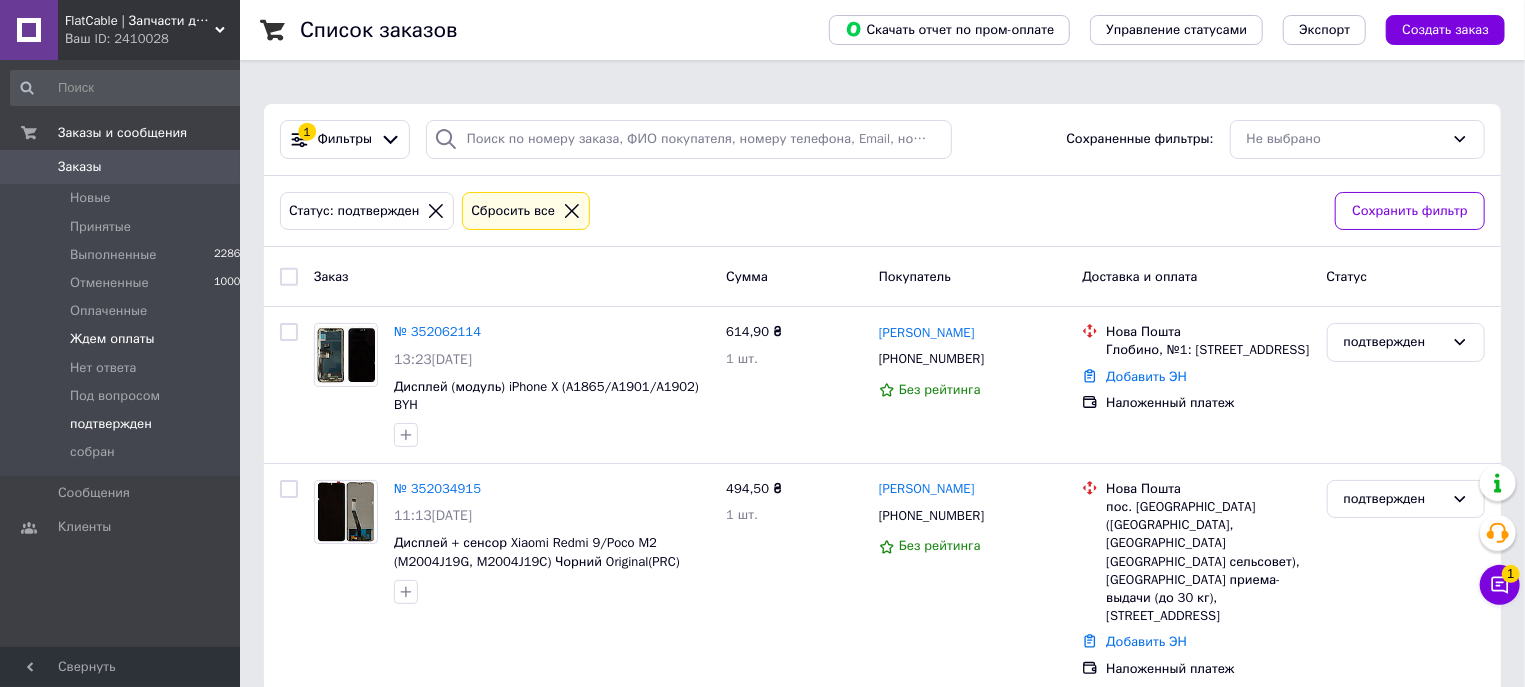 click on "Ждем оплаты" at bounding box center (112, 339) 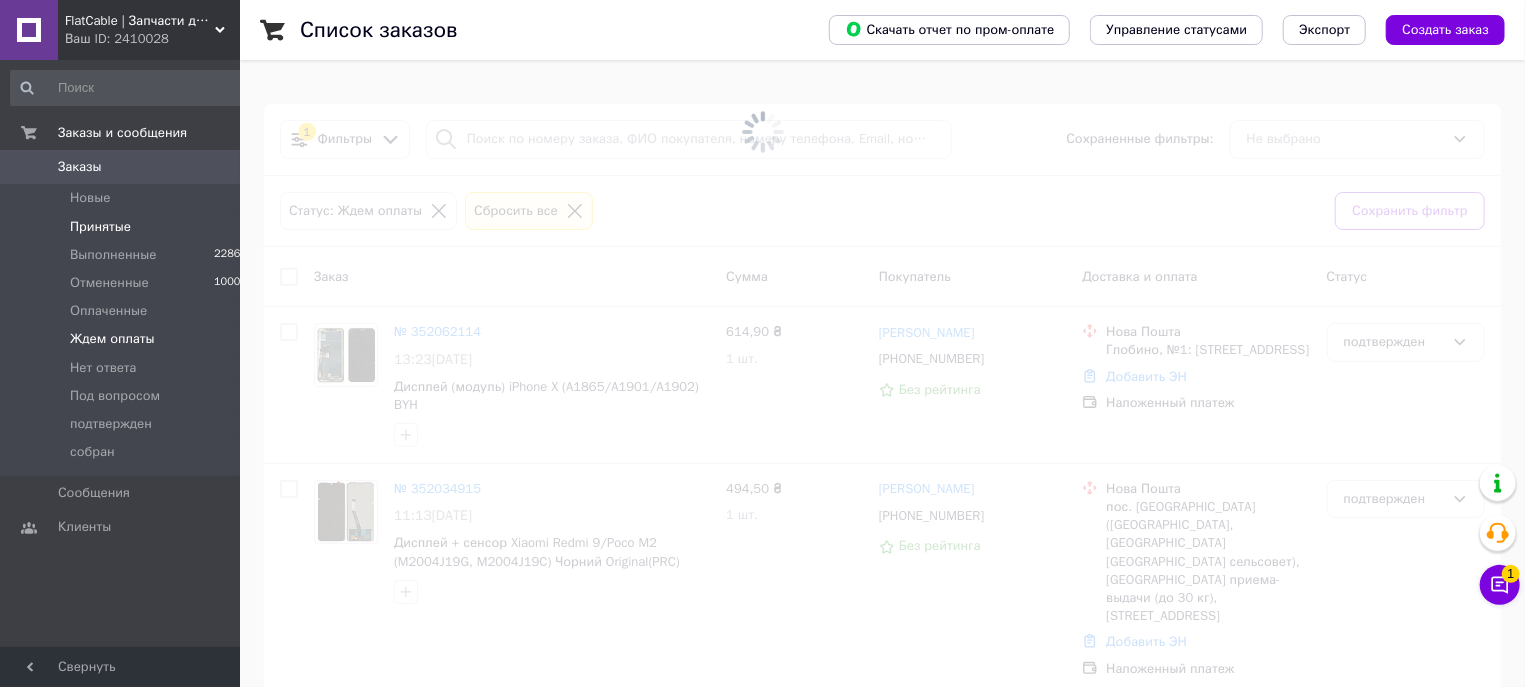 click on "Принятые 1" at bounding box center (129, 227) 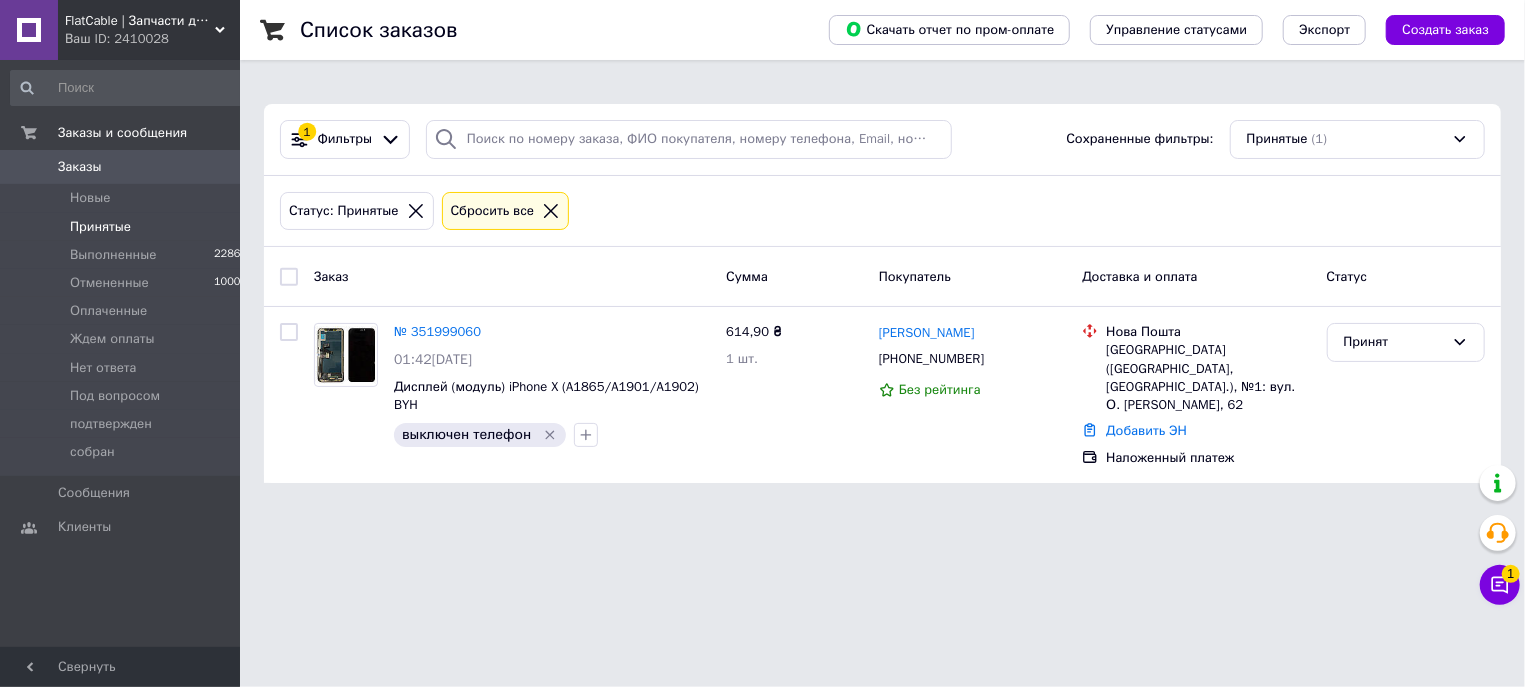 click on "Принятые 1" at bounding box center (129, 227) 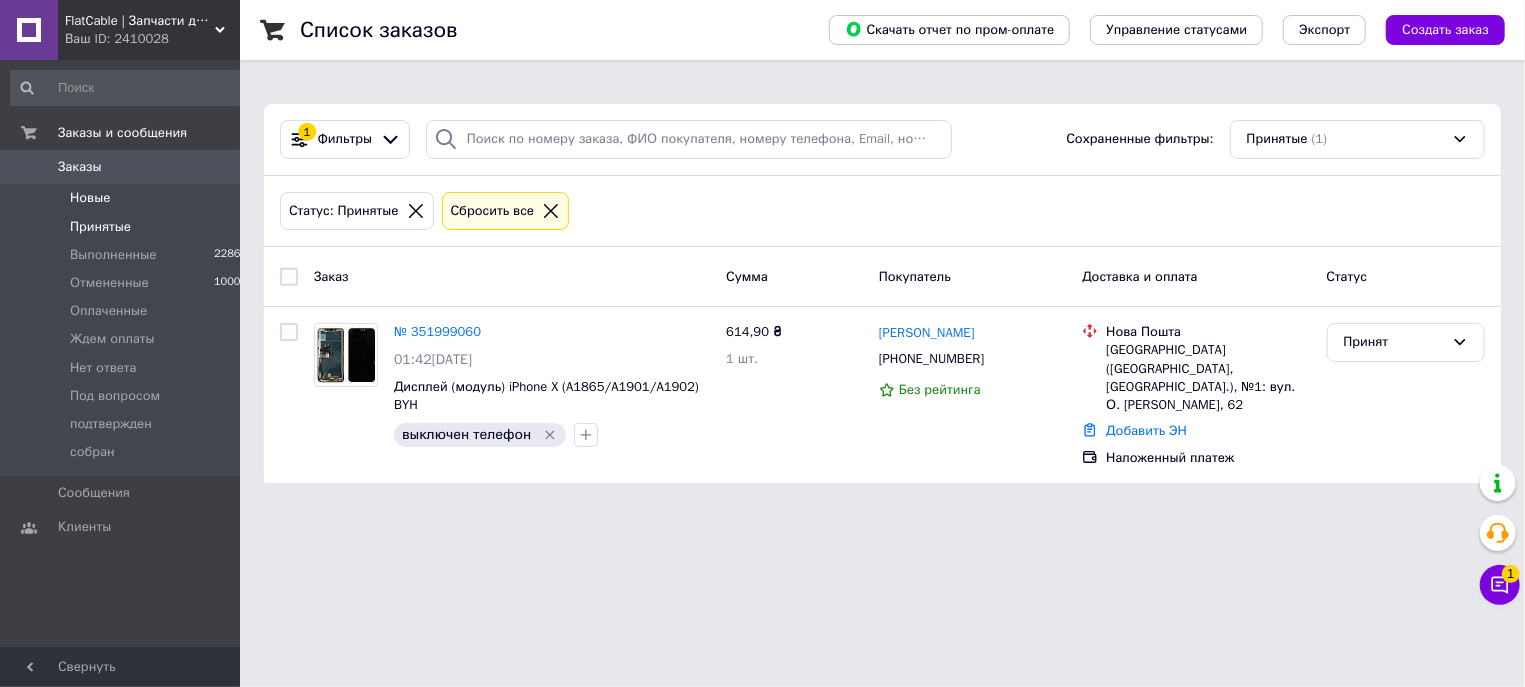 click on "Новые 0" at bounding box center (129, 198) 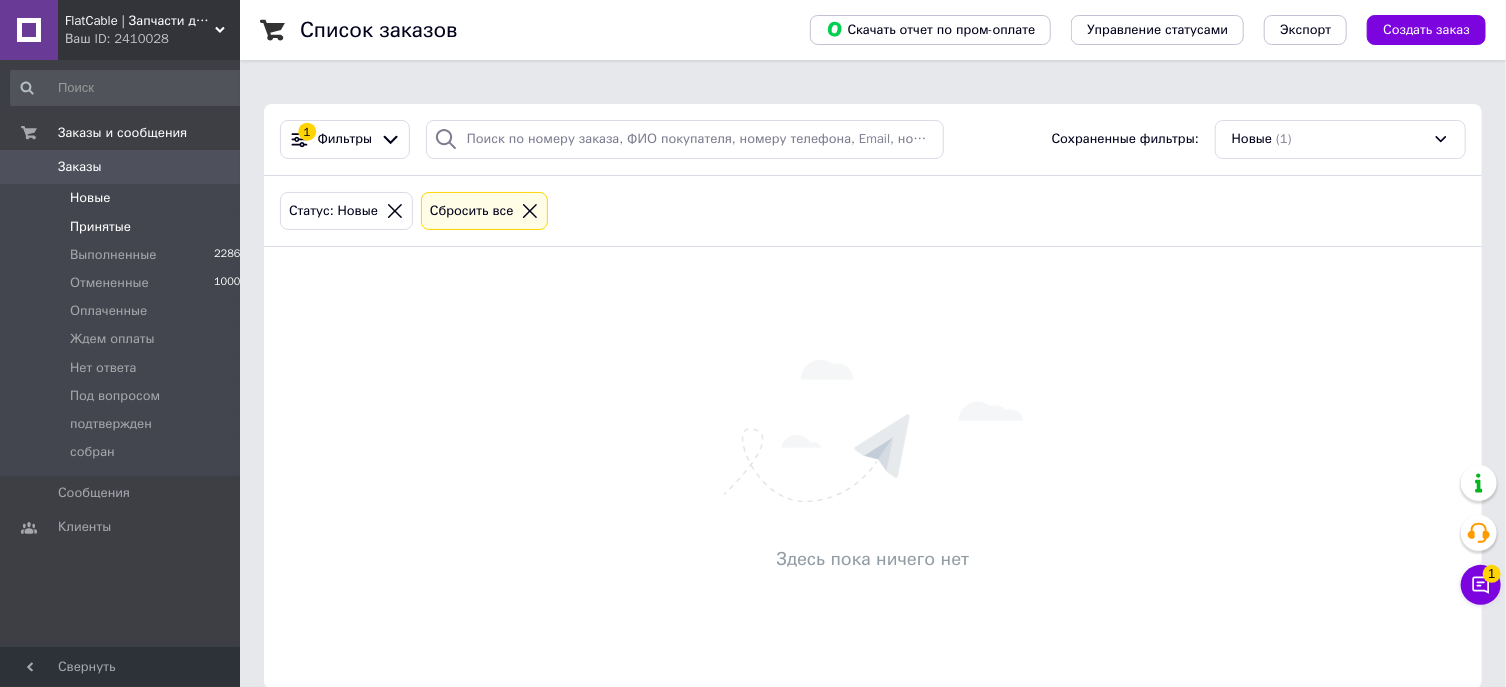 click on "Принятые 1" at bounding box center (129, 227) 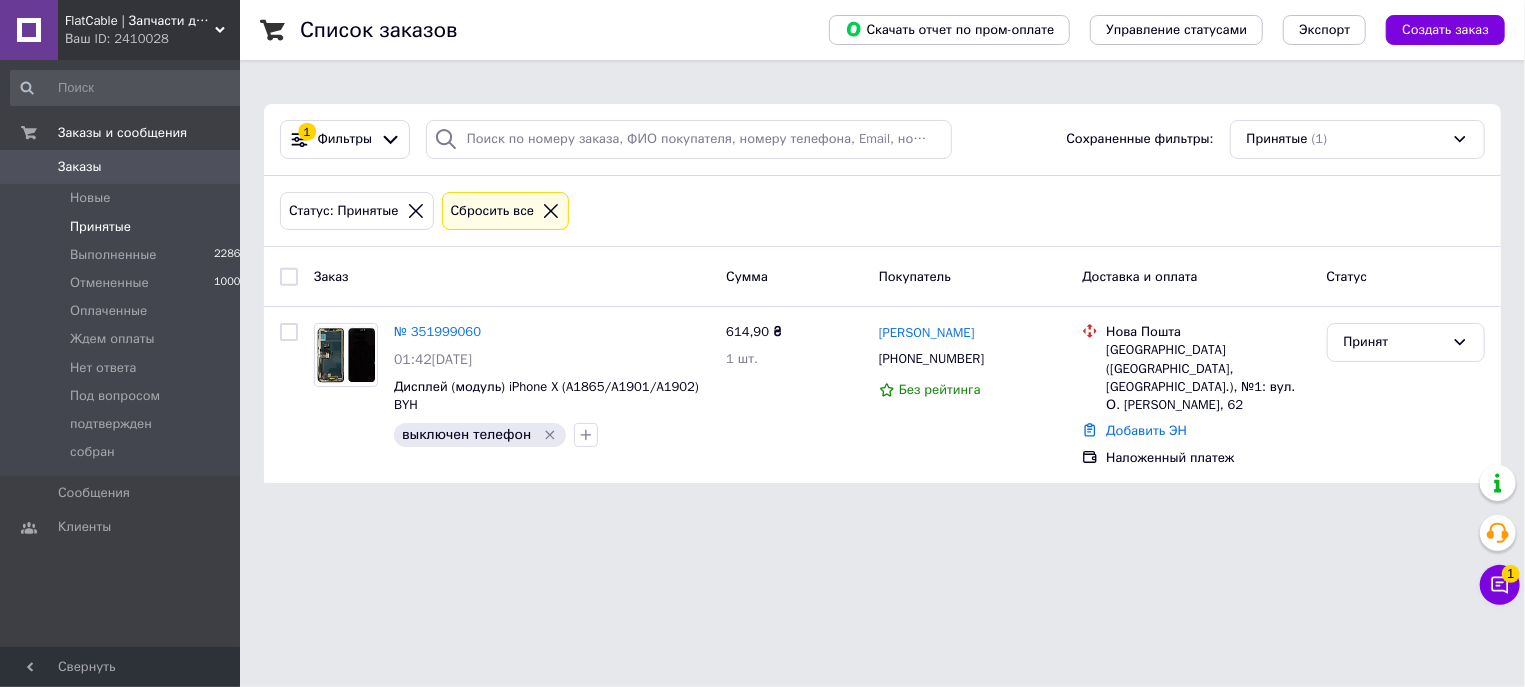 click on "Ваш ID: 2410028" at bounding box center [152, 39] 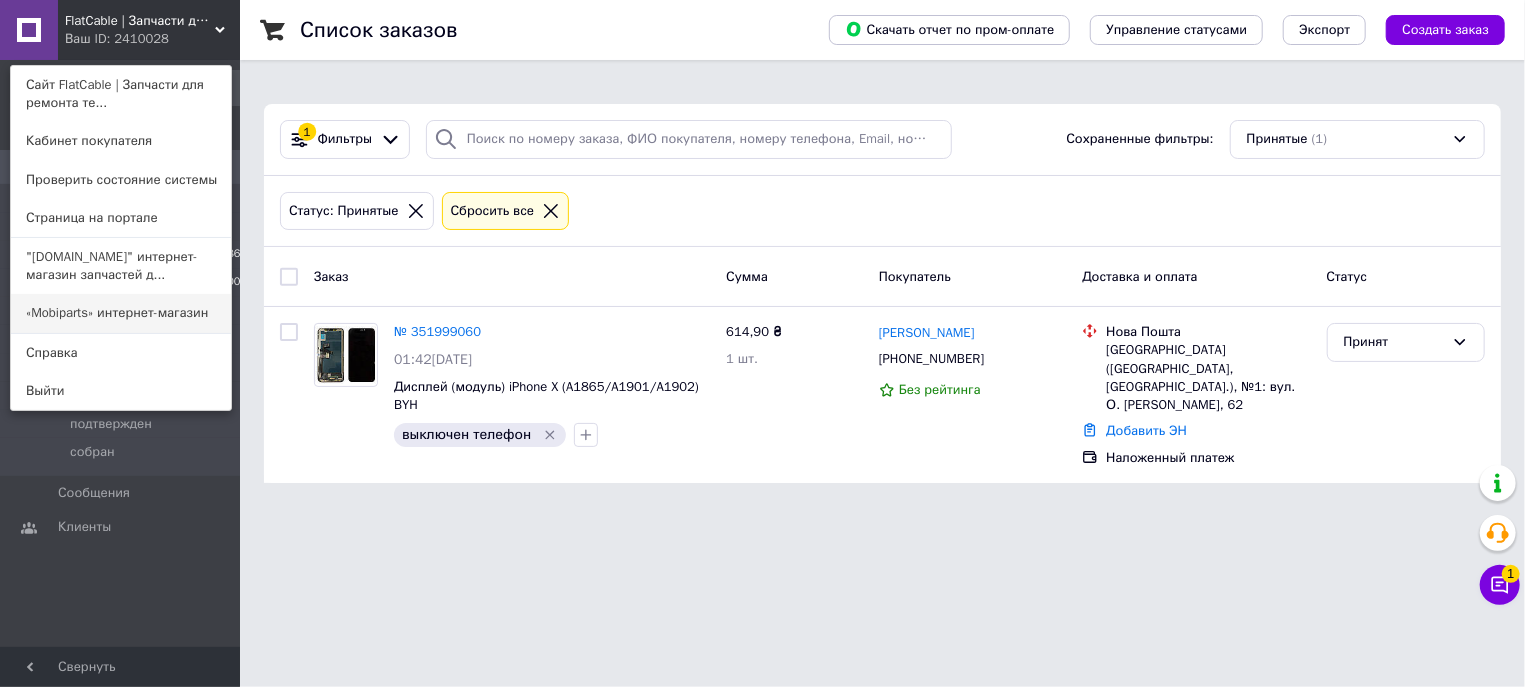 click on "«Mobiparts» интернет-магазин" at bounding box center [121, 313] 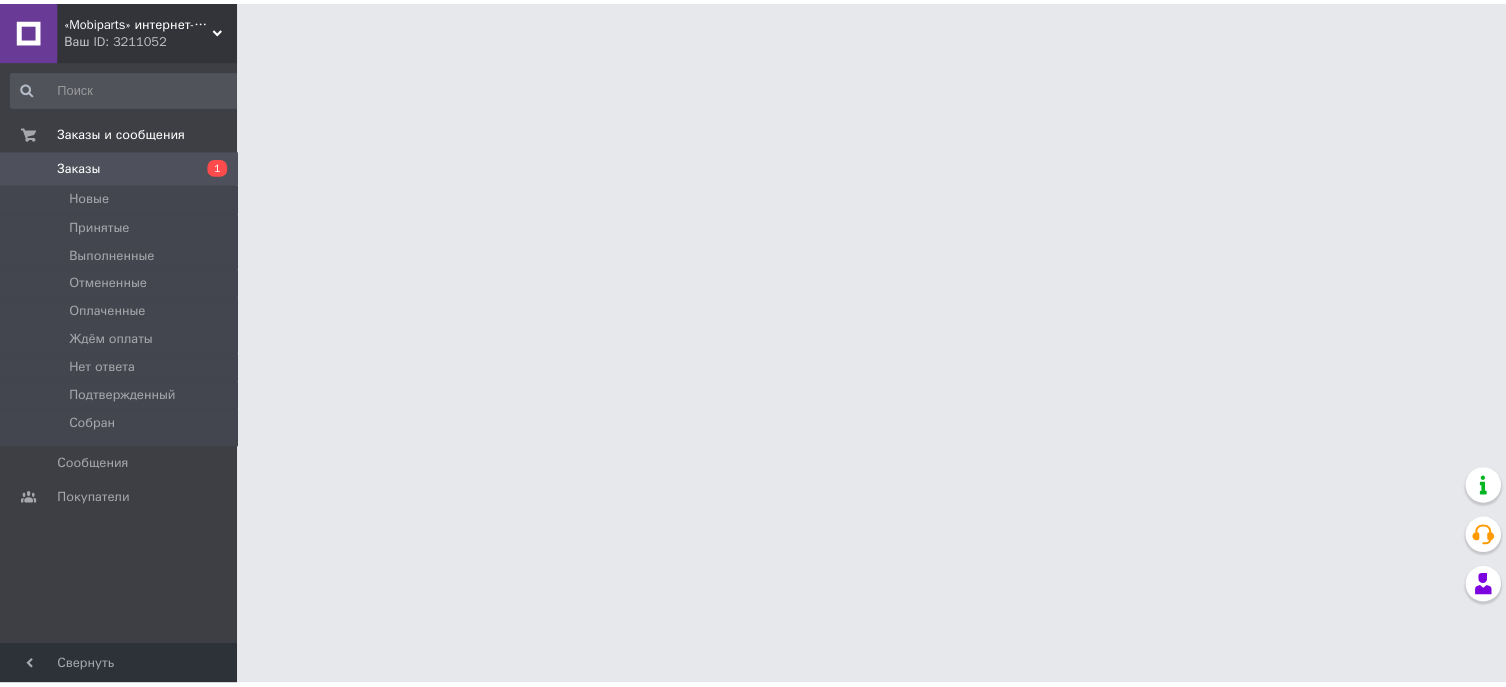 scroll, scrollTop: 0, scrollLeft: 0, axis: both 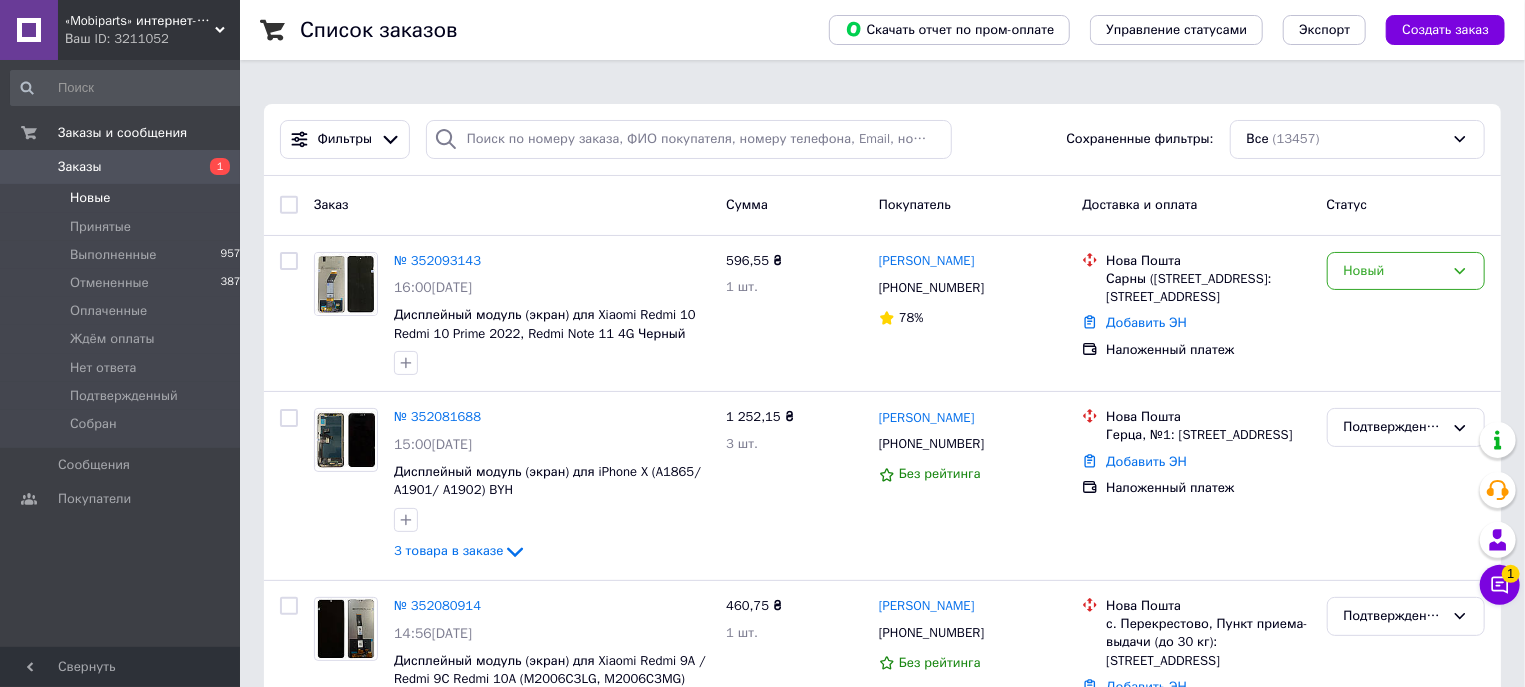 click on "Новые 0" at bounding box center [129, 198] 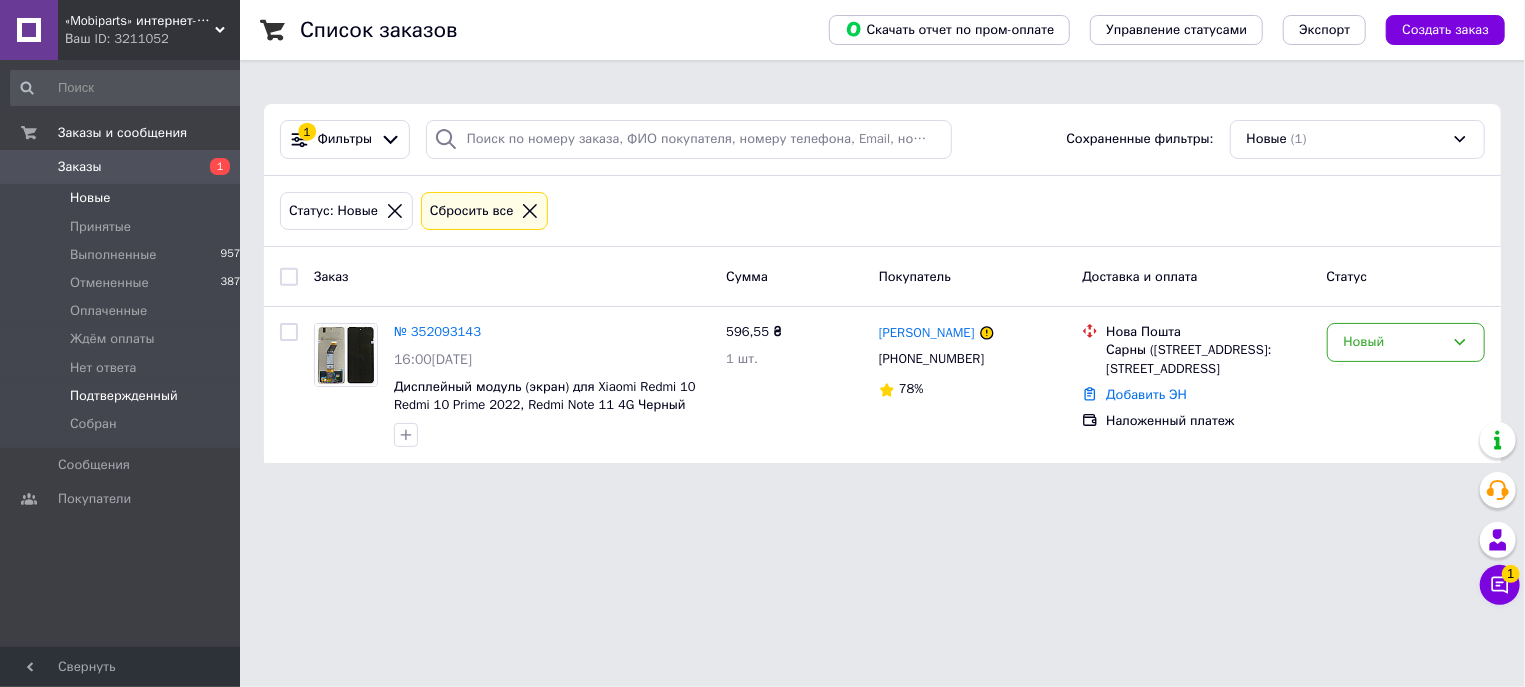 click on "Подтвержденный 7" at bounding box center [129, 396] 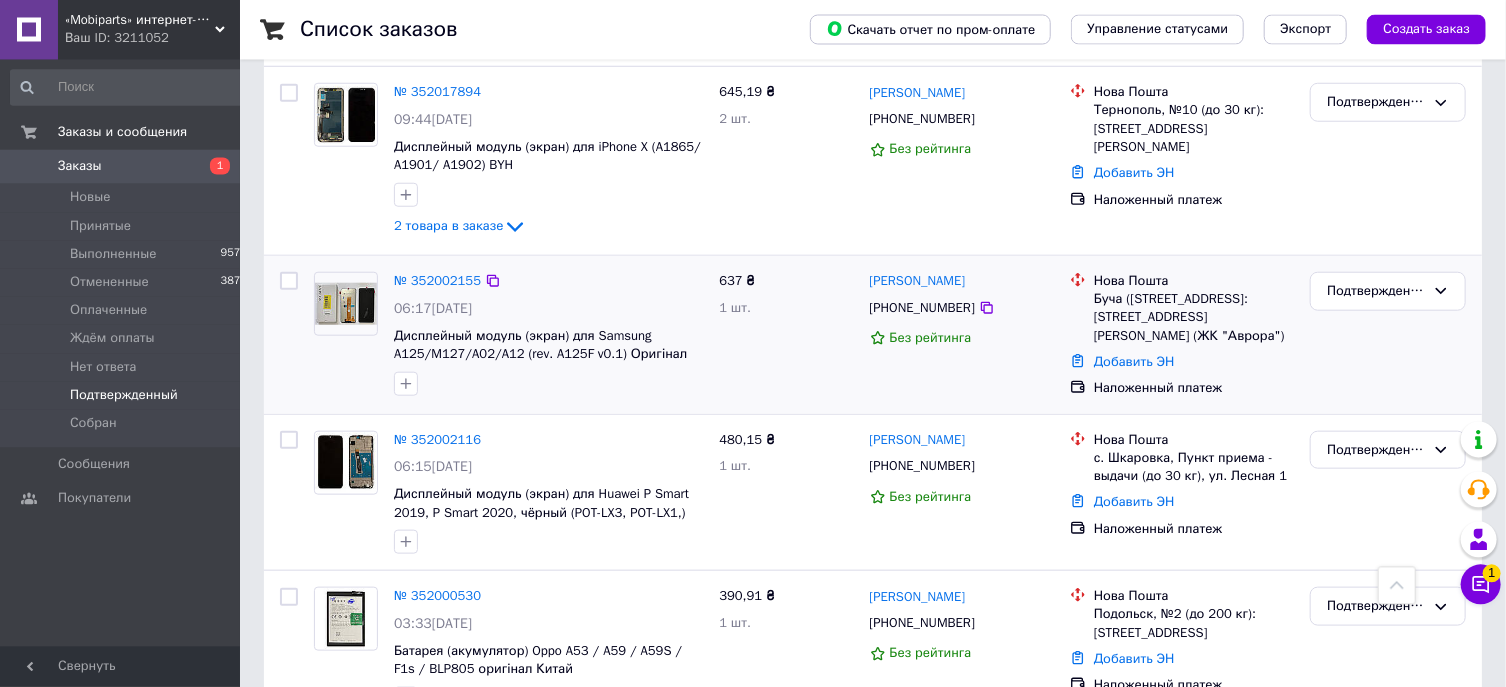 scroll, scrollTop: 871, scrollLeft: 0, axis: vertical 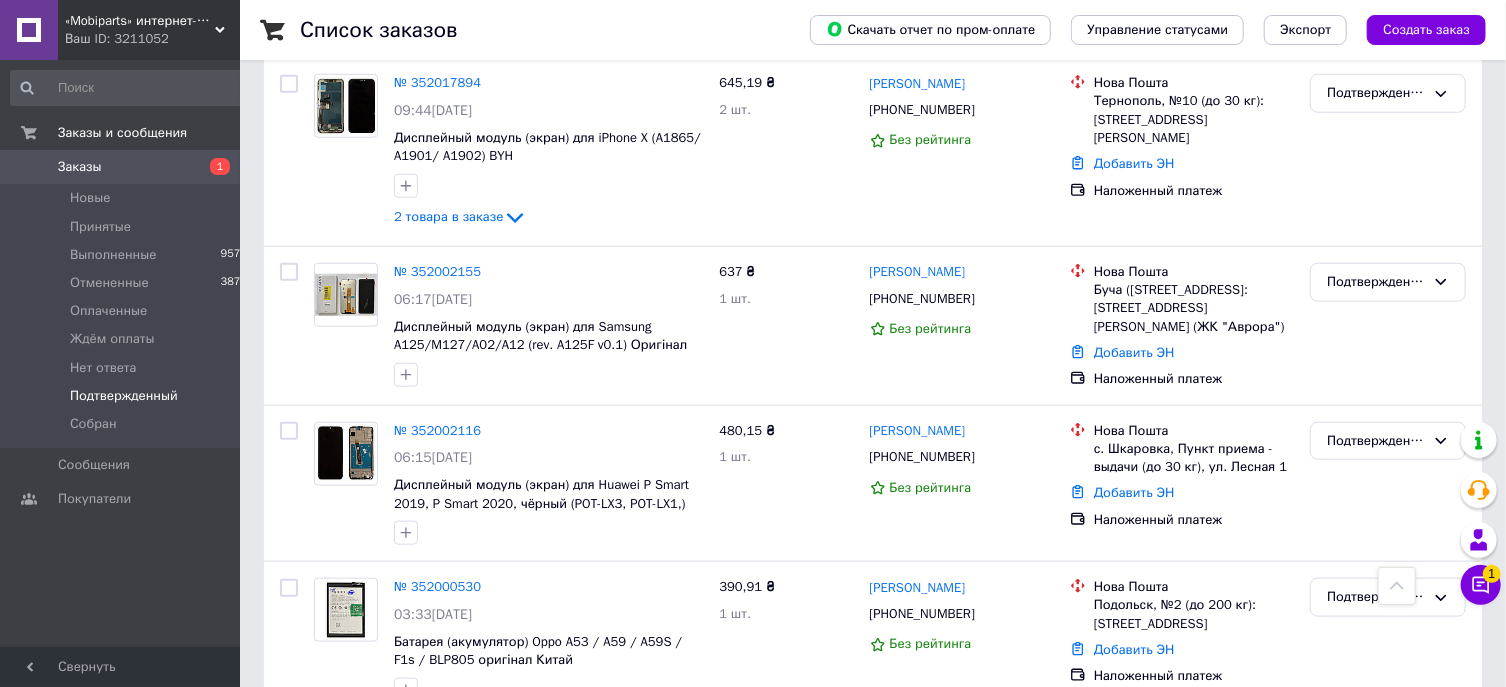 click on "Ваш ID: 3211052" at bounding box center (152, 39) 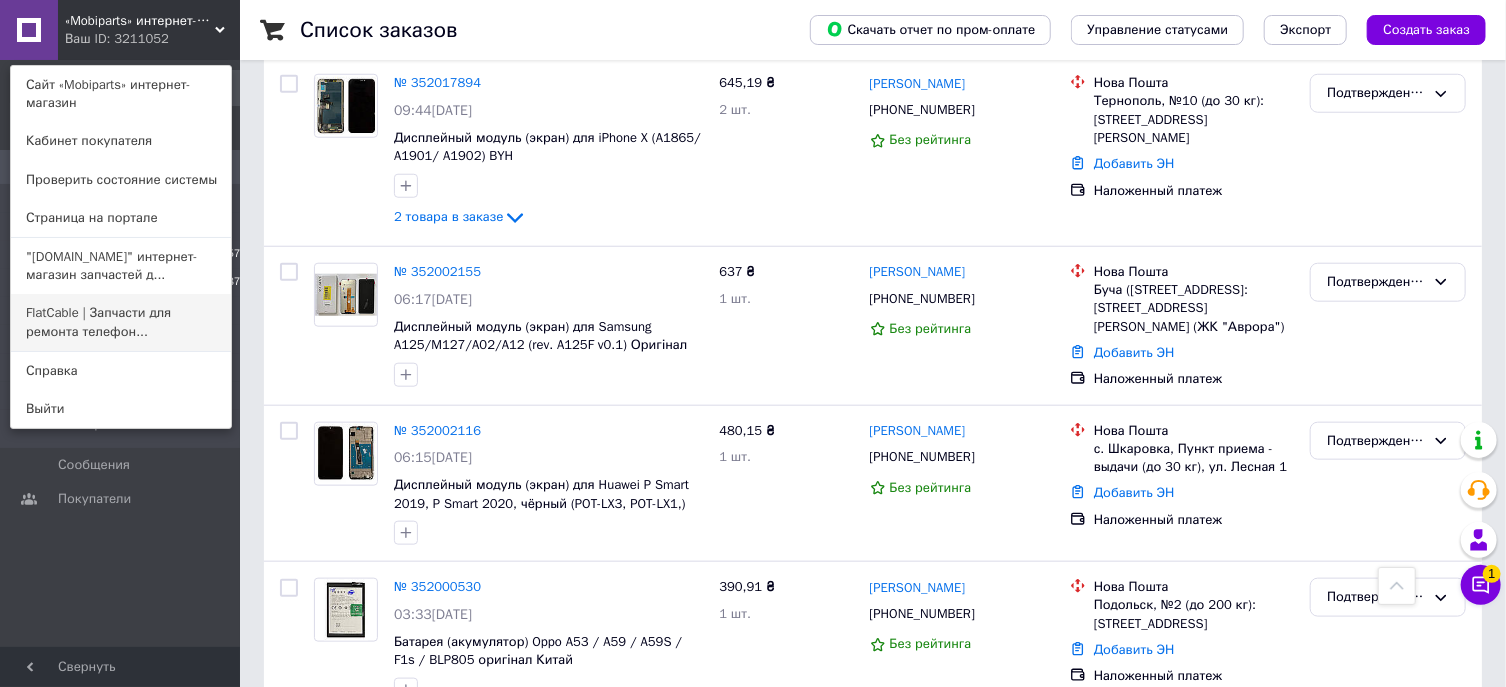 click on "FlatCable | Запчасти для ремонта телефон..." at bounding box center [121, 322] 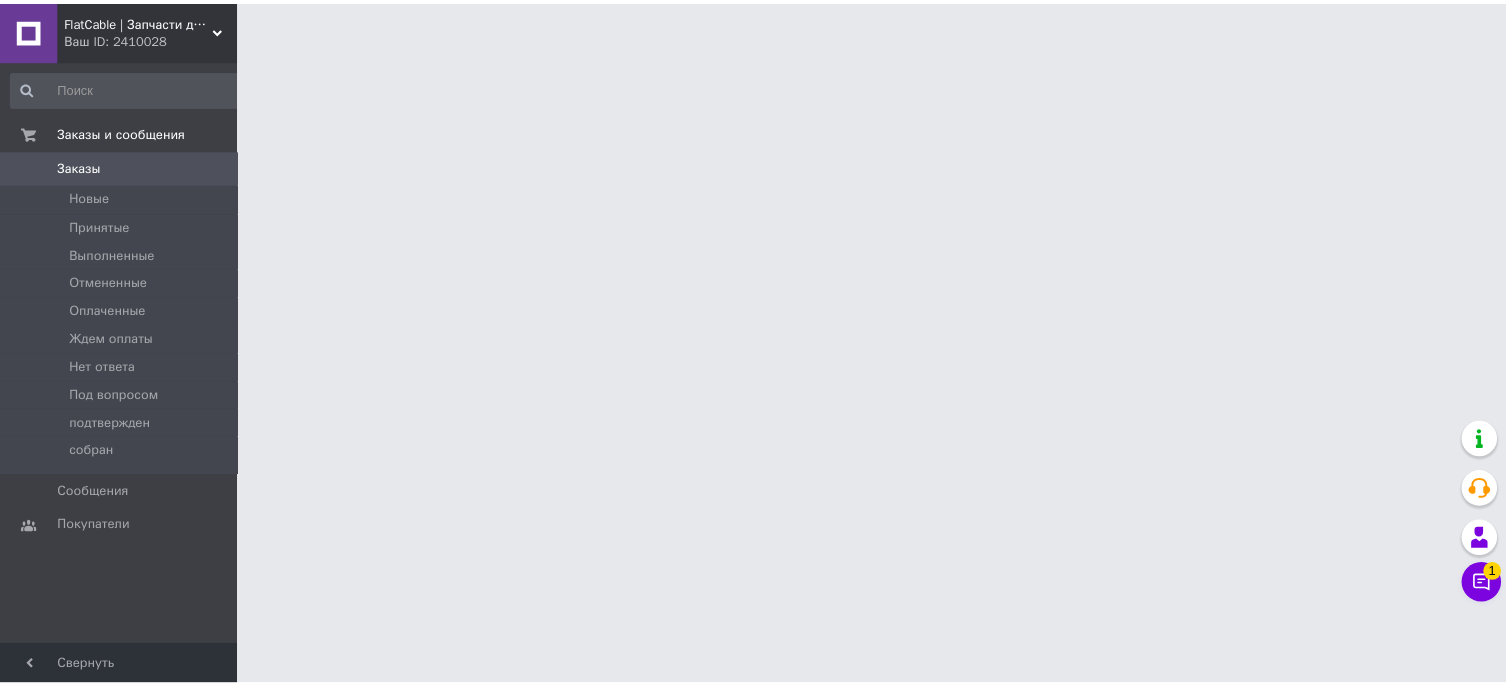 scroll, scrollTop: 0, scrollLeft: 0, axis: both 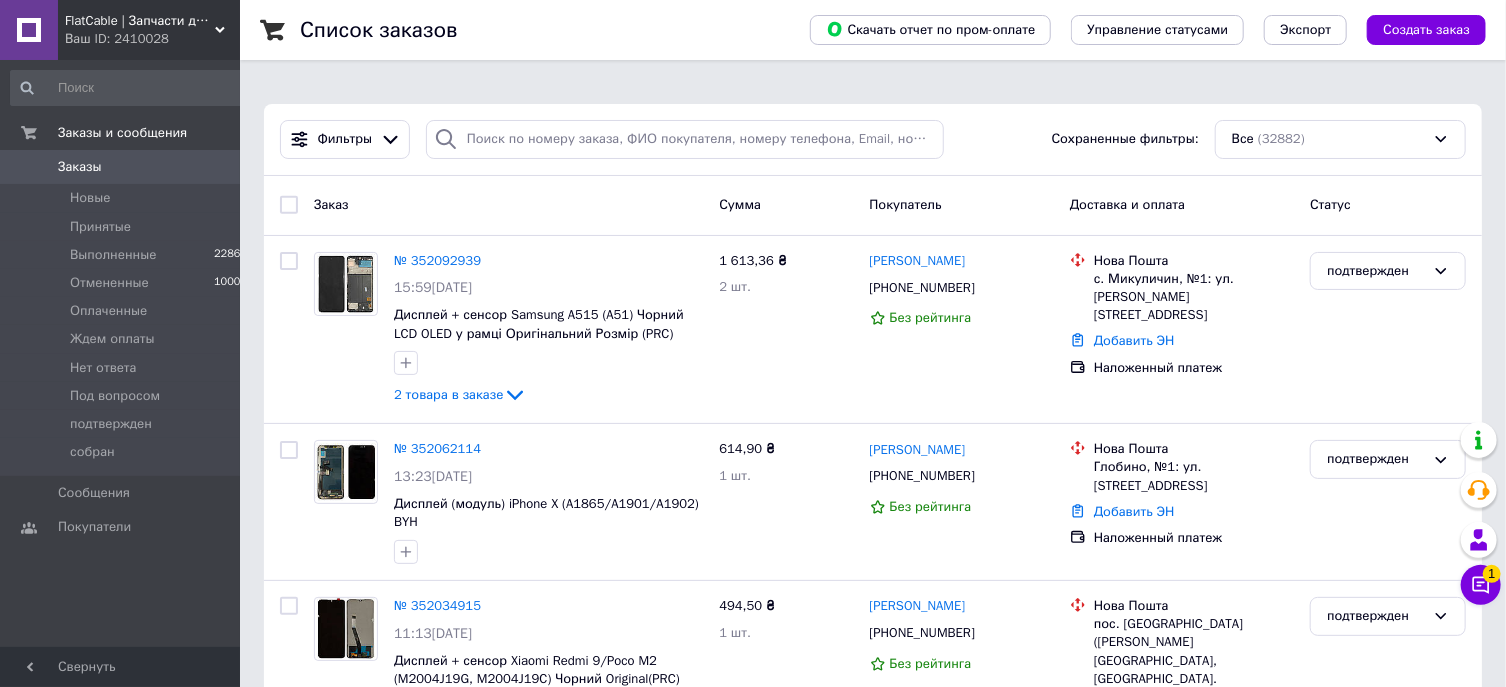 click on "FlatCable | Запчасти для ремонта телефонов" at bounding box center [140, 21] 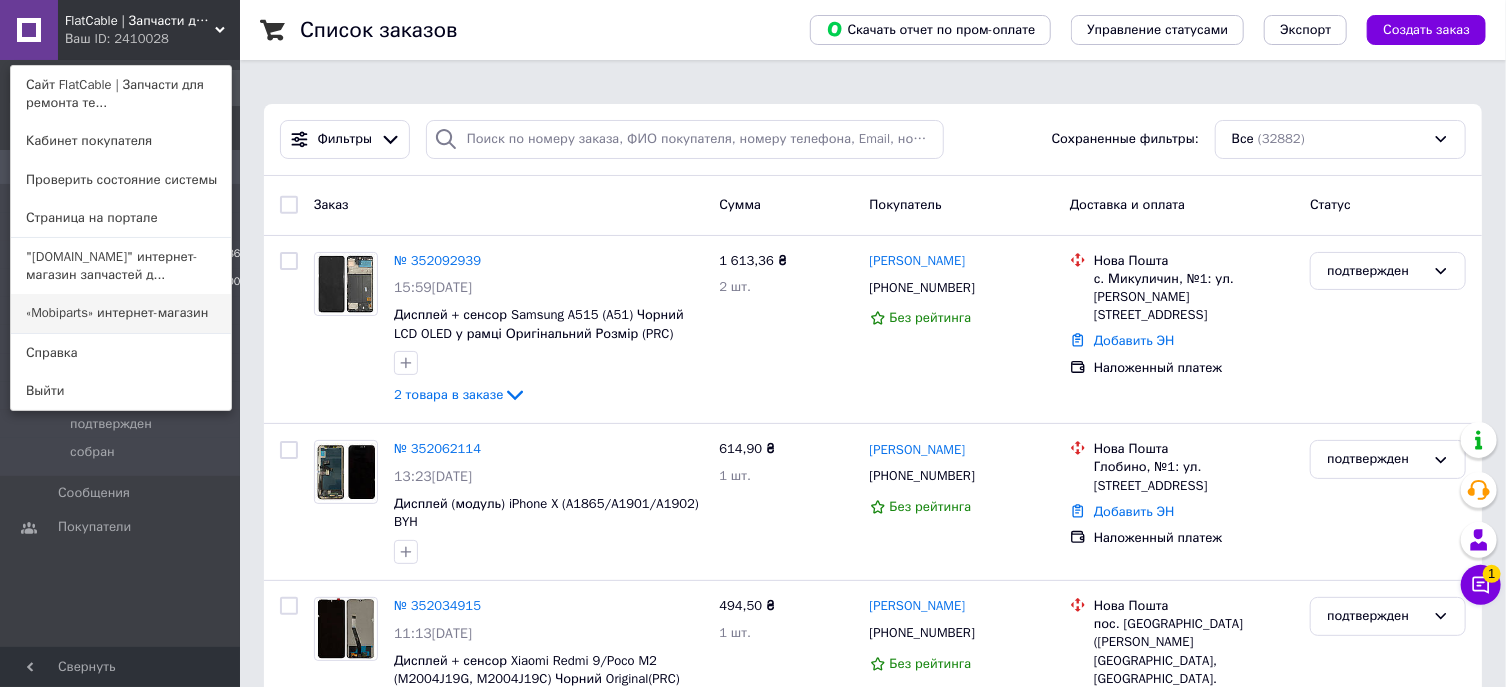 click on "«Mobiparts» интернет-магазин" at bounding box center (121, 313) 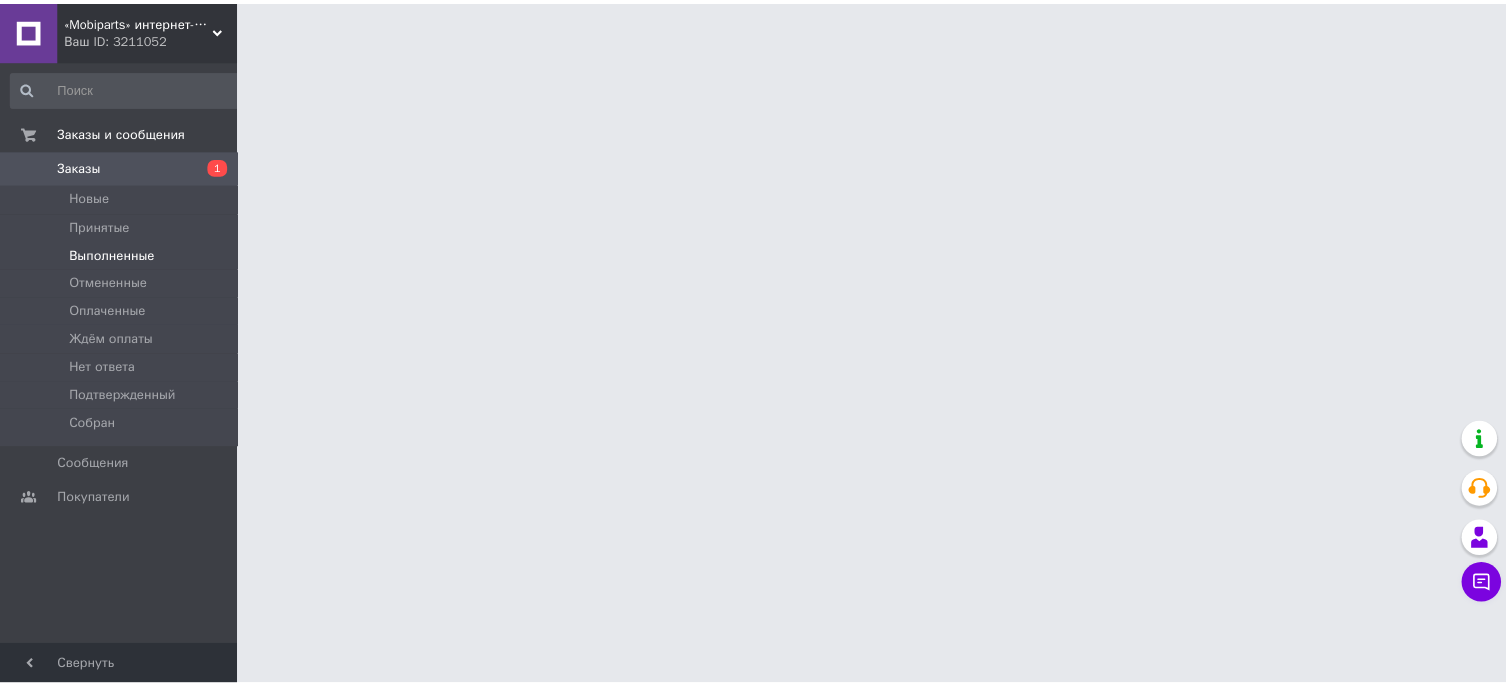 scroll, scrollTop: 0, scrollLeft: 0, axis: both 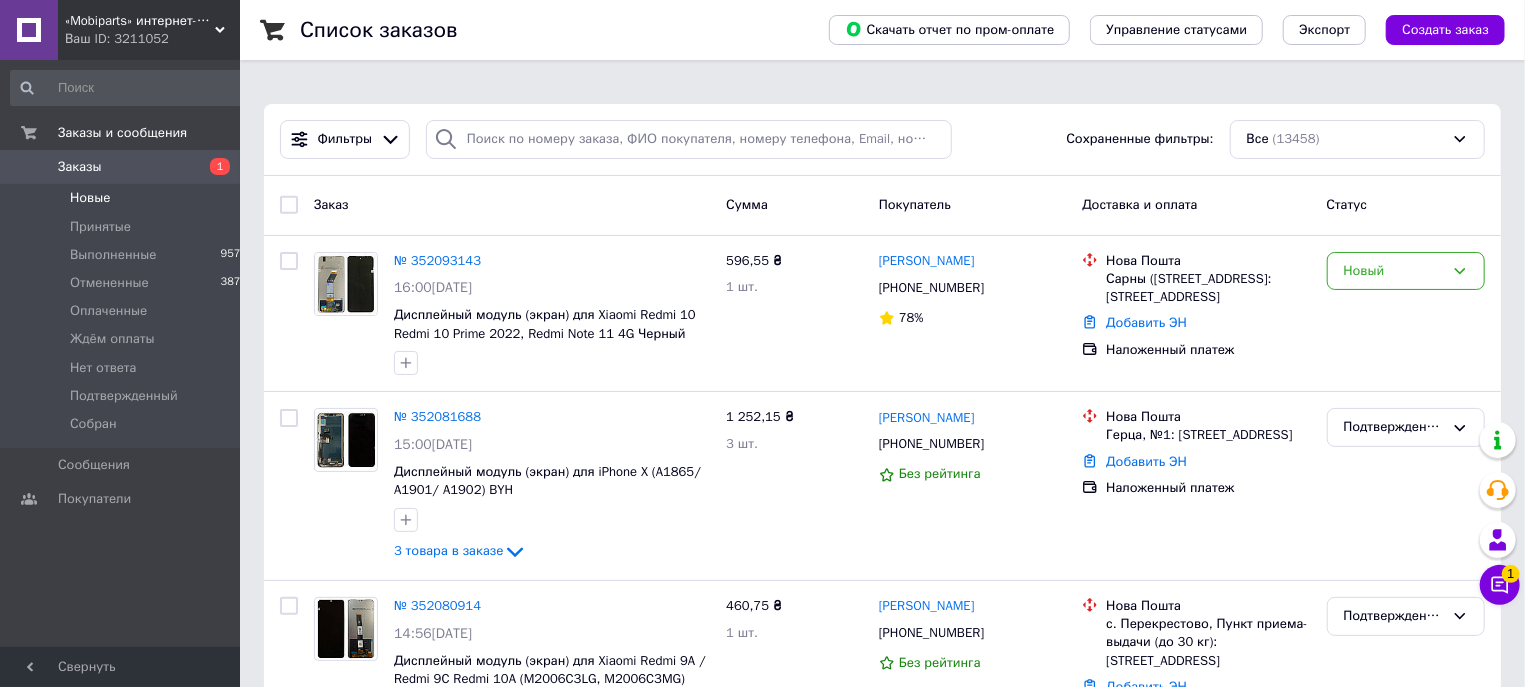 click on "Новые 1" at bounding box center [129, 198] 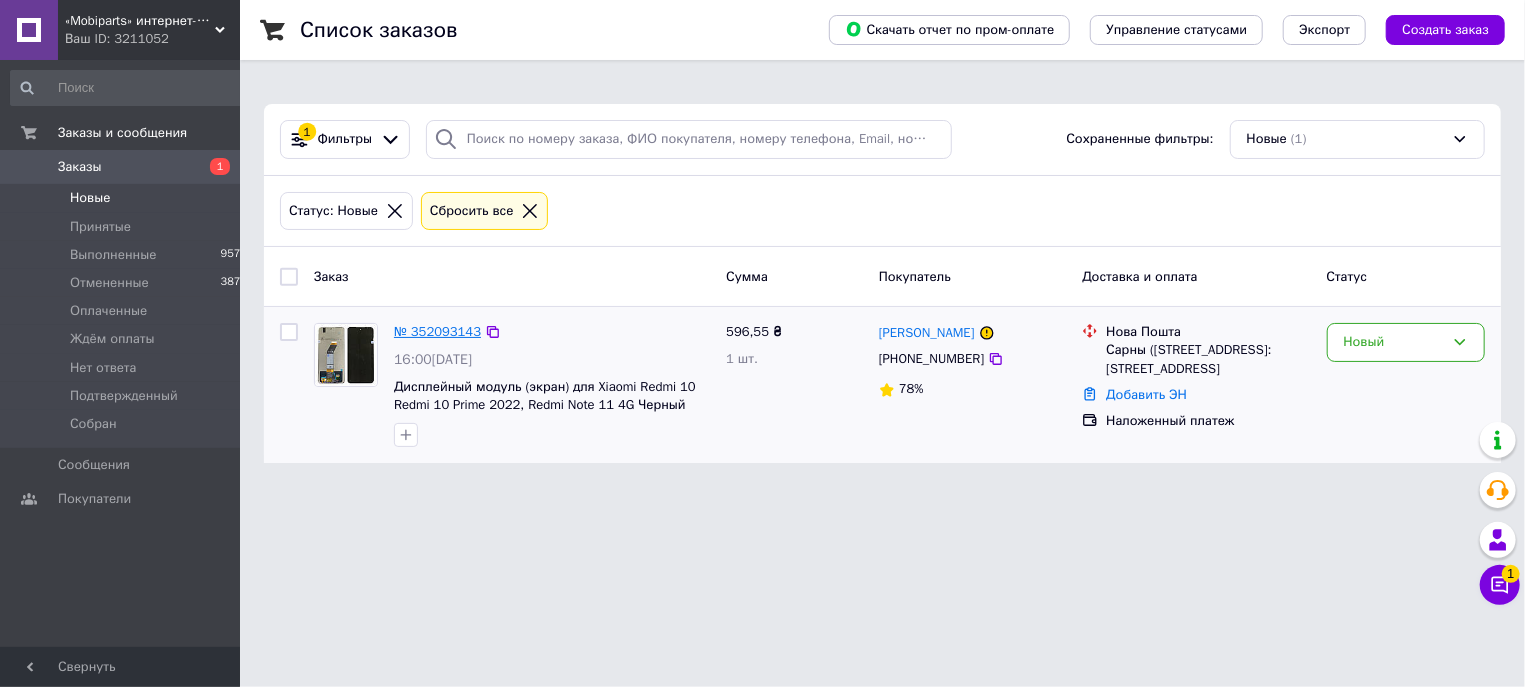 click on "№ 352093143" at bounding box center (437, 331) 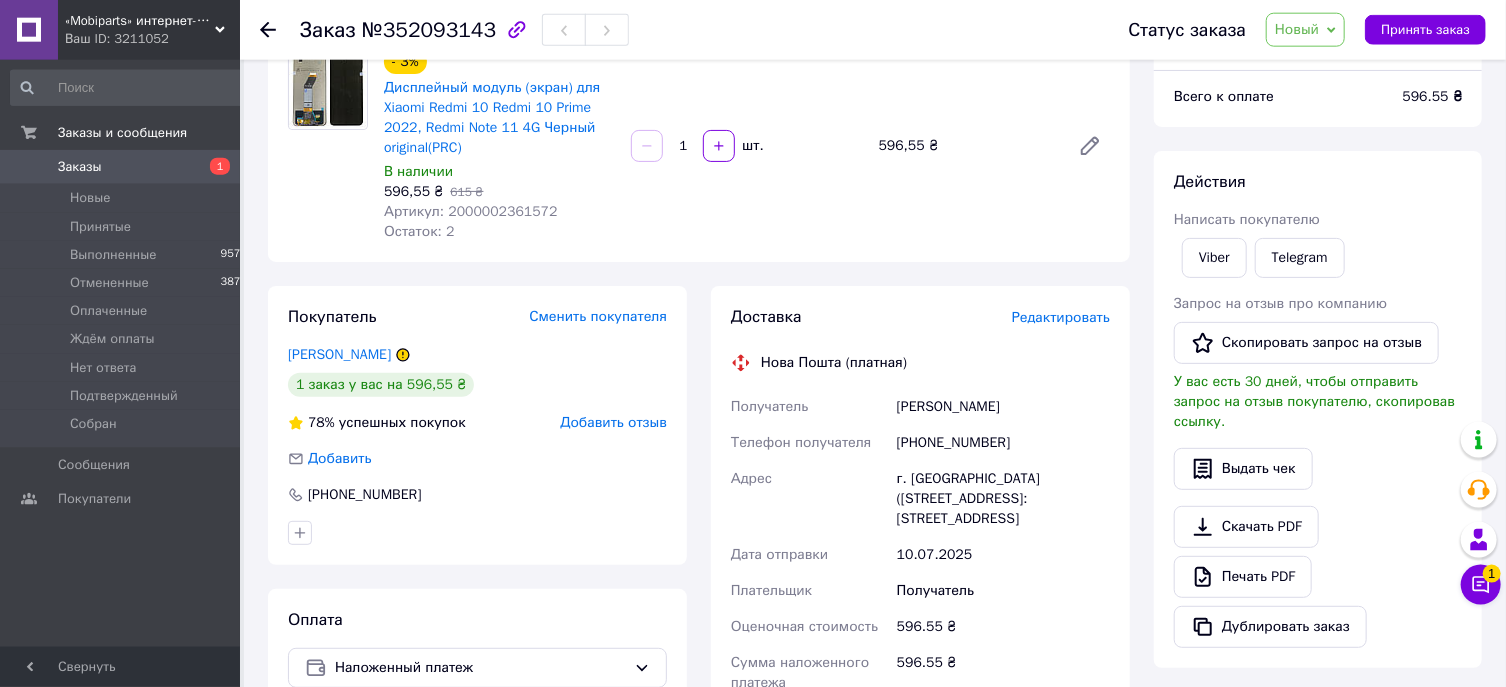 scroll, scrollTop: 214, scrollLeft: 0, axis: vertical 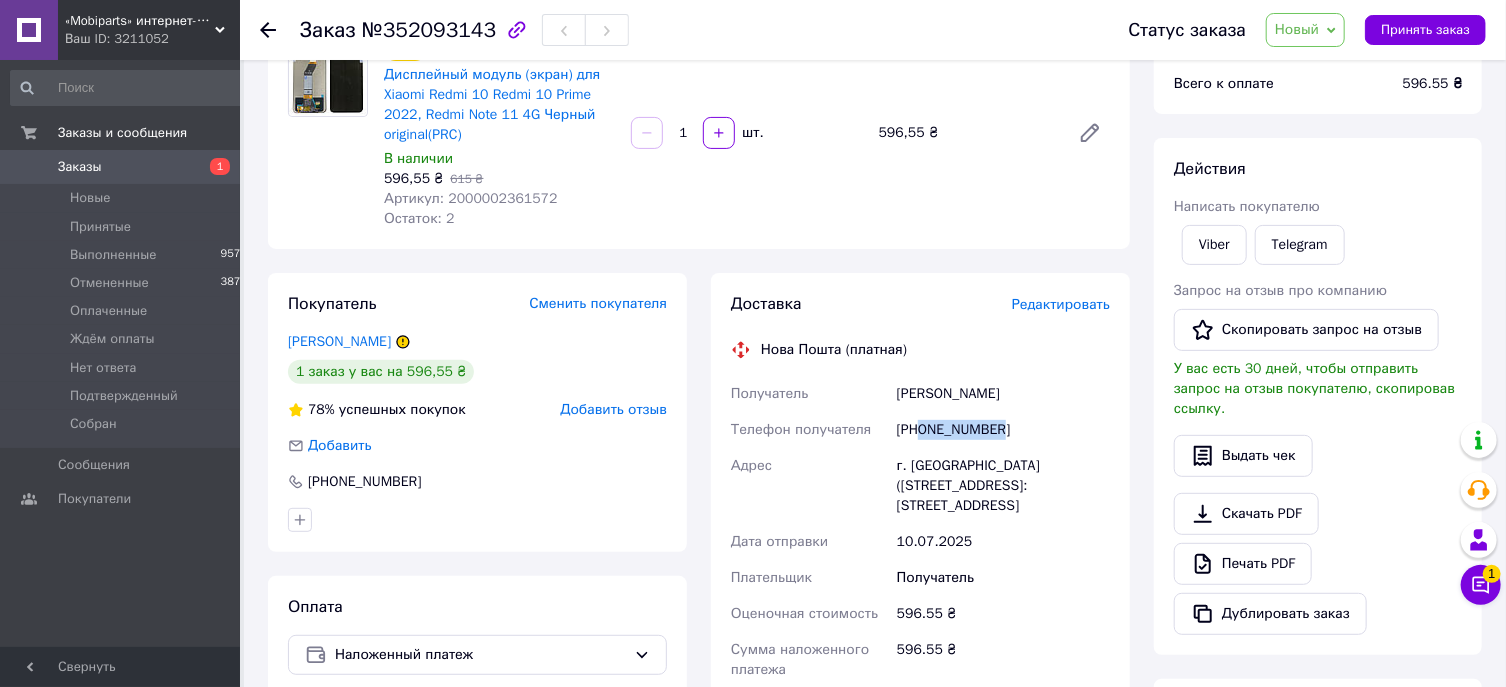 drag, startPoint x: 1006, startPoint y: 413, endPoint x: 922, endPoint y: 408, distance: 84.14868 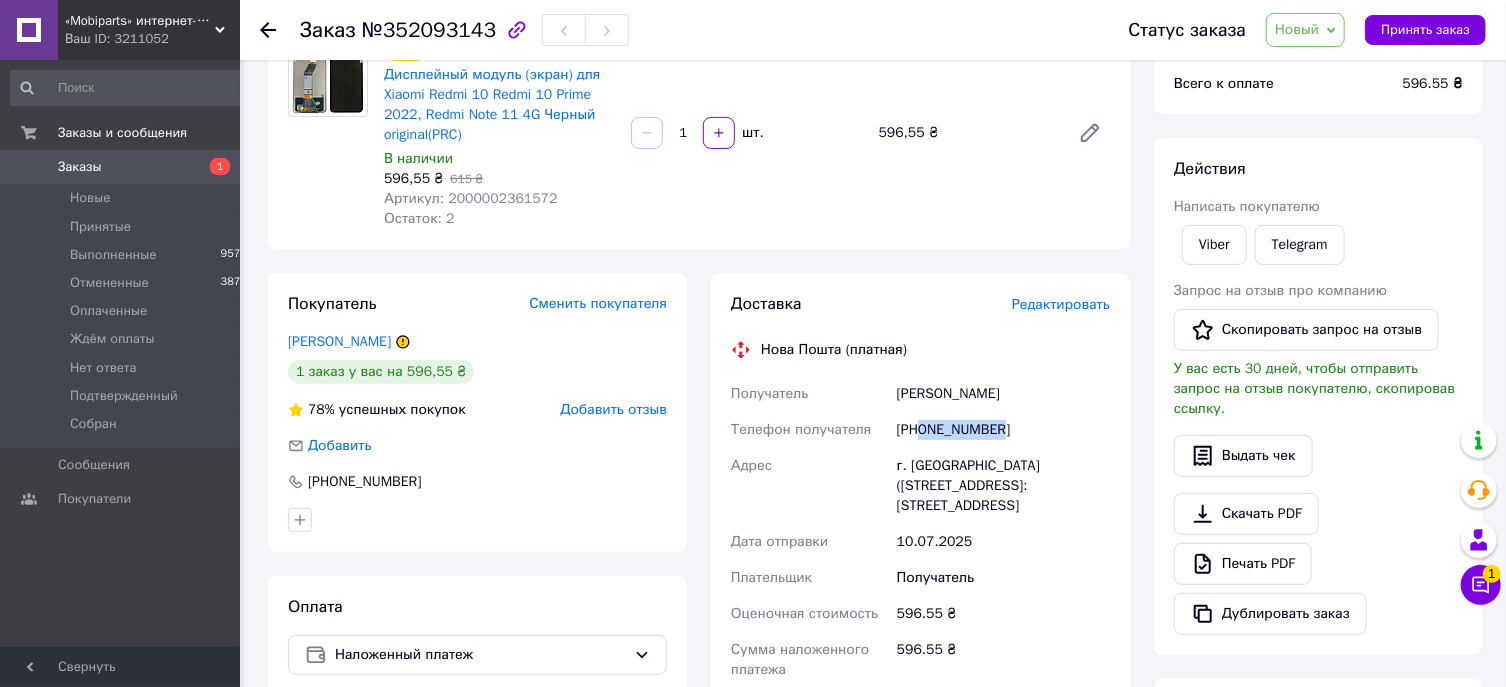 click on "+380668342999" at bounding box center (1003, 430) 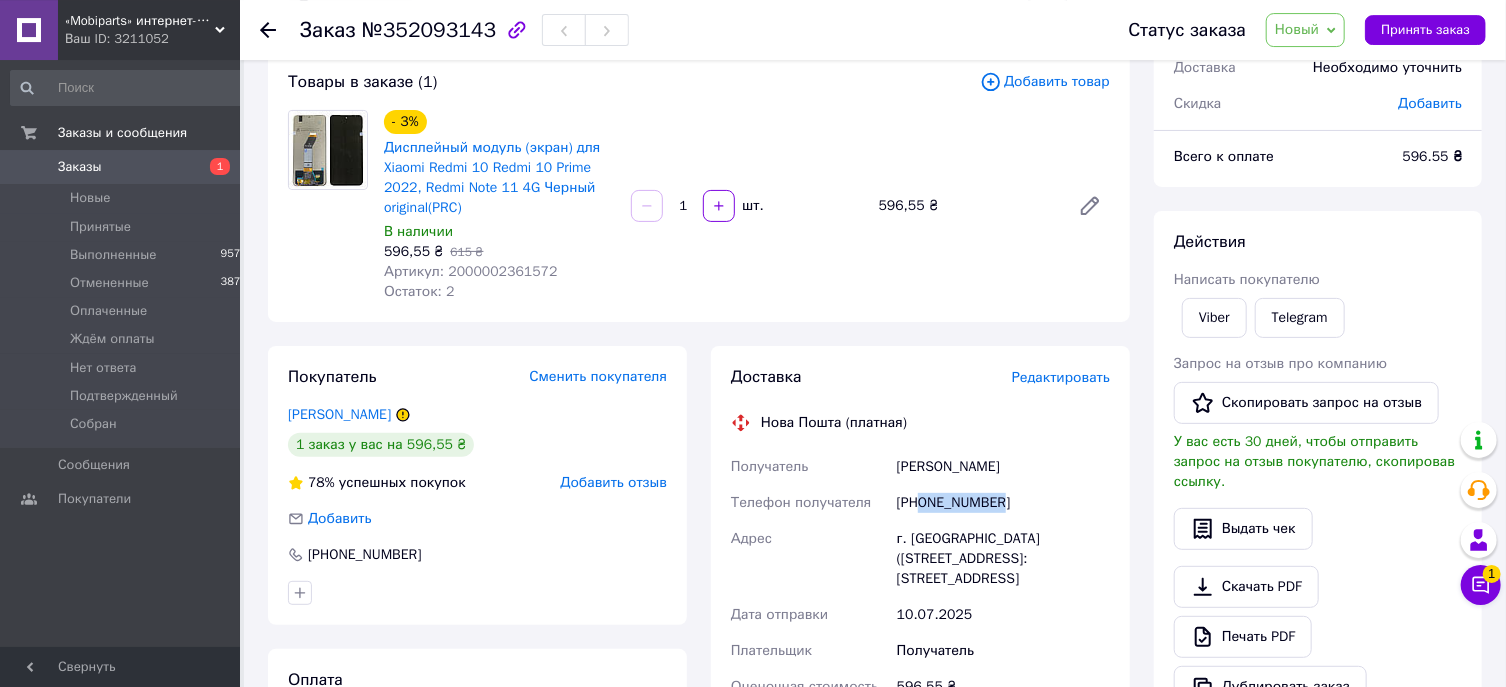 scroll, scrollTop: 0, scrollLeft: 0, axis: both 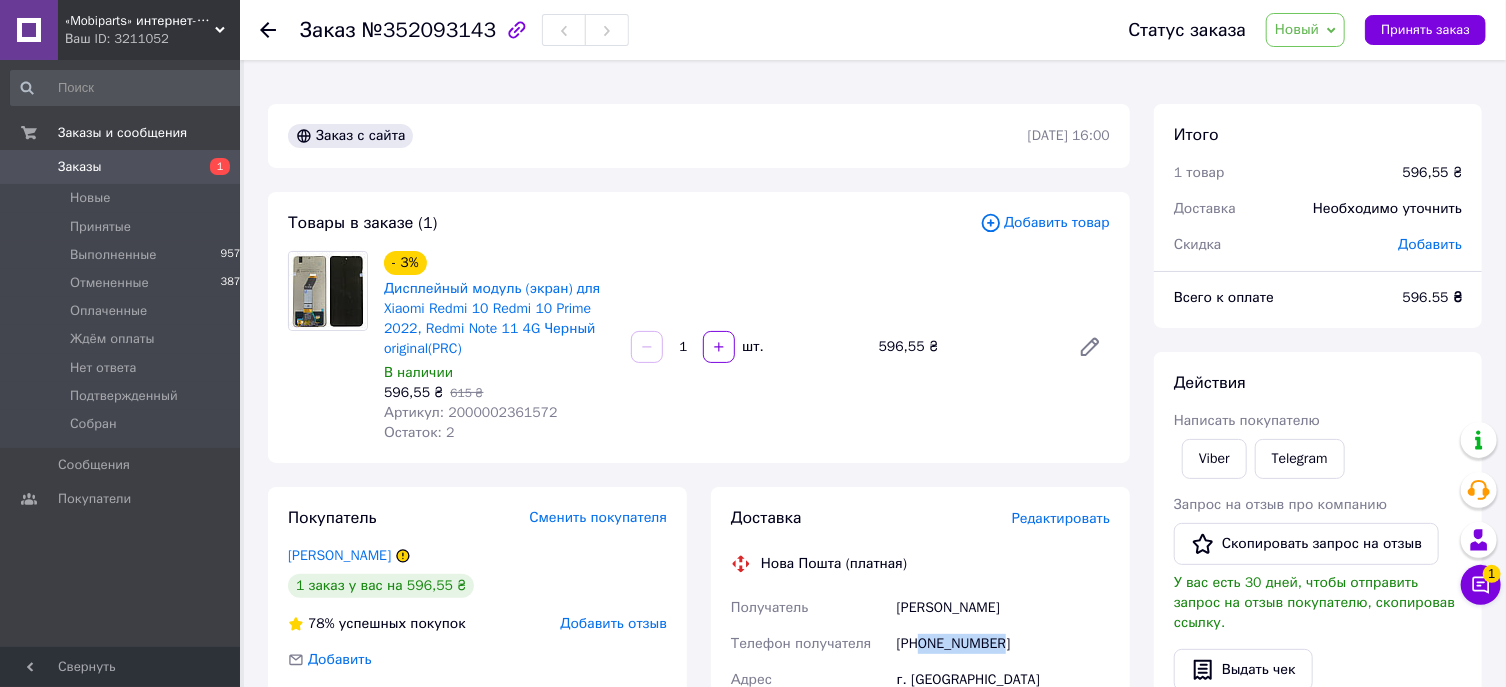 click on "- 3% Дисплейный модуль (экран) для Xiaomi Redmi 10 Redmi 10 Prime 2022, Redmi Note 11 4G Черный original(PRC) В наличии 596,55 ₴   615 ₴ Артикул: 2000002361572 Остаток: 2 1   шт. 596,55 ₴" at bounding box center [747, 347] 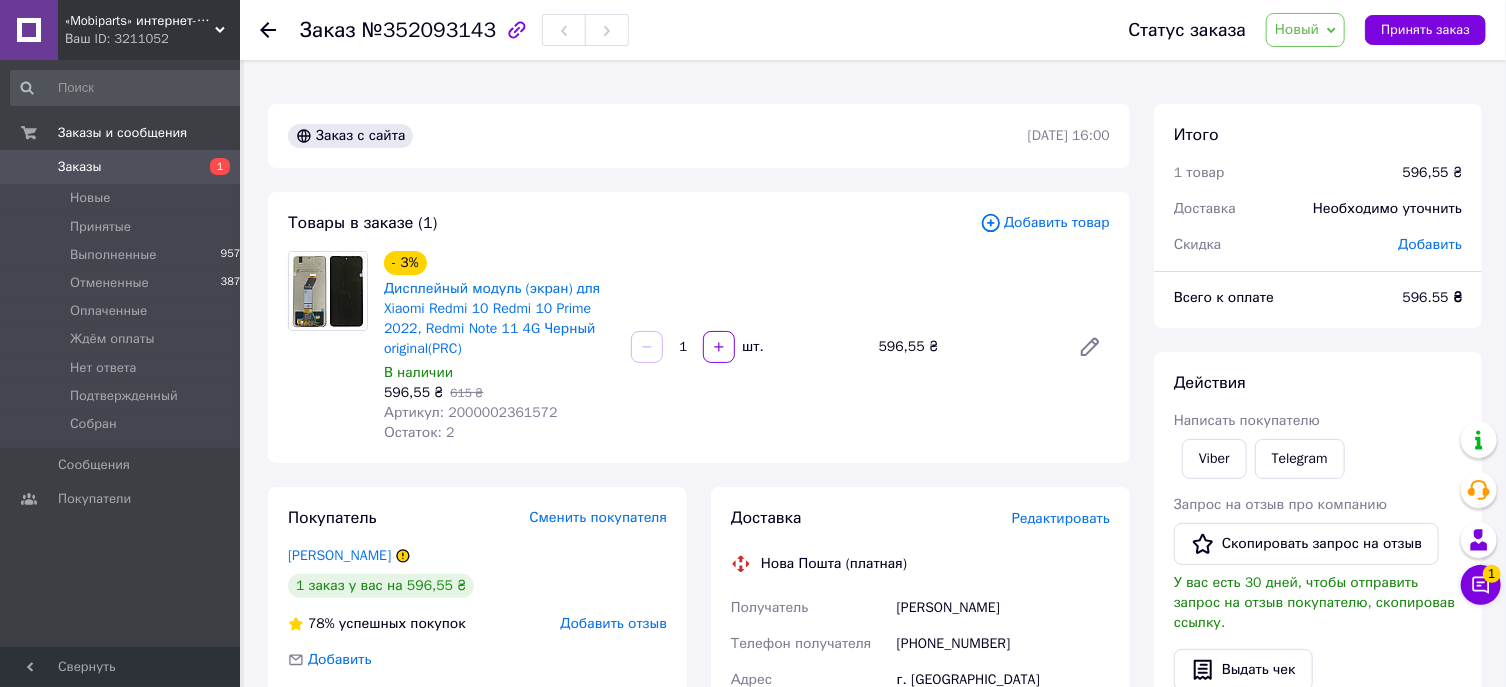 scroll, scrollTop: 321, scrollLeft: 0, axis: vertical 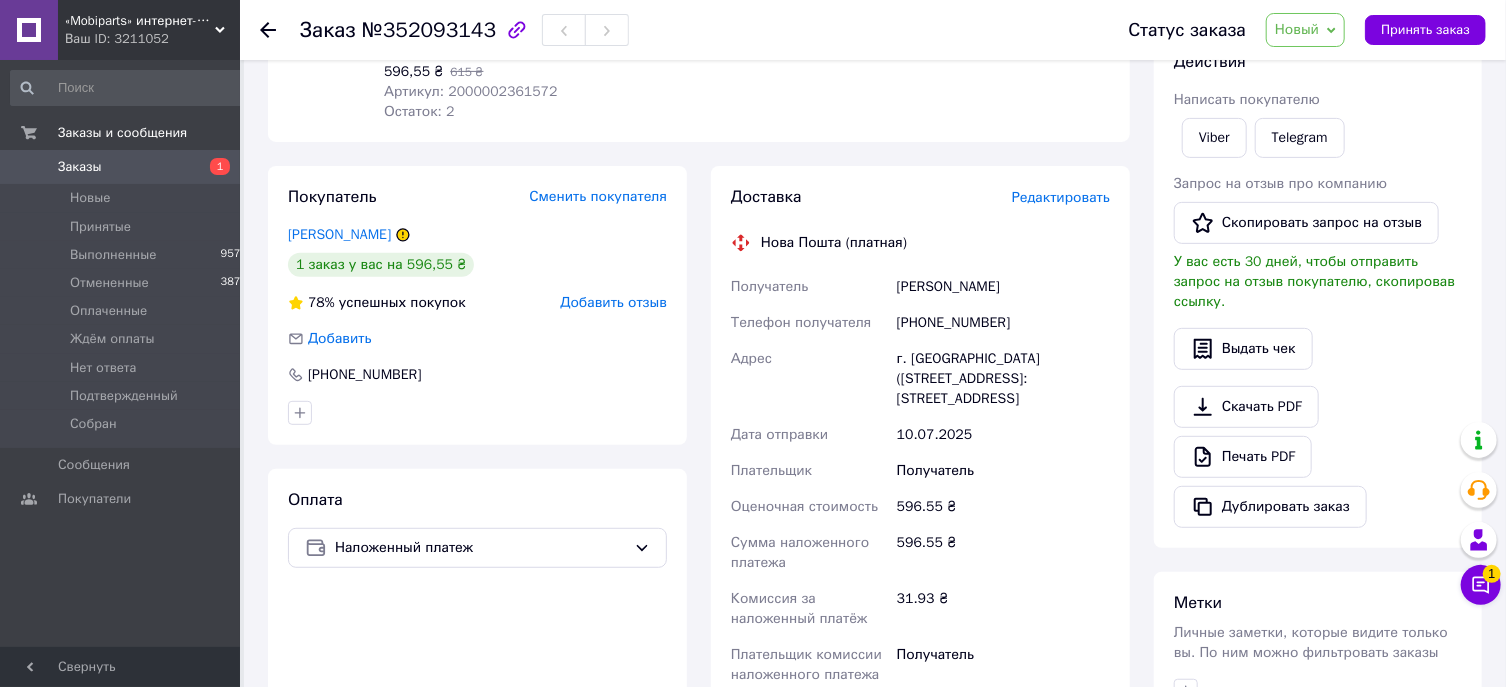 click on "г. Сарны (Ровенская обл.), №1: ул. Варшавская, 2е" at bounding box center (1003, 379) 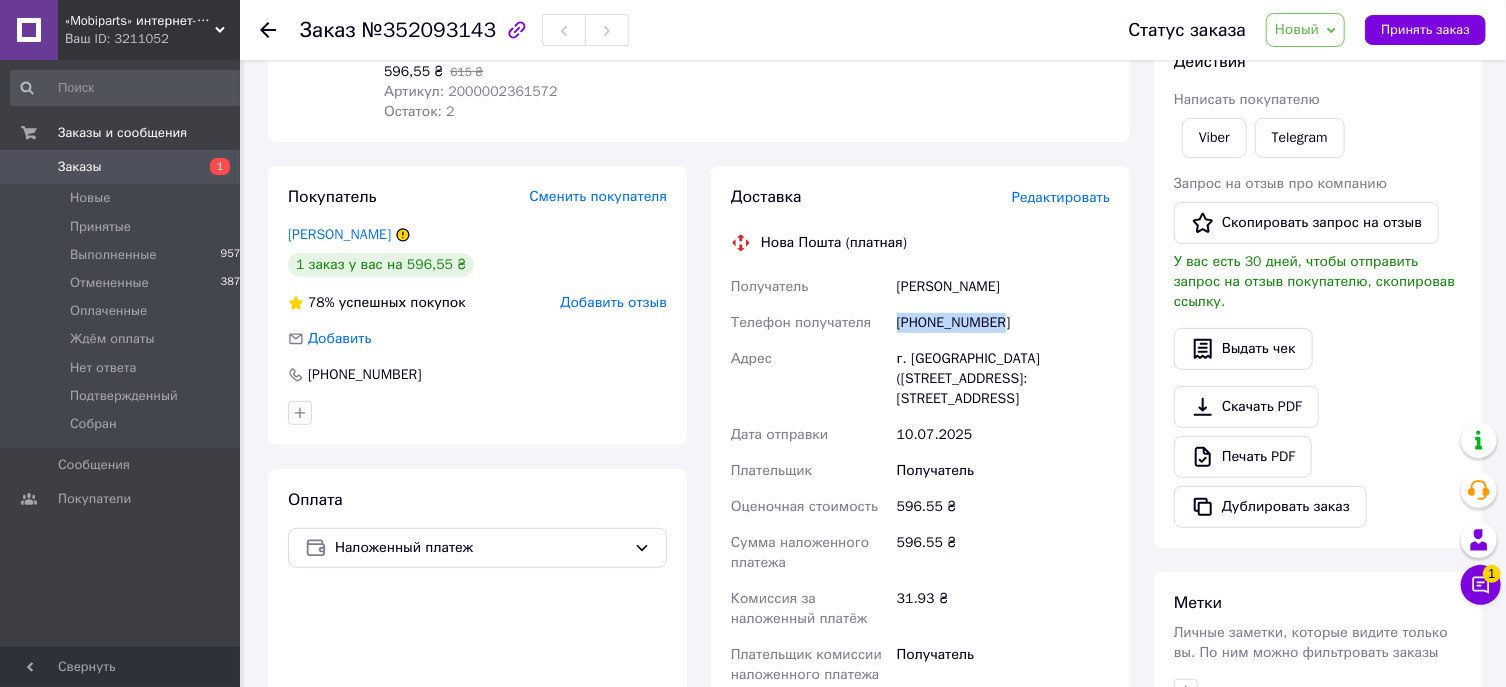 drag, startPoint x: 1009, startPoint y: 305, endPoint x: 886, endPoint y: 310, distance: 123.101585 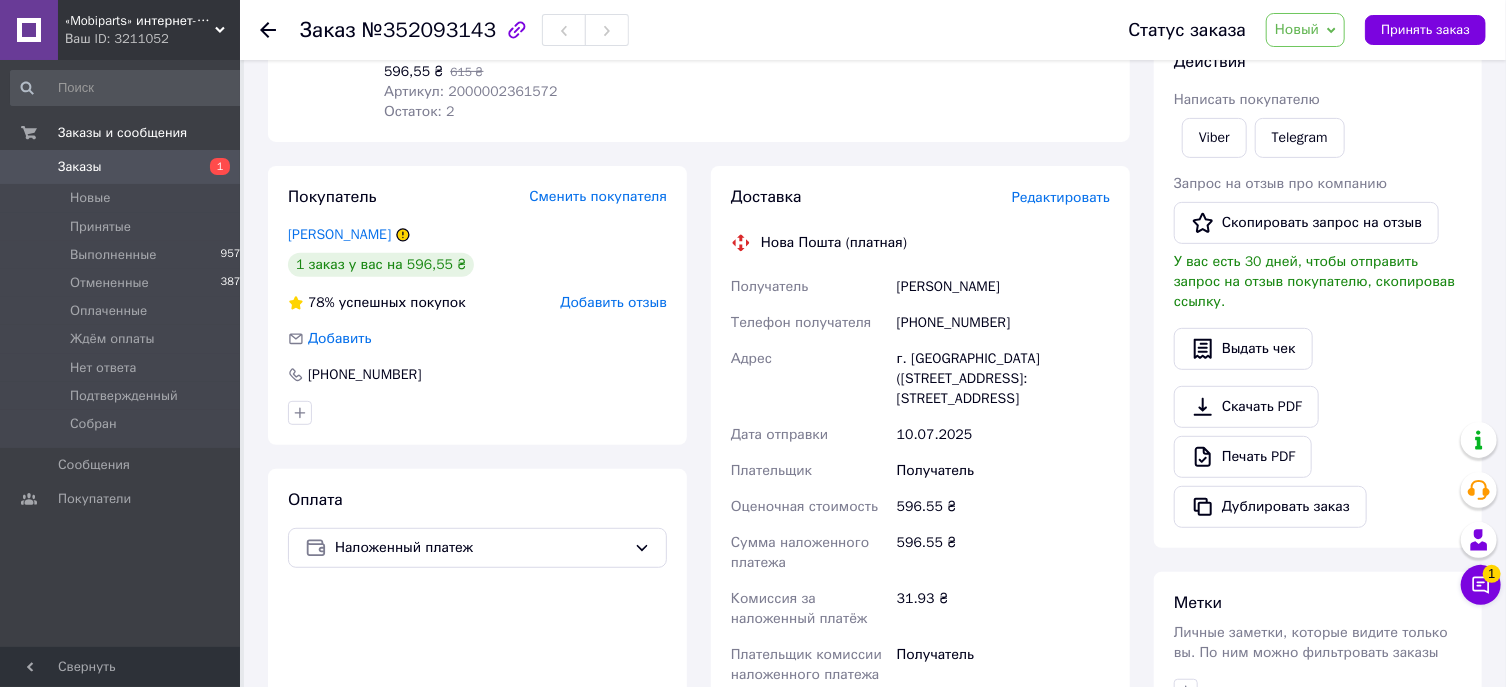 click on "Добавить" at bounding box center (340, 338) 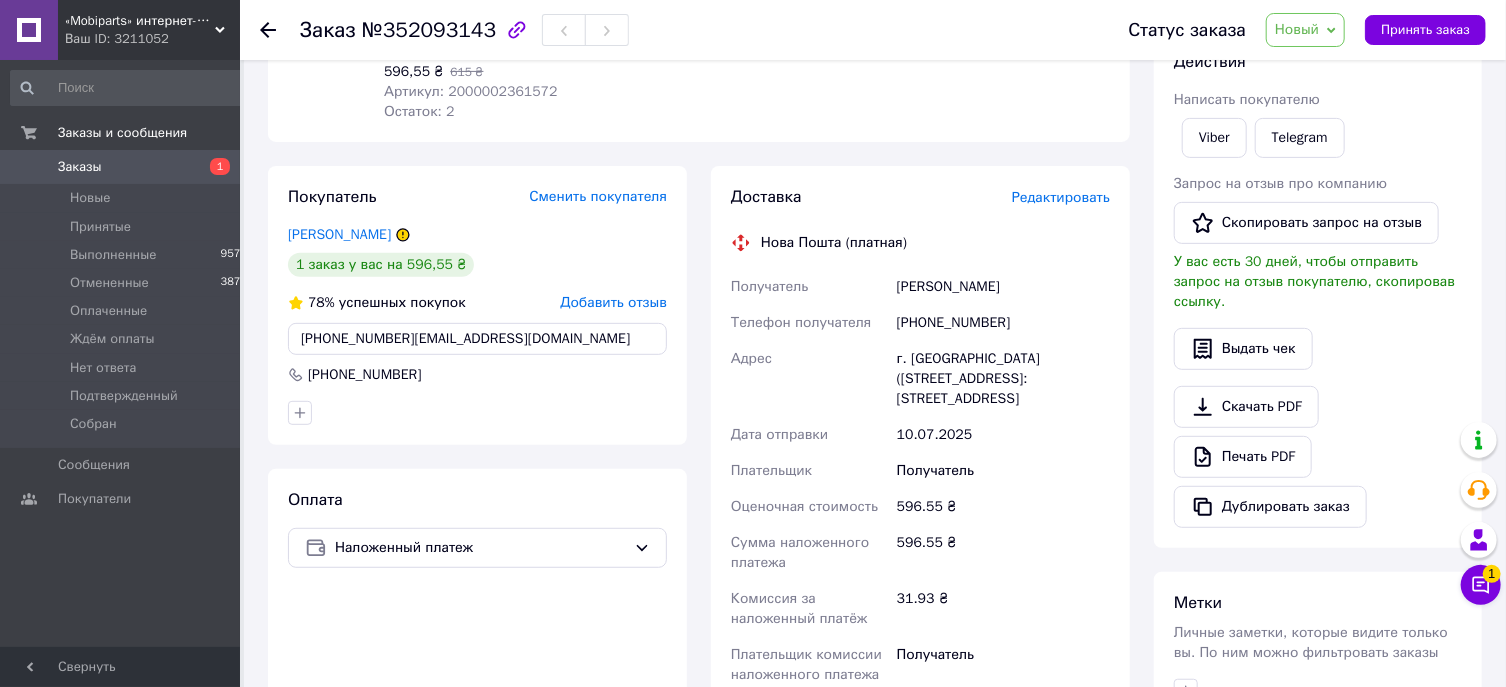 type on "+380668342999@gmail.com" 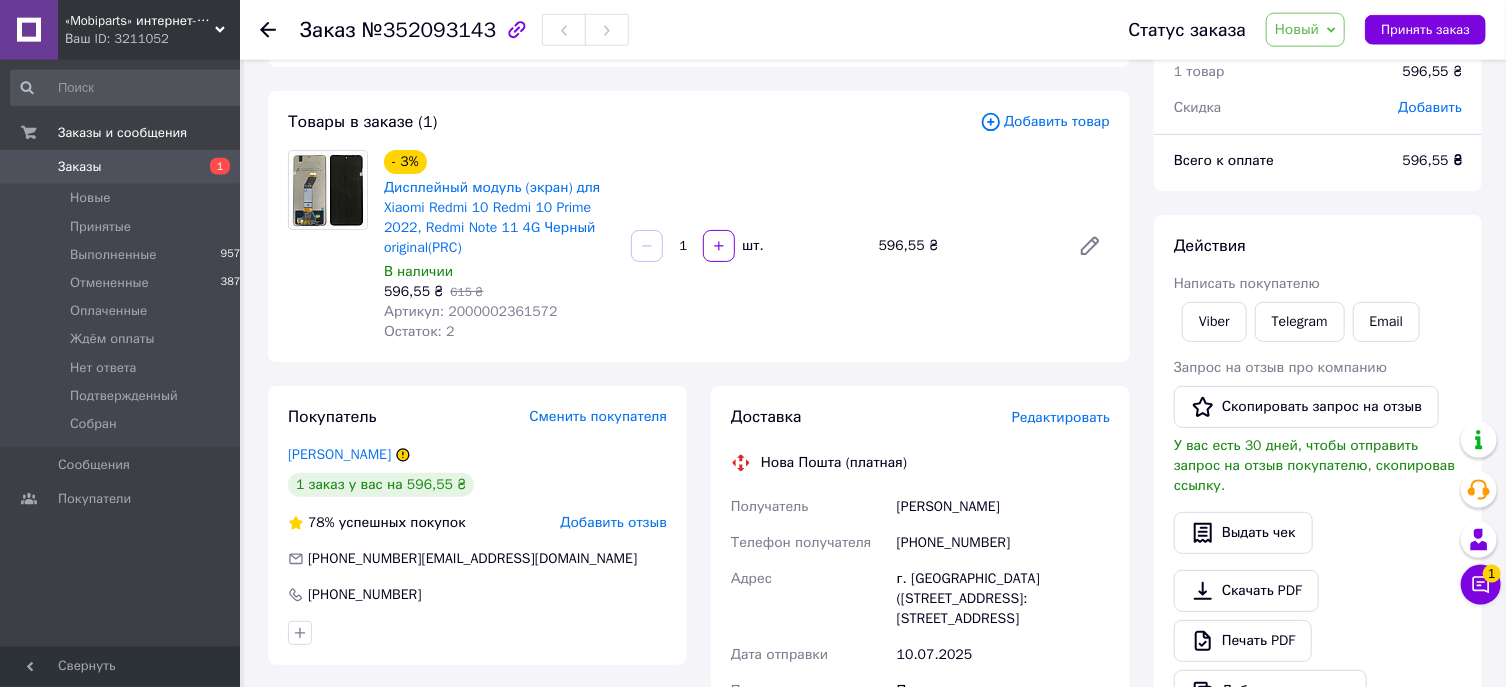 scroll, scrollTop: 0, scrollLeft: 0, axis: both 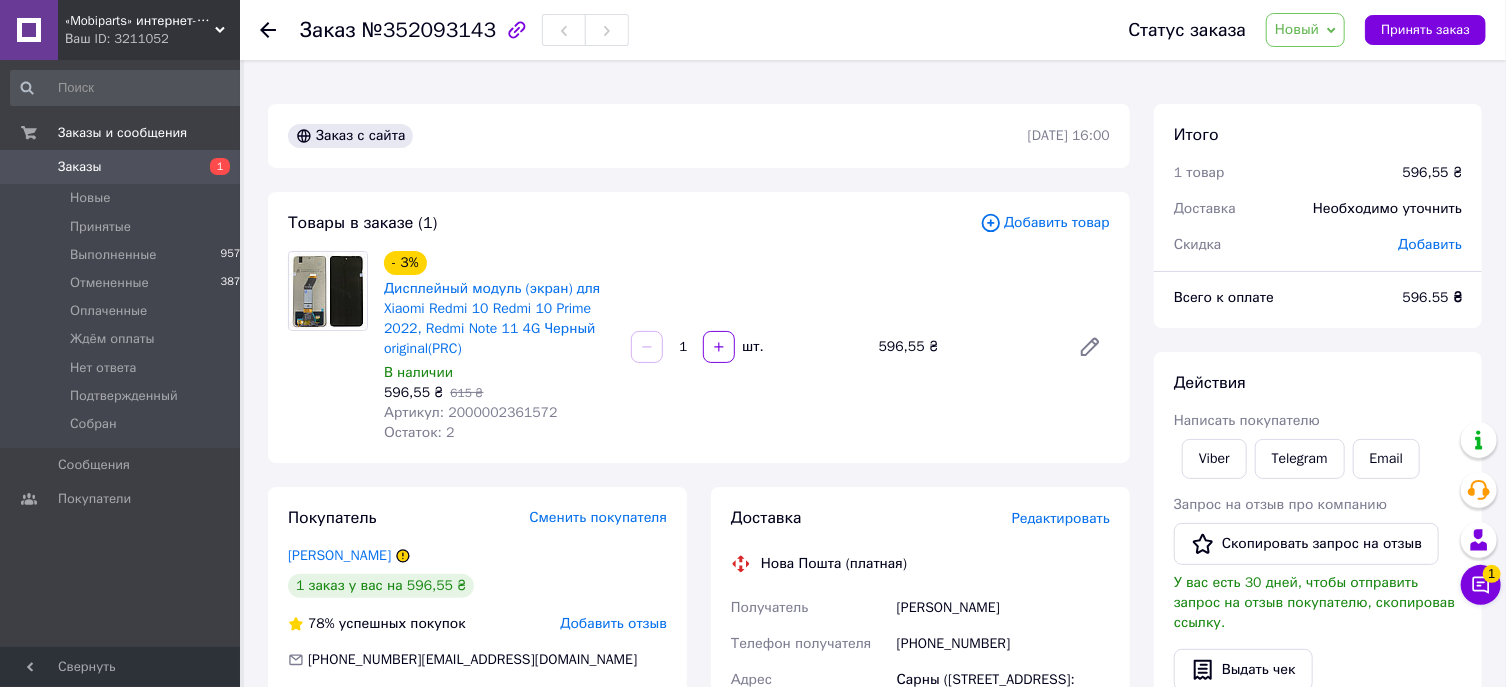 click on "- 3% Дисплейный модуль (экран) для Xiaomi Redmi 10 Redmi 10 Prime 2022, Redmi Note 11 4G Черный original(PRC) В наличии 596,55 ₴   615 ₴ Артикул: 2000002361572 Остаток: 2 1   шт. 596,55 ₴" at bounding box center [747, 347] 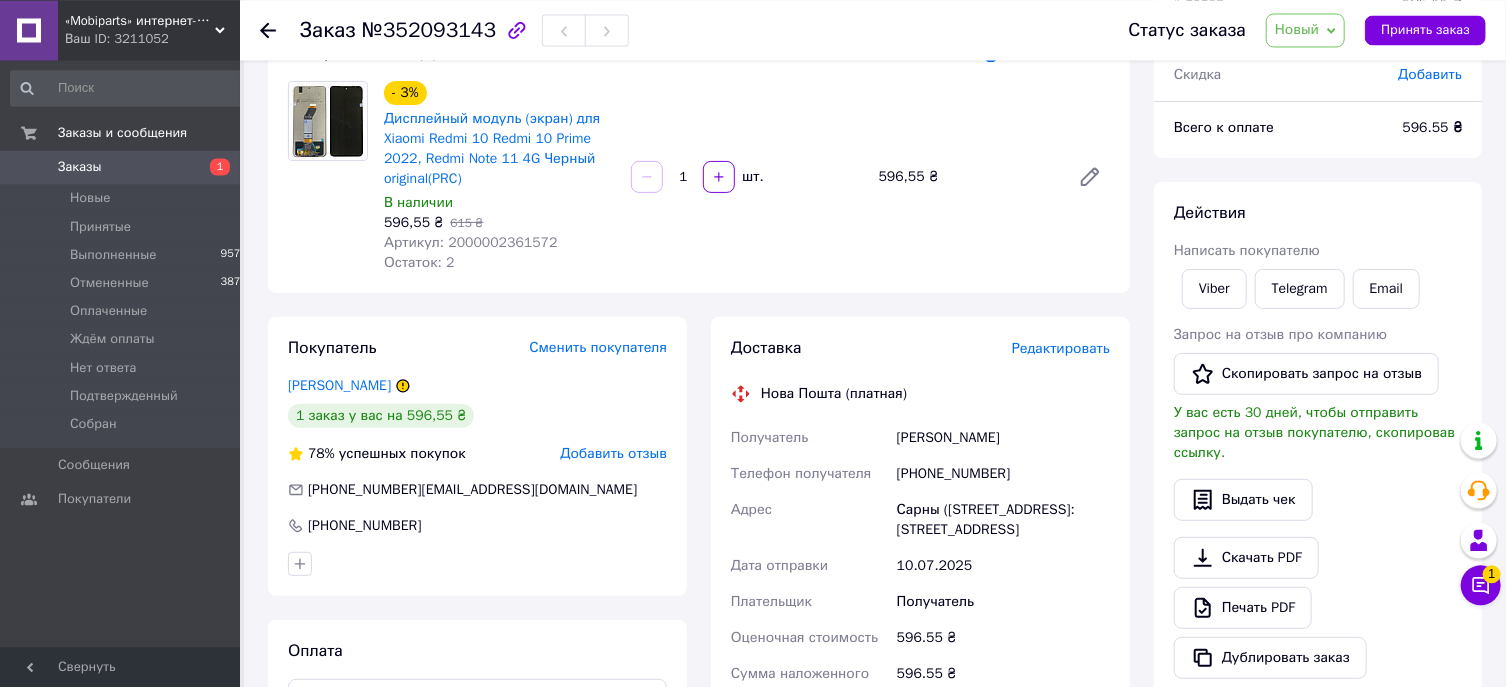 scroll, scrollTop: 214, scrollLeft: 0, axis: vertical 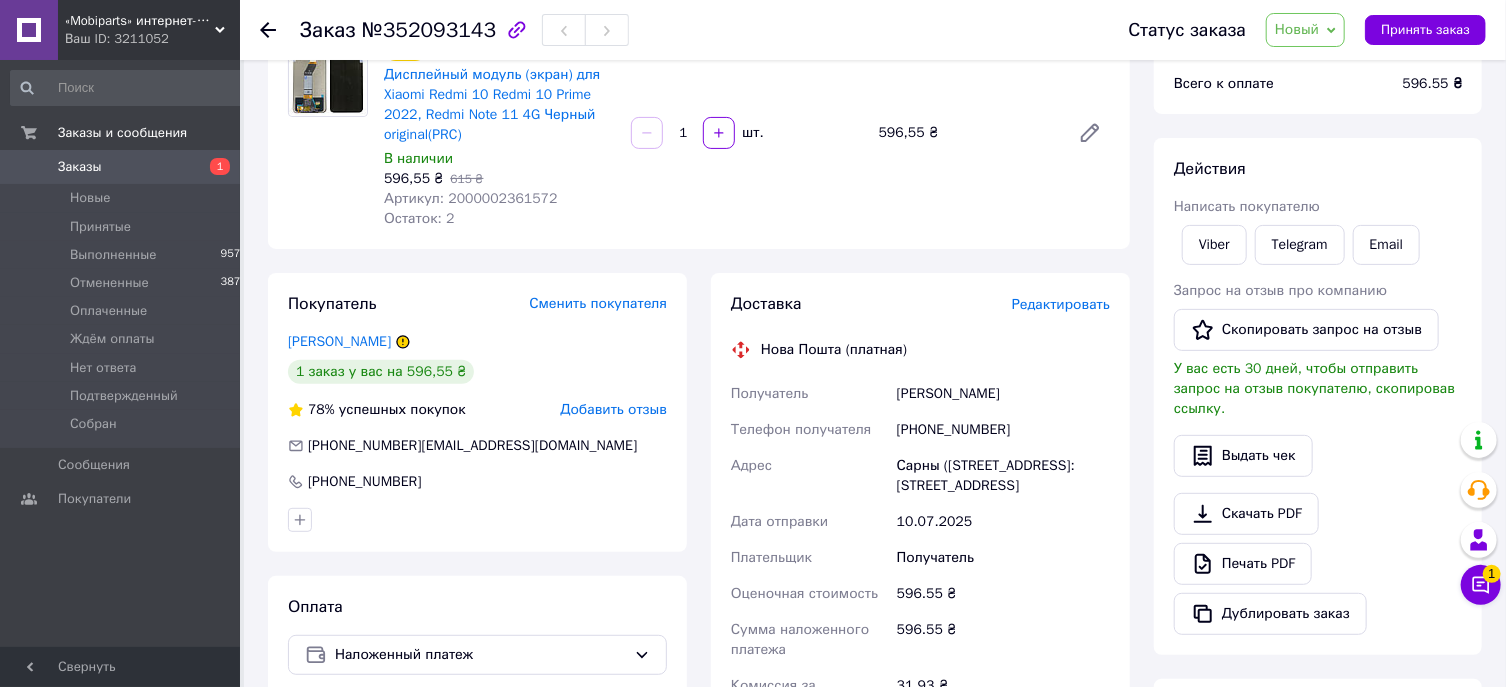 click on "Адрес" at bounding box center (810, 476) 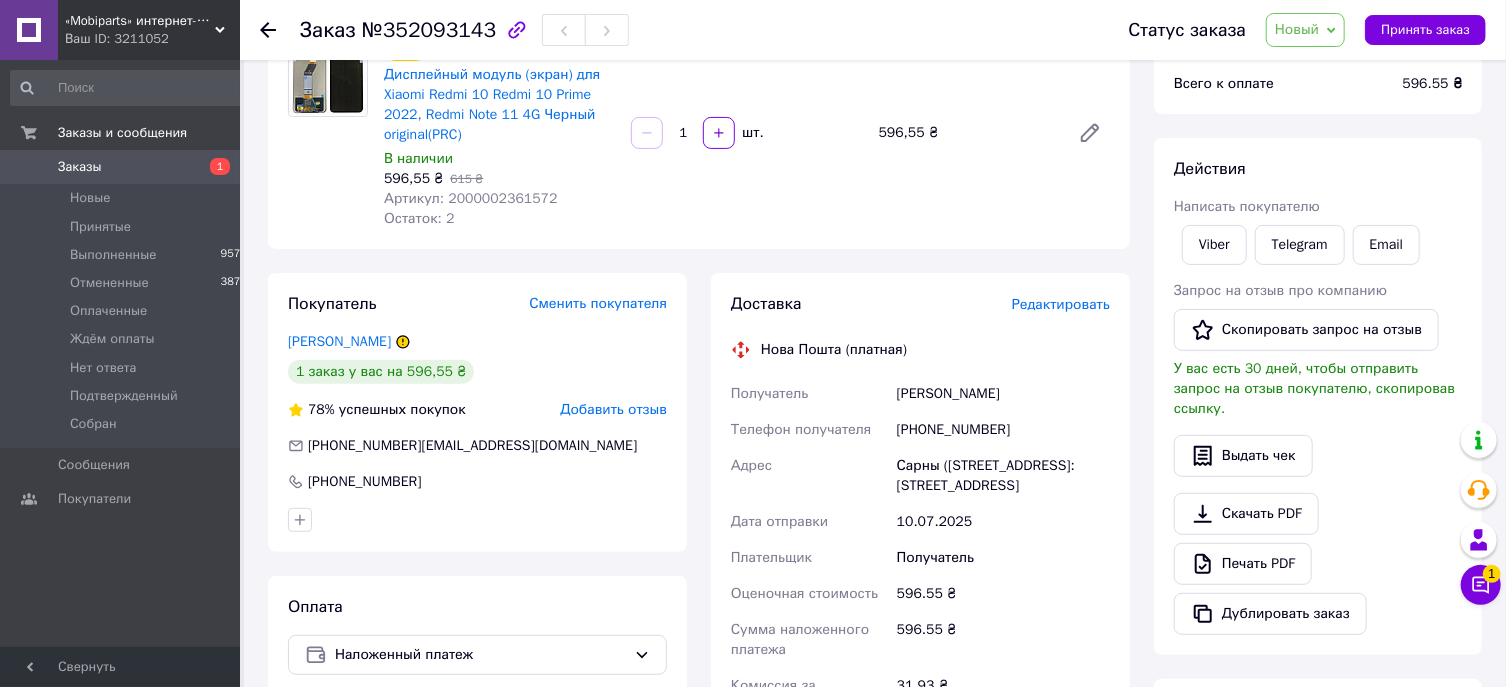 click on "10.07.2025" at bounding box center [1003, 522] 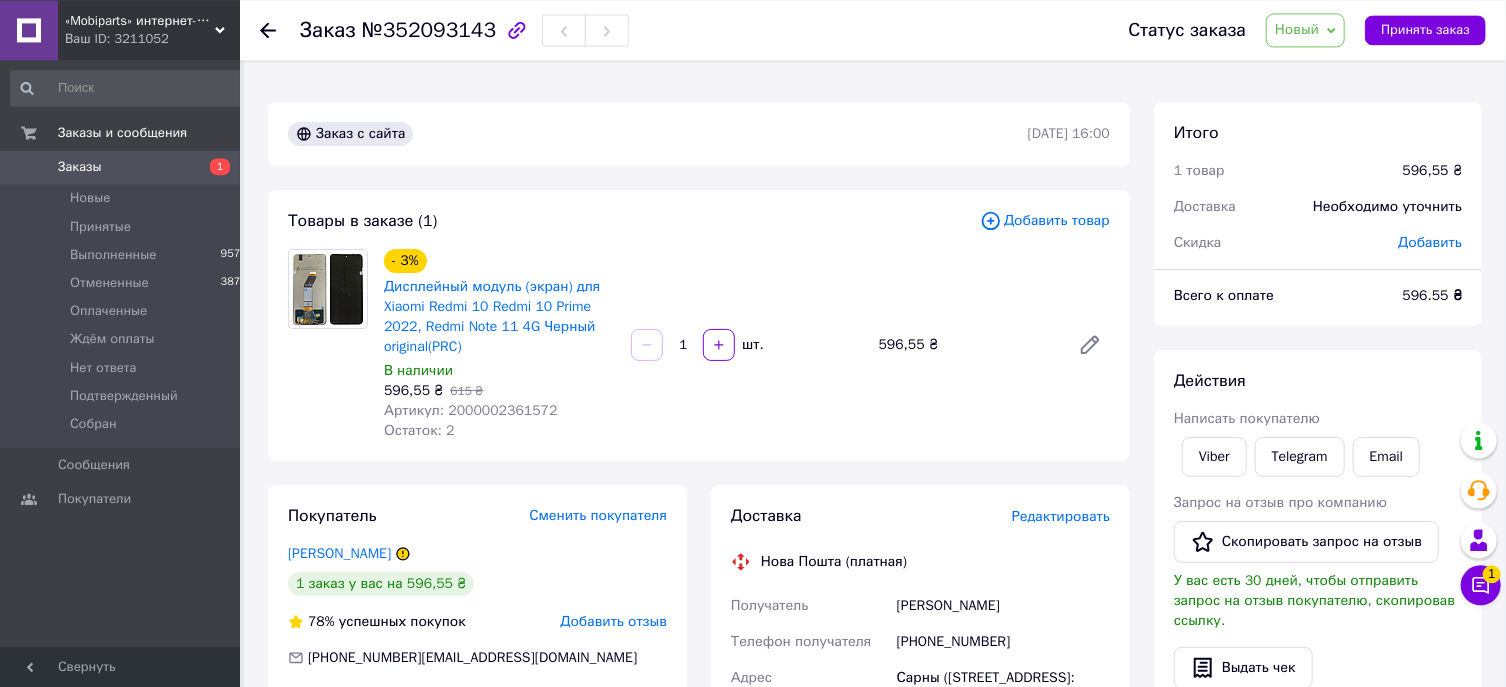 scroll, scrollTop: 0, scrollLeft: 0, axis: both 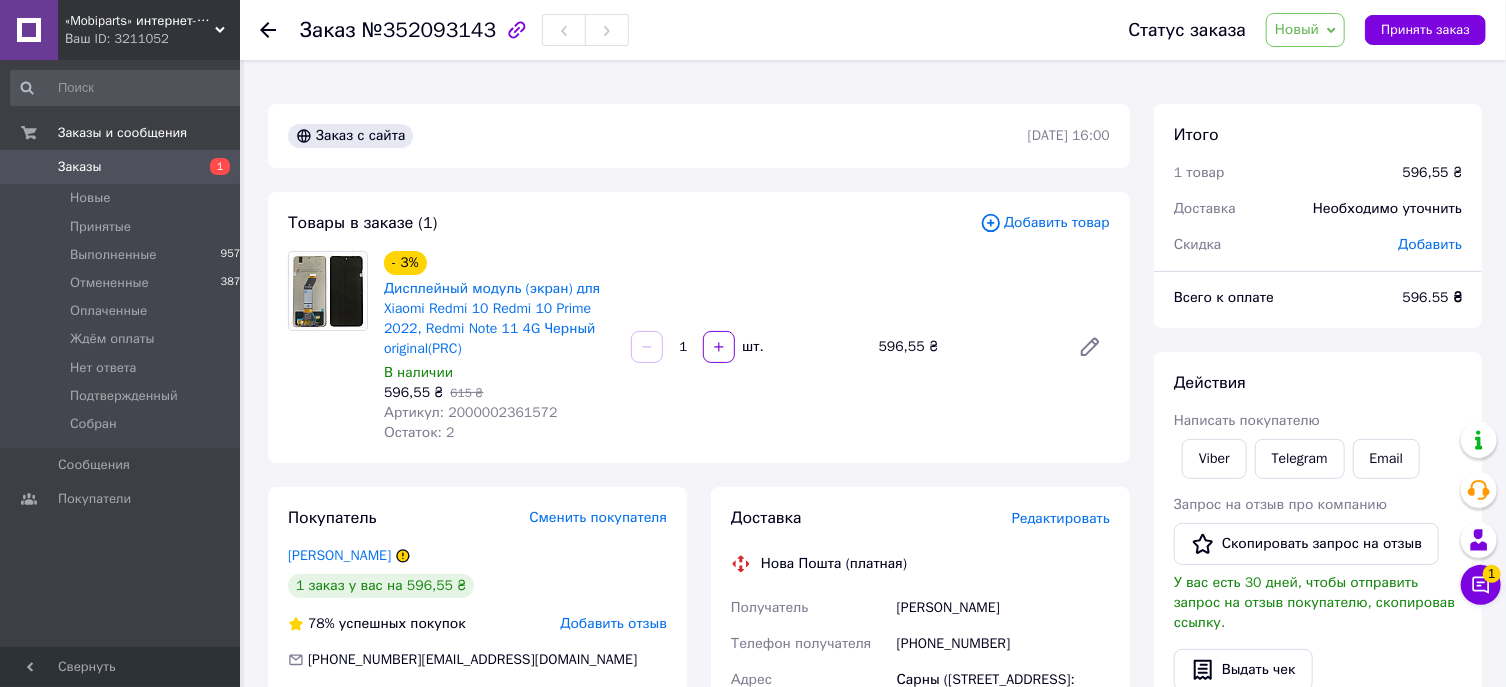 click on "Товары в заказе (1) Добавить товар - 3% Дисплейный модуль (экран) для Xiaomi Redmi 10 Redmi 10 Prime 2022, Redmi Note 11 4G Черный original(PRC) В наличии 596,55 ₴   615 ₴ Артикул: 2000002361572 Остаток: 2 1   шт. 596,55 ₴" at bounding box center (699, 327) 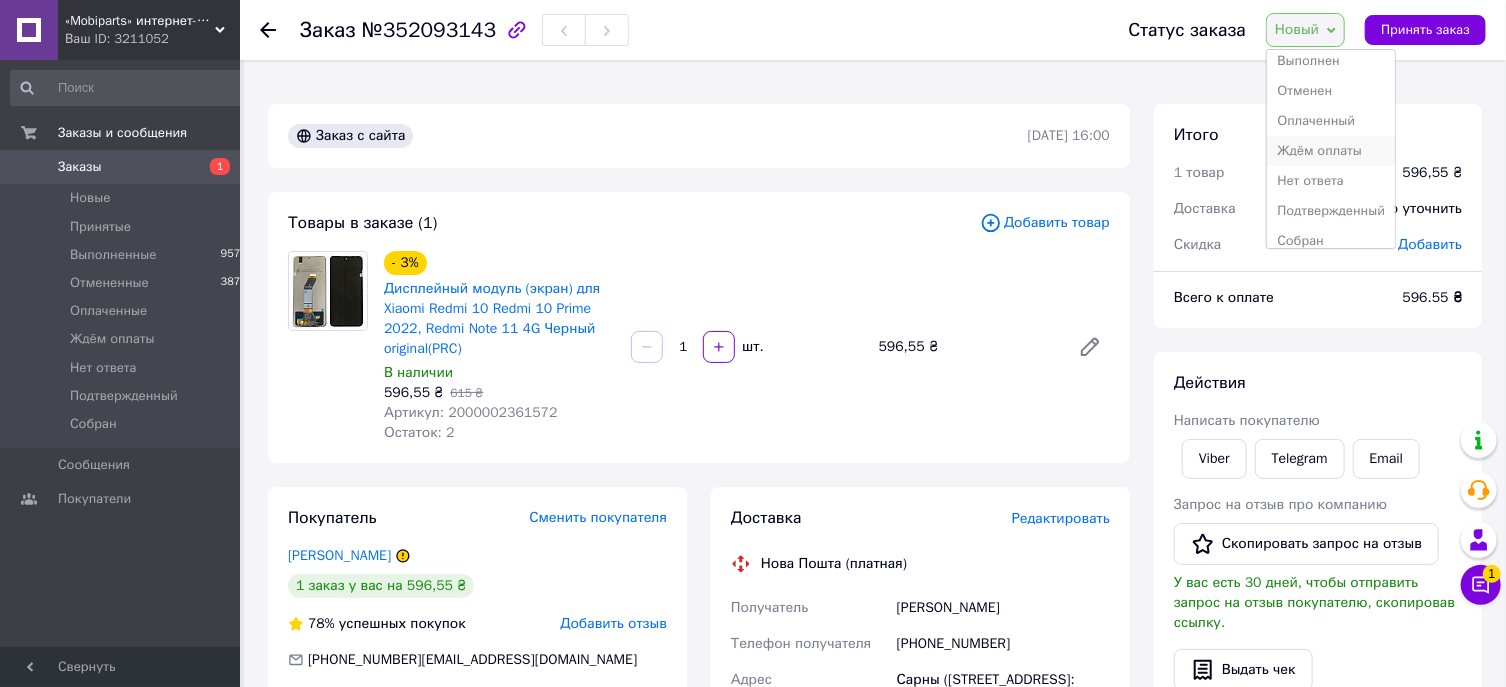 scroll, scrollTop: 71, scrollLeft: 0, axis: vertical 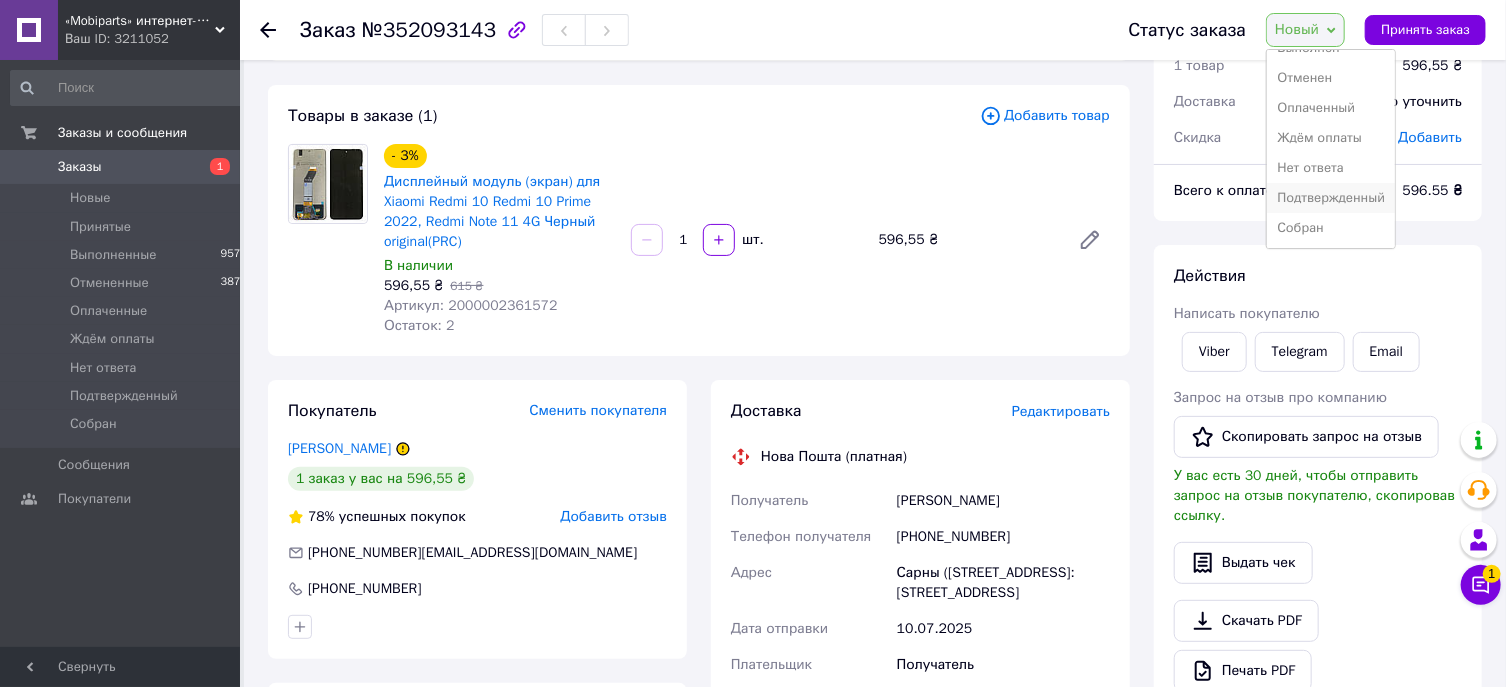 click on "Подтвержденный" at bounding box center (1331, 198) 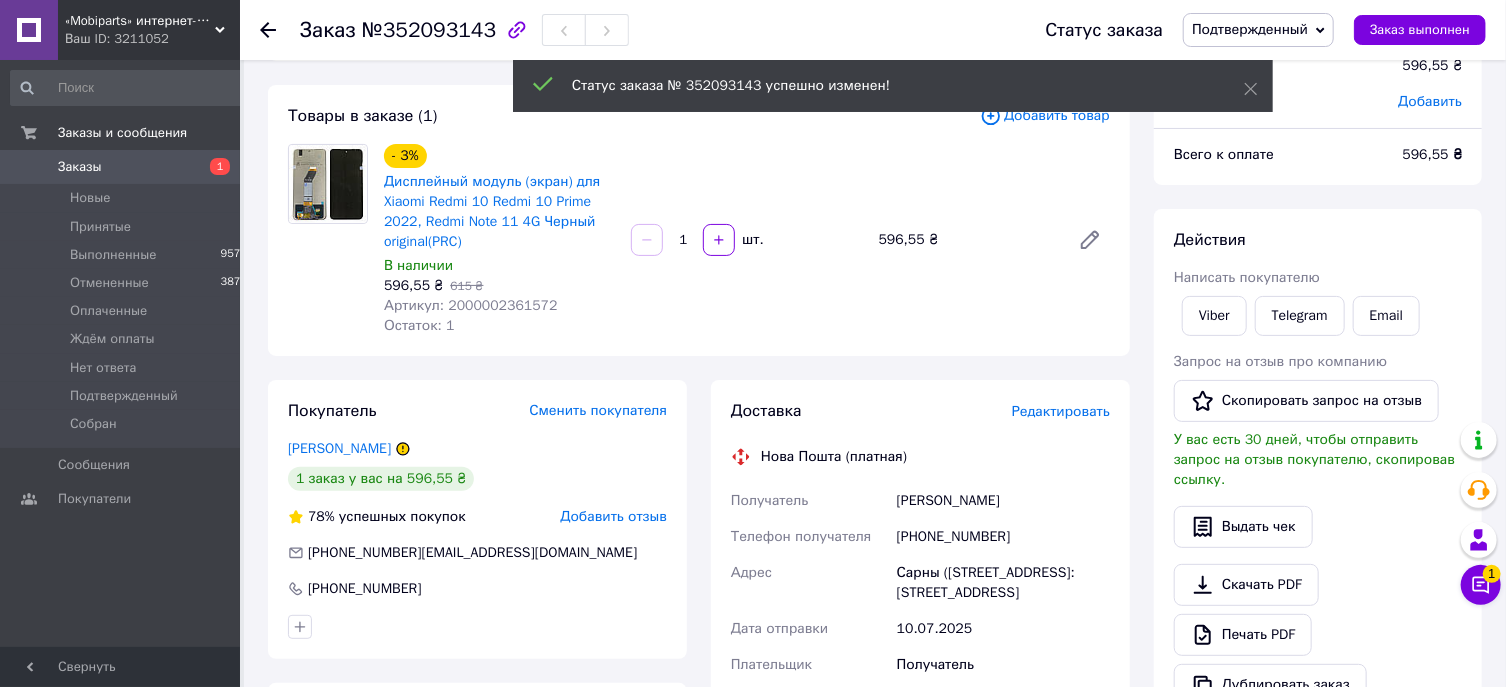 click on "Доставка Редактировать Нова Пошта (платная) Получатель Симостян Віталій Телефон получателя +380668342999 Адрес Сарны (Ровенская обл.), №1: ул. Варшавская, 2е Дата отправки 10.07.2025 Плательщик Получатель Оценочная стоимость 596.55 ₴ Сумма наложенного платежа 596.55 ₴ Комиссия за наложенный платёж 31.93 ₴ Плательщик комиссии наложенного платежа Получатель Передать номер или Сгенерировать ЭН" at bounding box center (920, 740) 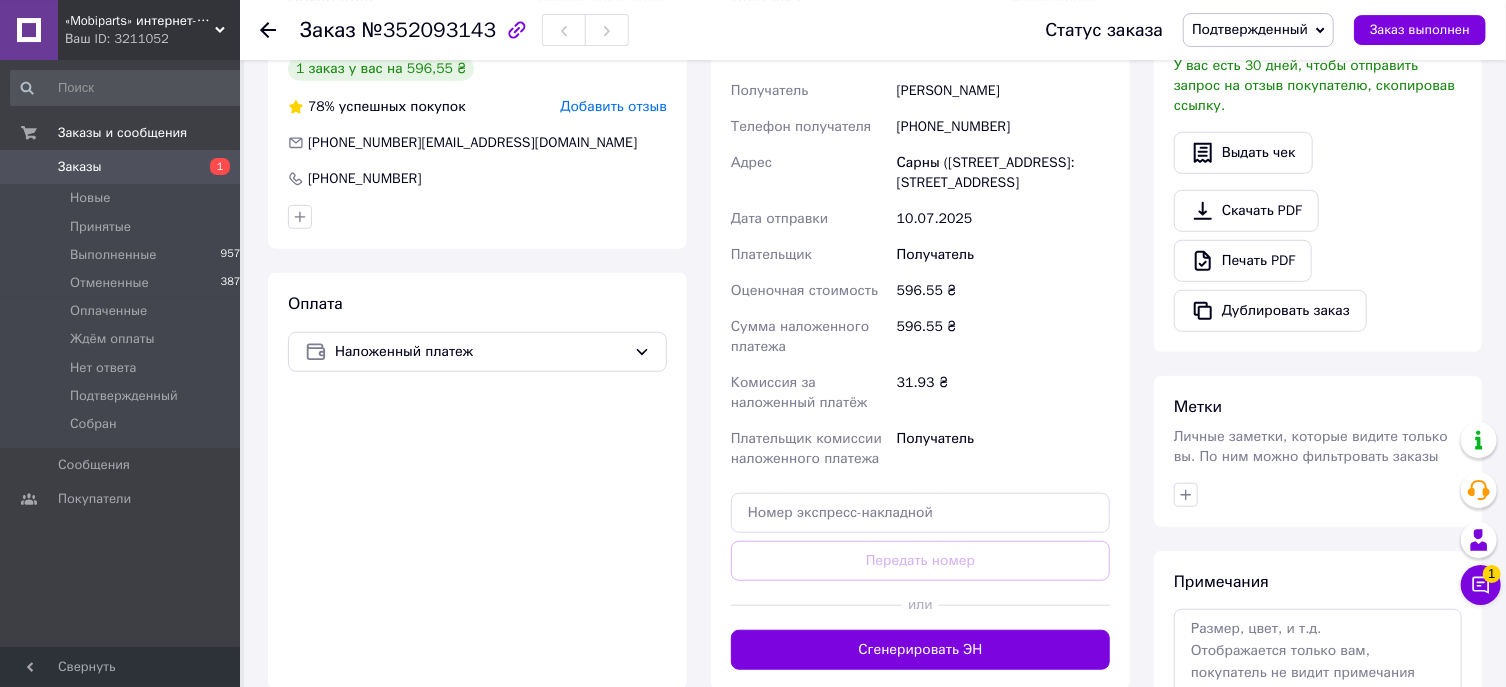 scroll, scrollTop: 536, scrollLeft: 0, axis: vertical 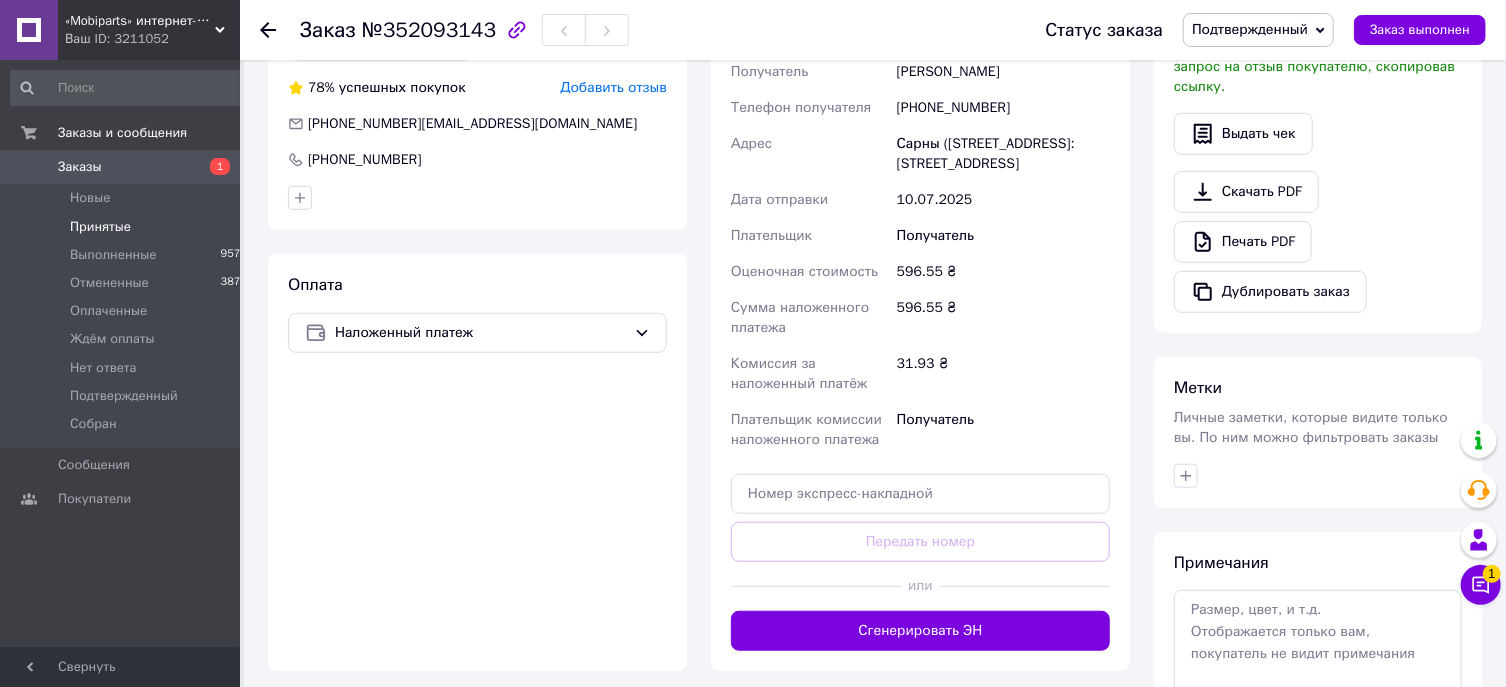 click on "Принятые 0" at bounding box center (129, 227) 